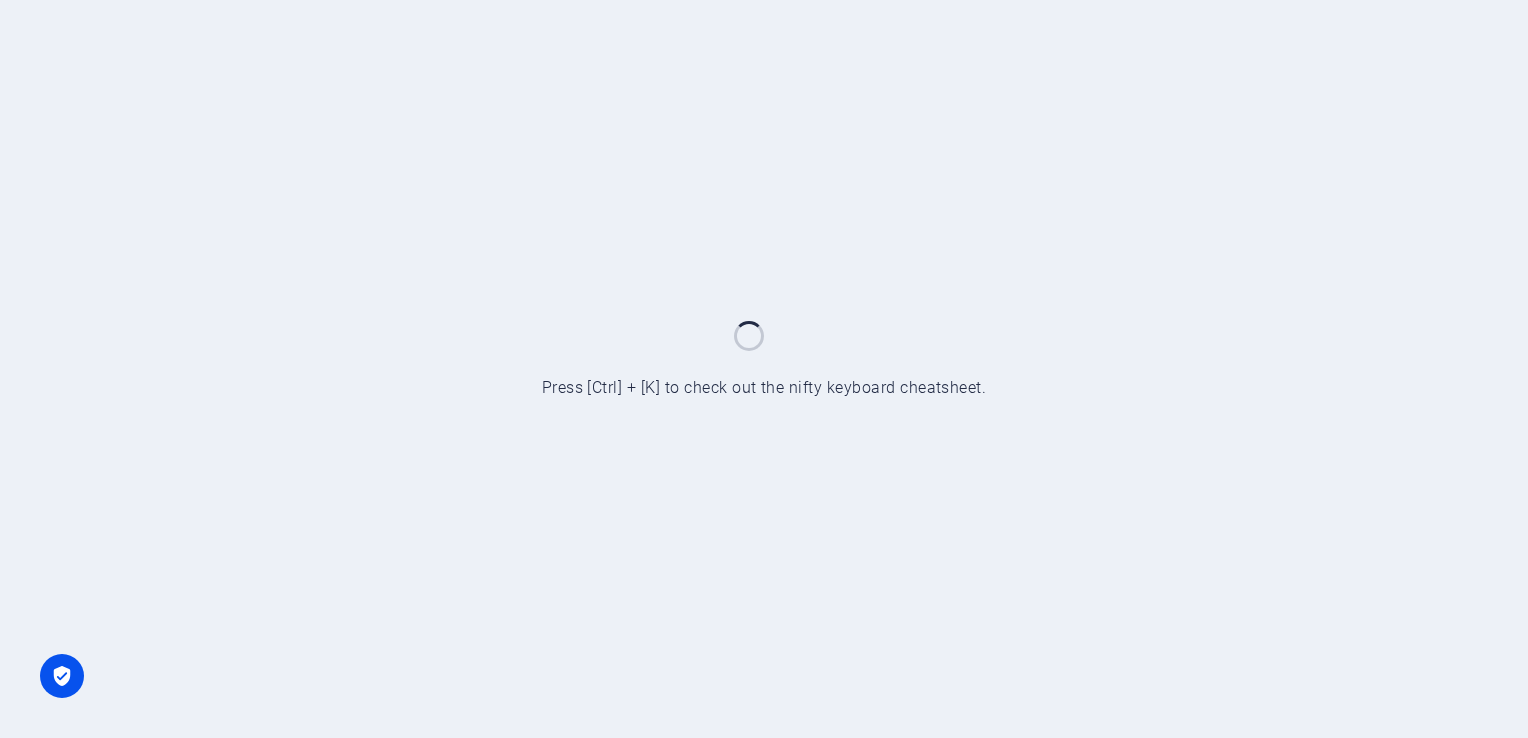 scroll, scrollTop: 0, scrollLeft: 0, axis: both 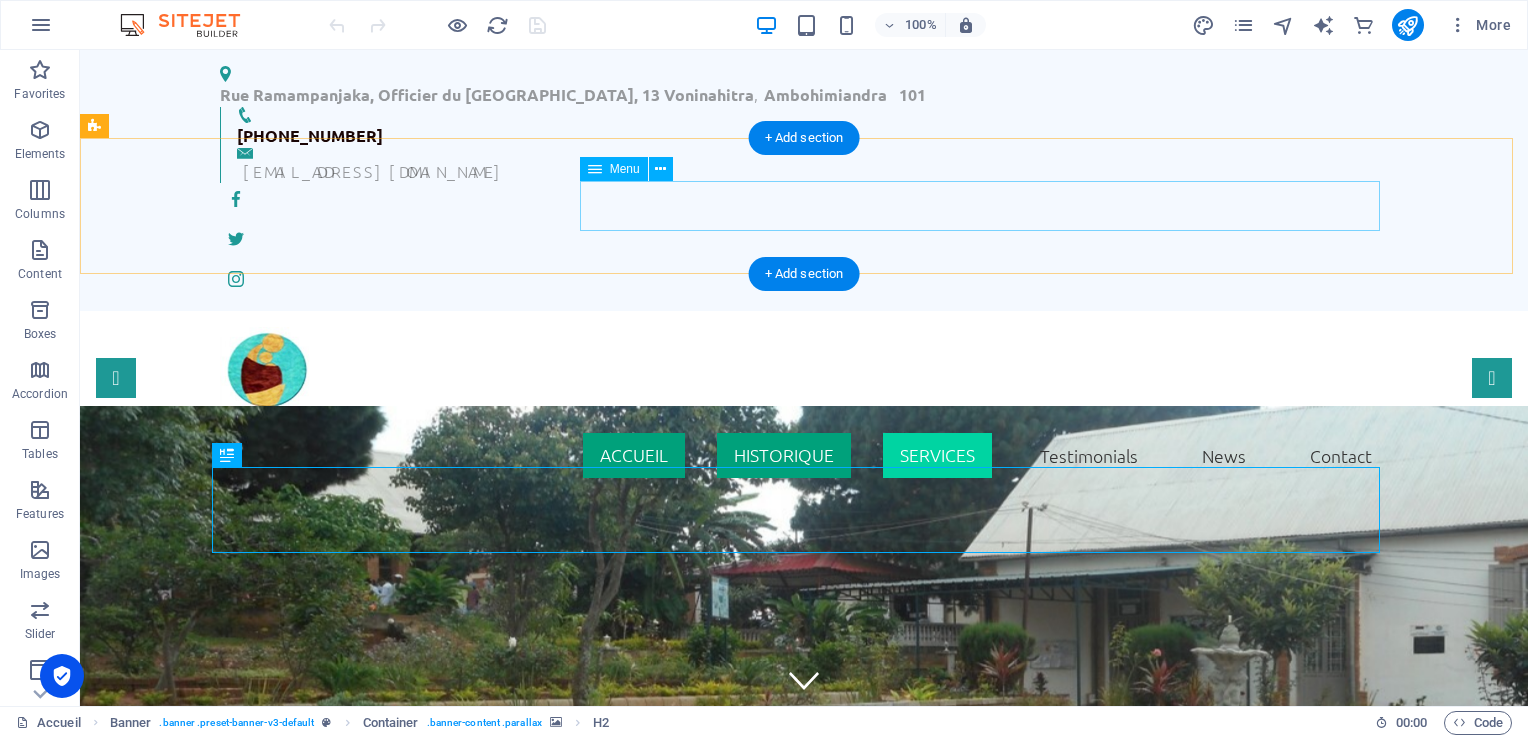 click on "Accueil HISTORIQUE Services Testimonials News Contact" at bounding box center (804, 456) 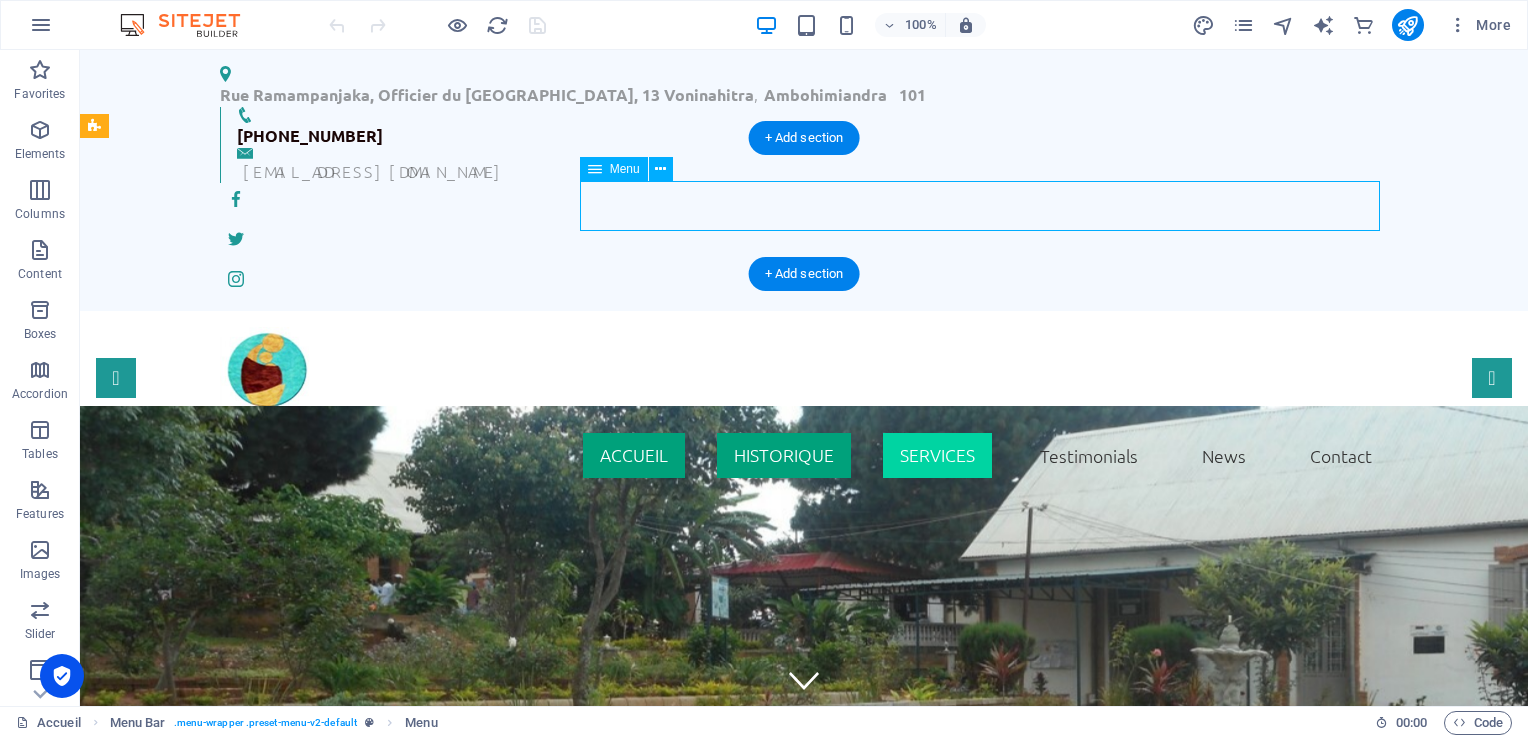 click on "Accueil HISTORIQUE Services Testimonials News Contact" at bounding box center [804, 456] 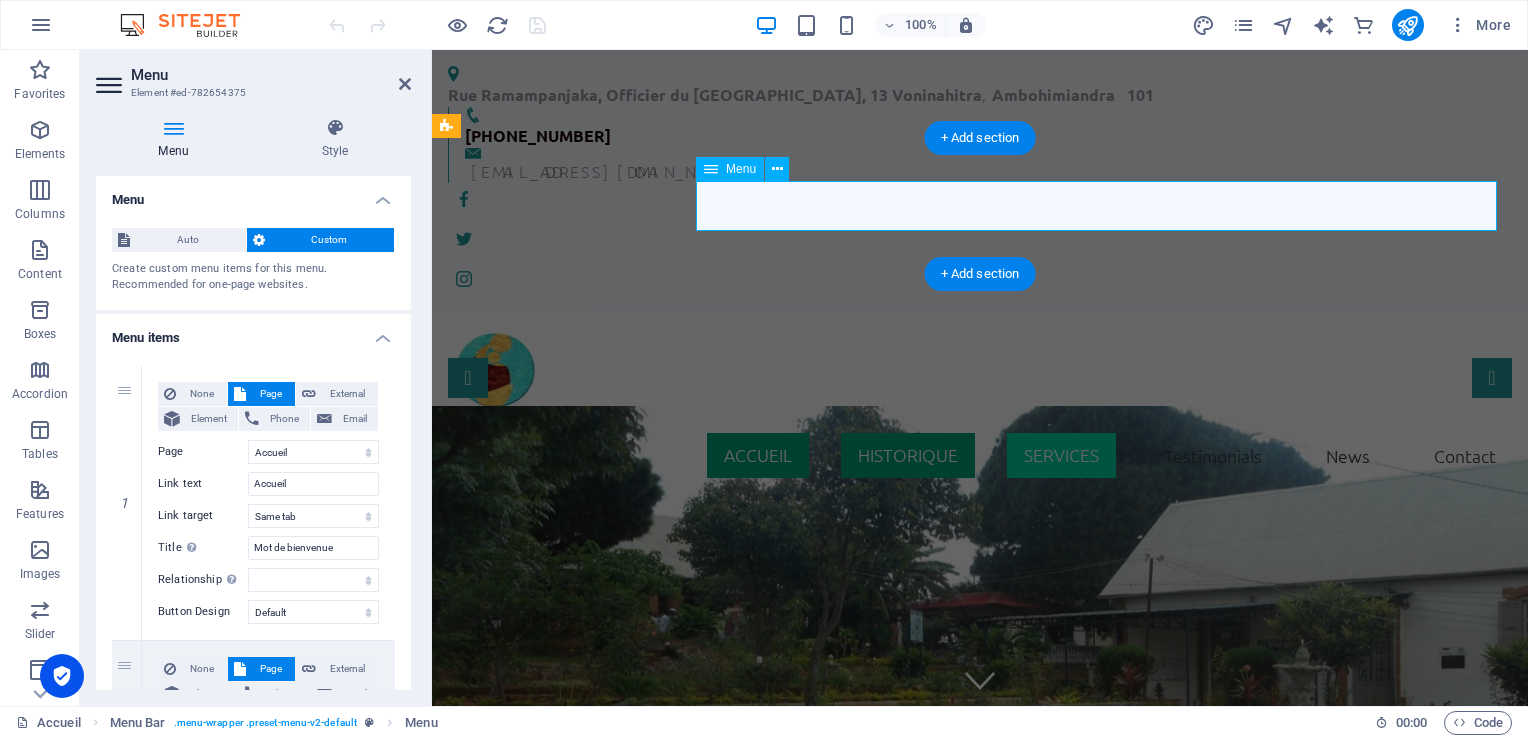 click on "Accueil HISTORIQUE Services Testimonials News Contact" at bounding box center (980, 456) 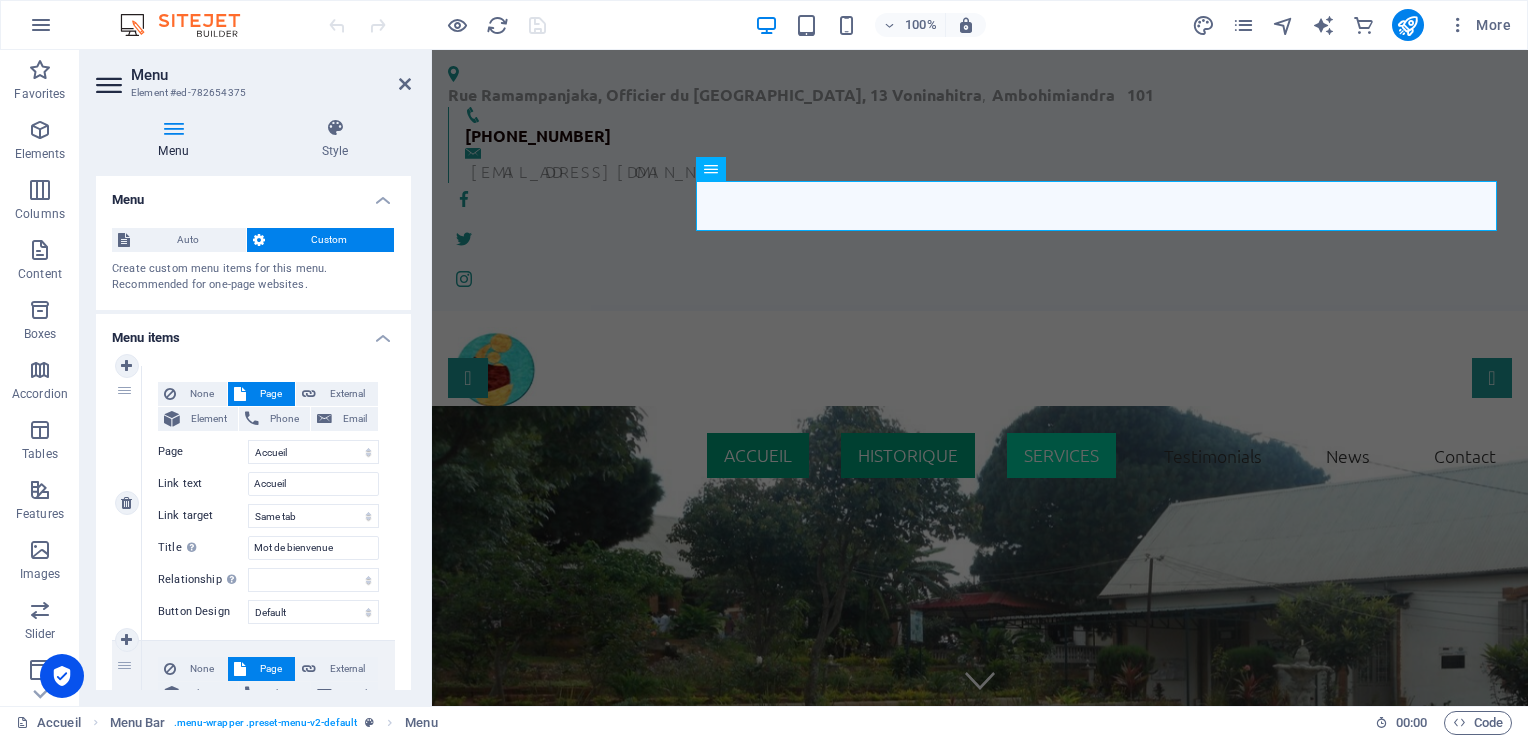 click on "Page" at bounding box center (270, 394) 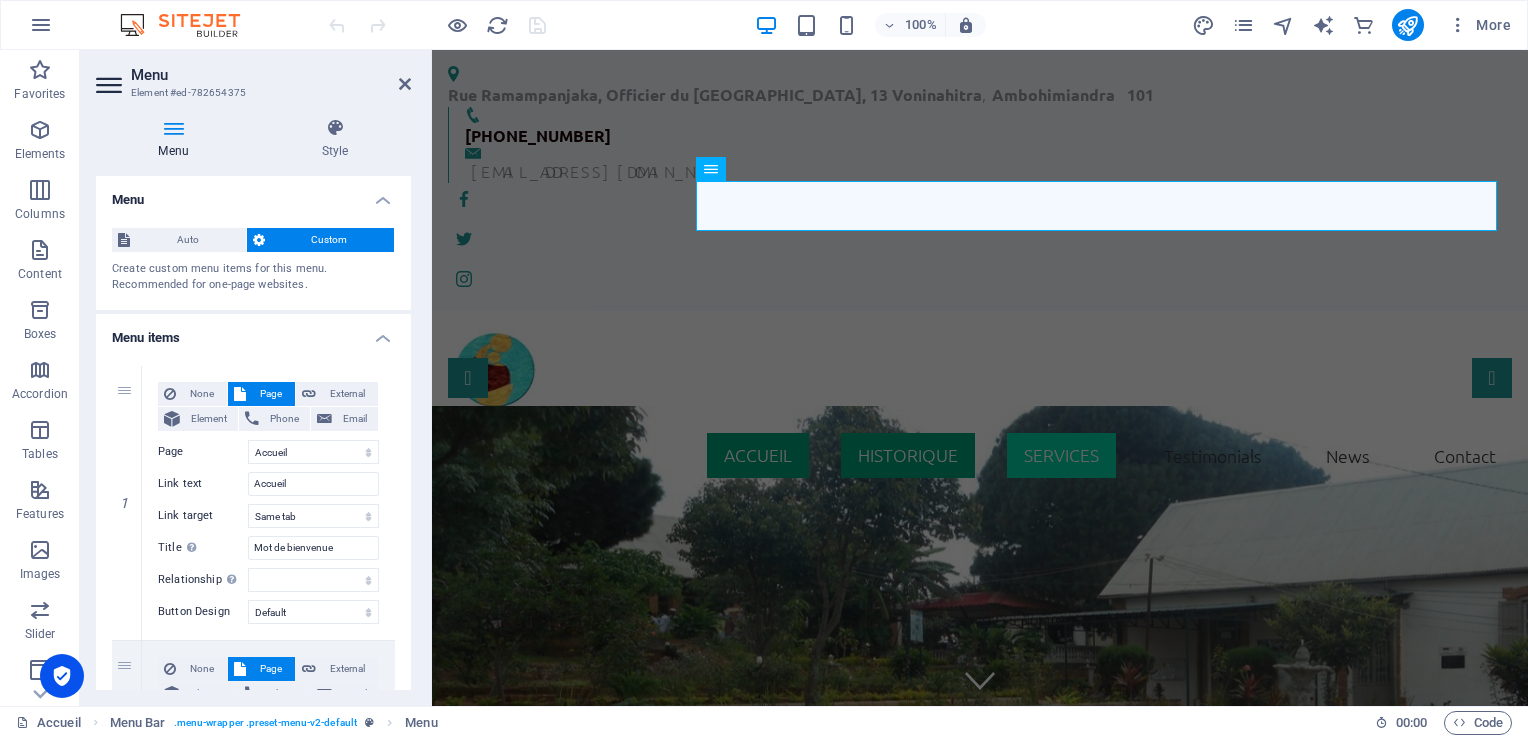 click on "Menu Auto Custom Create custom menu items for this menu. Recommended for one-page websites. Manage pages Menu items 1 None Page External Element Phone Email Page Accueil Services Legal Notice Privacy Element
URL /15167063 Phone Email Link text Accueil Link target New tab Same tab Overlay Title Additional link description, should not be the same as the link text. The title is most often shown as a tooltip text when the mouse moves over the element. Leave empty if uncertain. Mot de bienvenue Relationship Sets the  relationship of this link to the link target . For example, the value "nofollow" instructs search engines not to follow the link. Can be left empty. alternate author bookmark external help license next nofollow noreferrer noopener prev search tag Button Design None Default Primary Secondary 2 None Page External Element Phone Email Page Accueil Services Legal Notice Privacy Element
URL /15167063 Phone Email Link text HISTORIQUE Link target New tab Overlay" at bounding box center [253, 1057] 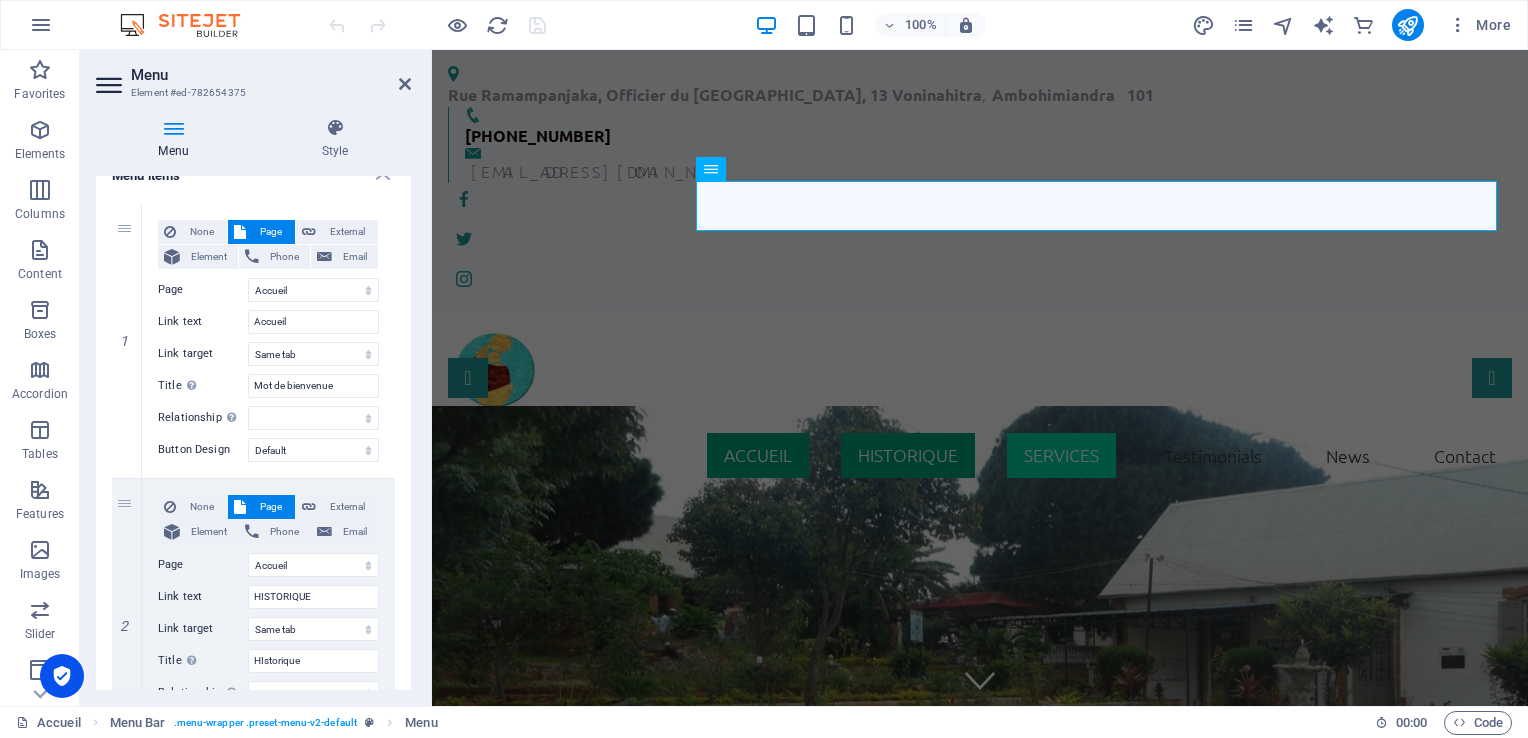 scroll, scrollTop: 151, scrollLeft: 0, axis: vertical 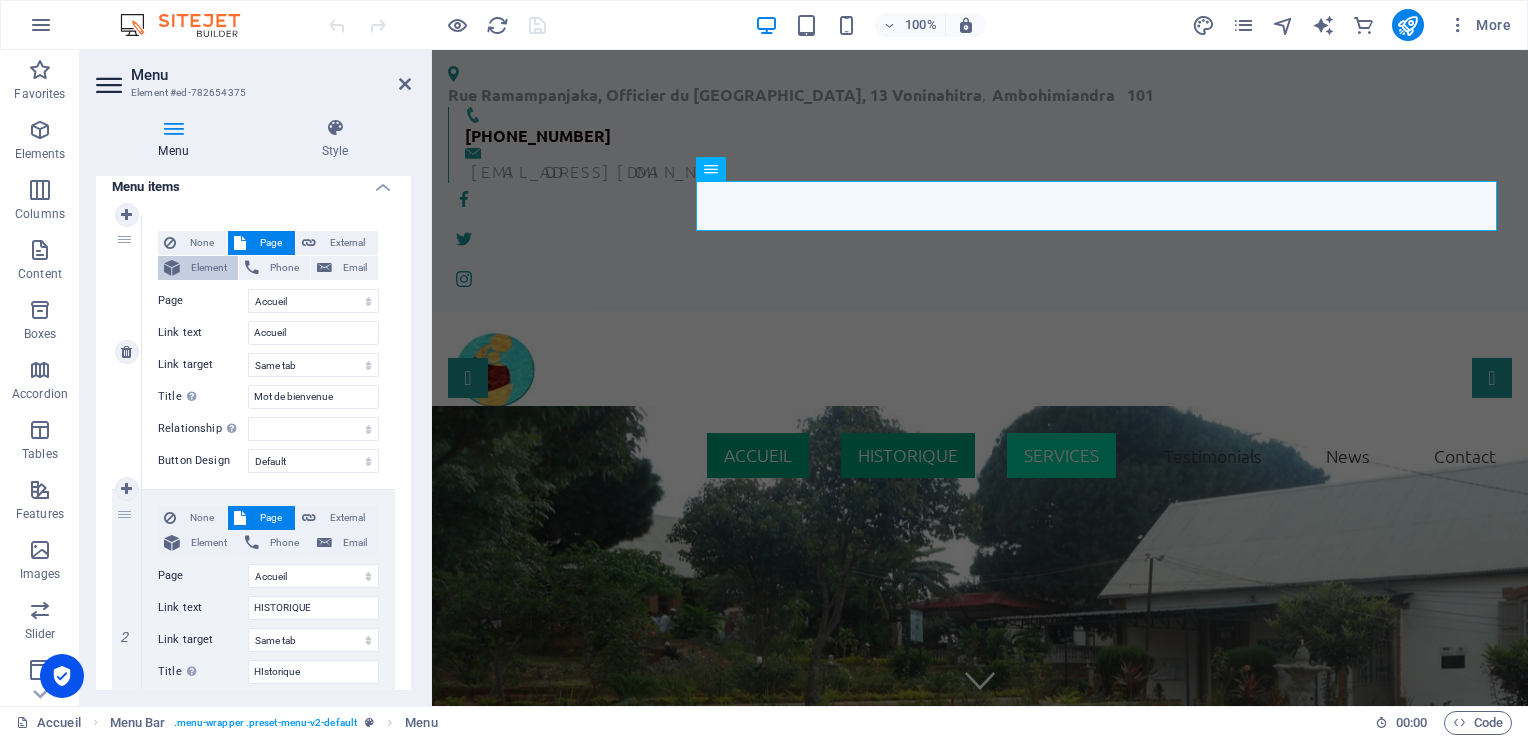 click on "Element" at bounding box center [209, 268] 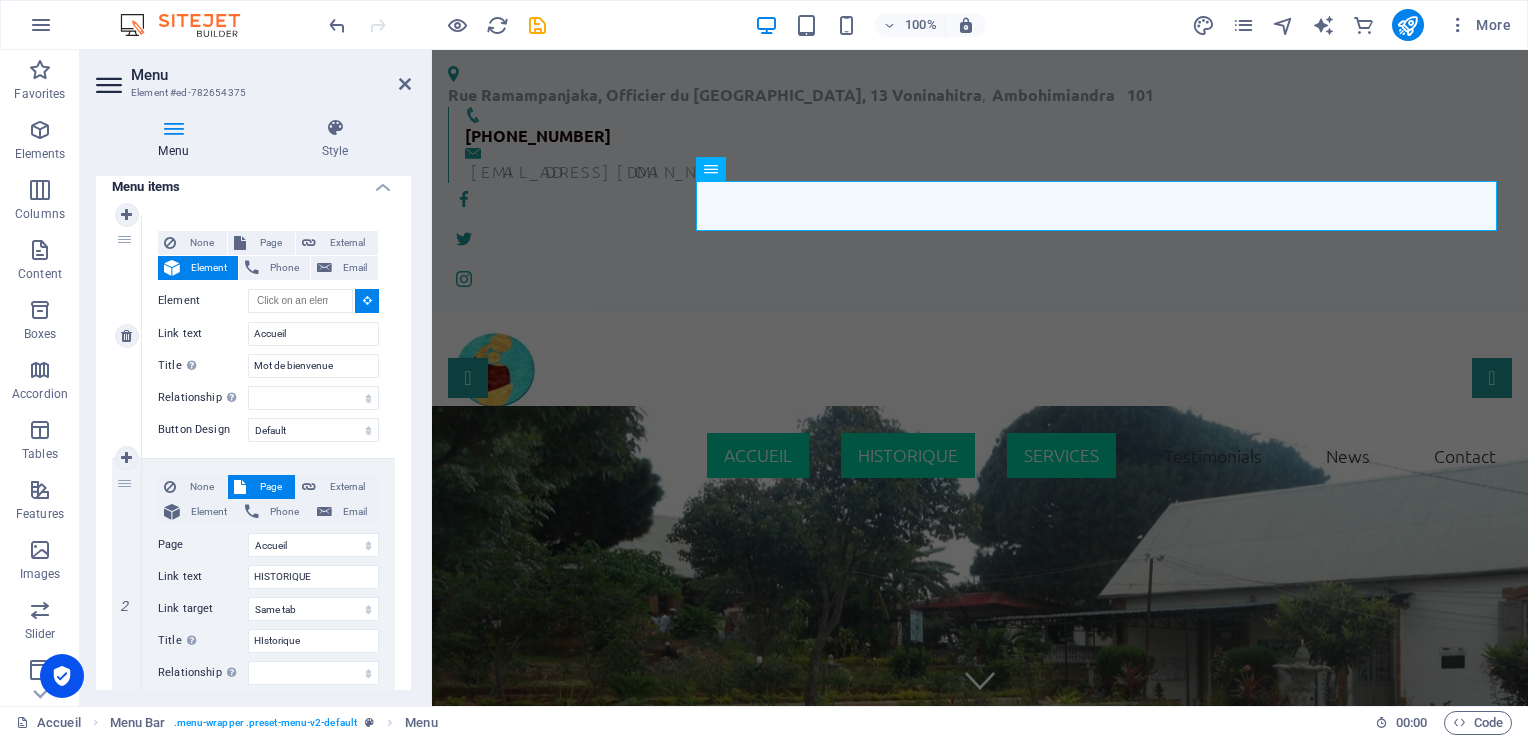 click on "Element" at bounding box center [209, 268] 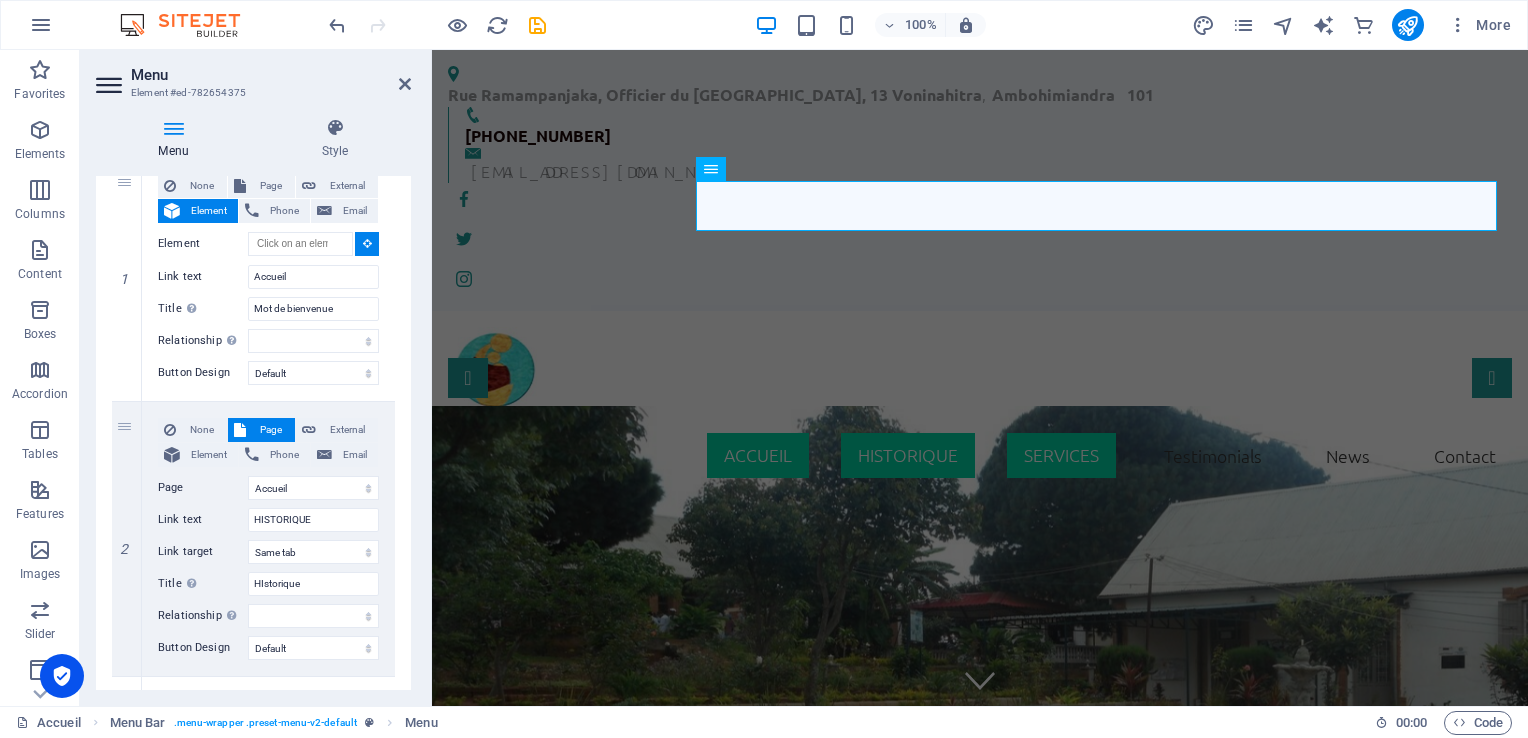 scroll, scrollTop: 215, scrollLeft: 0, axis: vertical 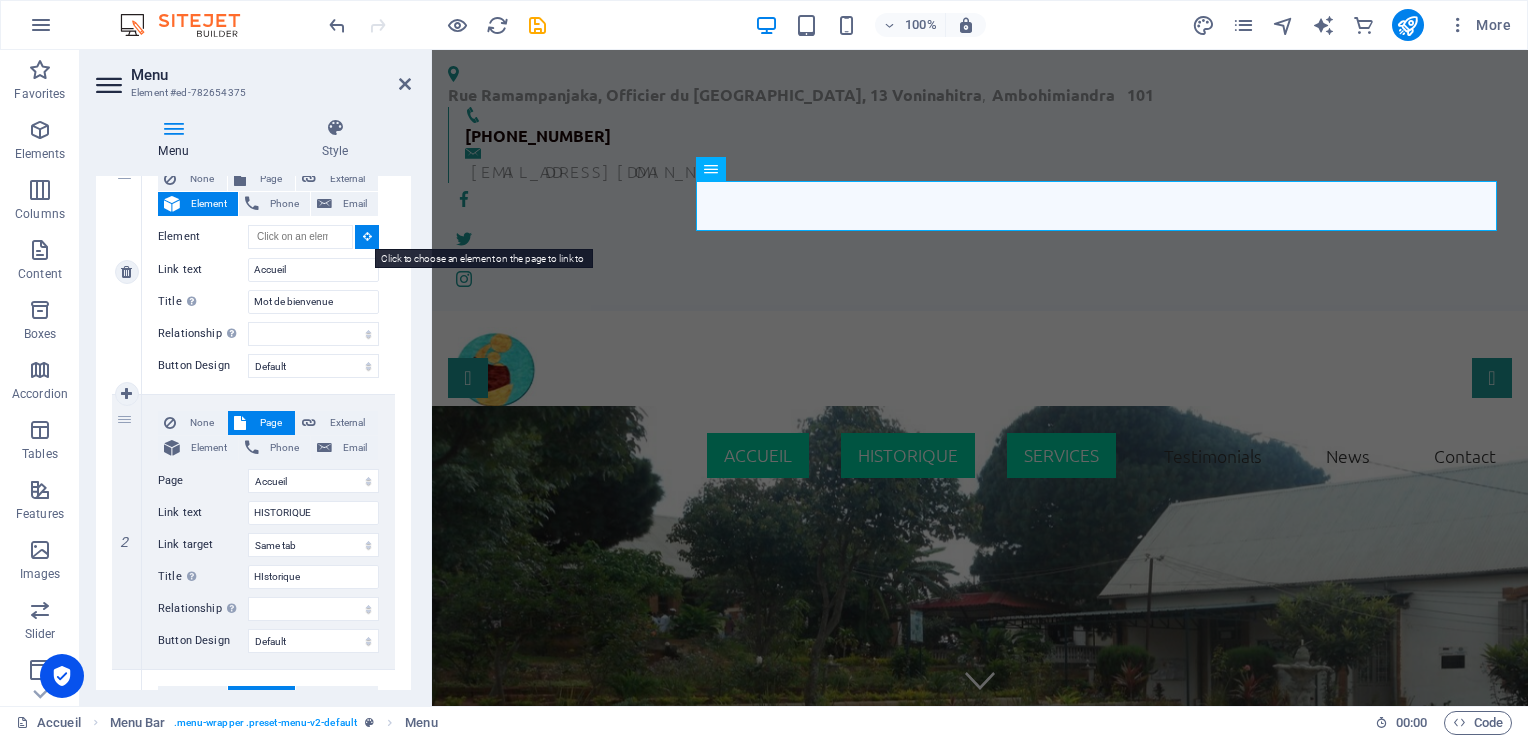 click at bounding box center [367, 236] 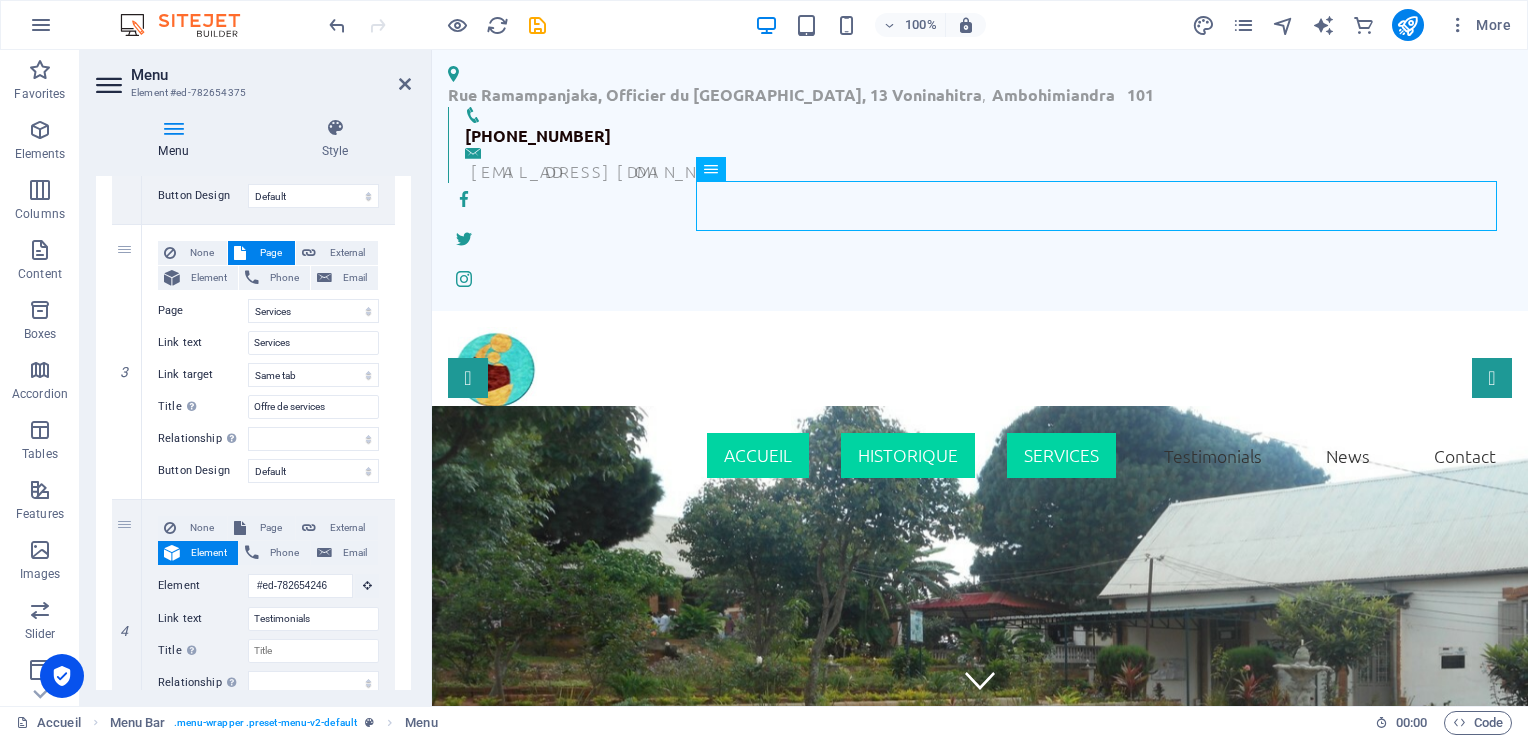 scroll, scrollTop: 663, scrollLeft: 0, axis: vertical 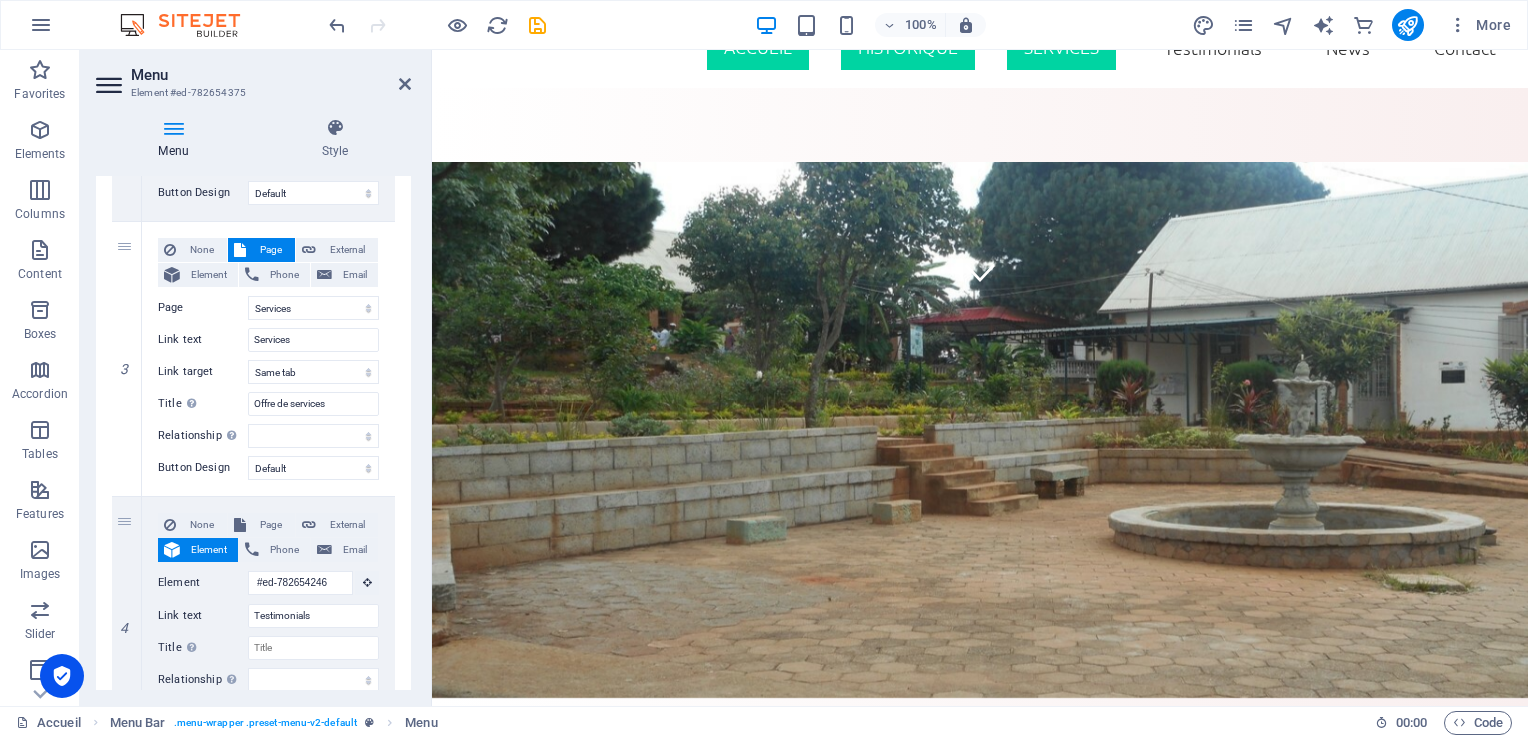 drag, startPoint x: 405, startPoint y: 391, endPoint x: 407, endPoint y: 369, distance: 22.090721 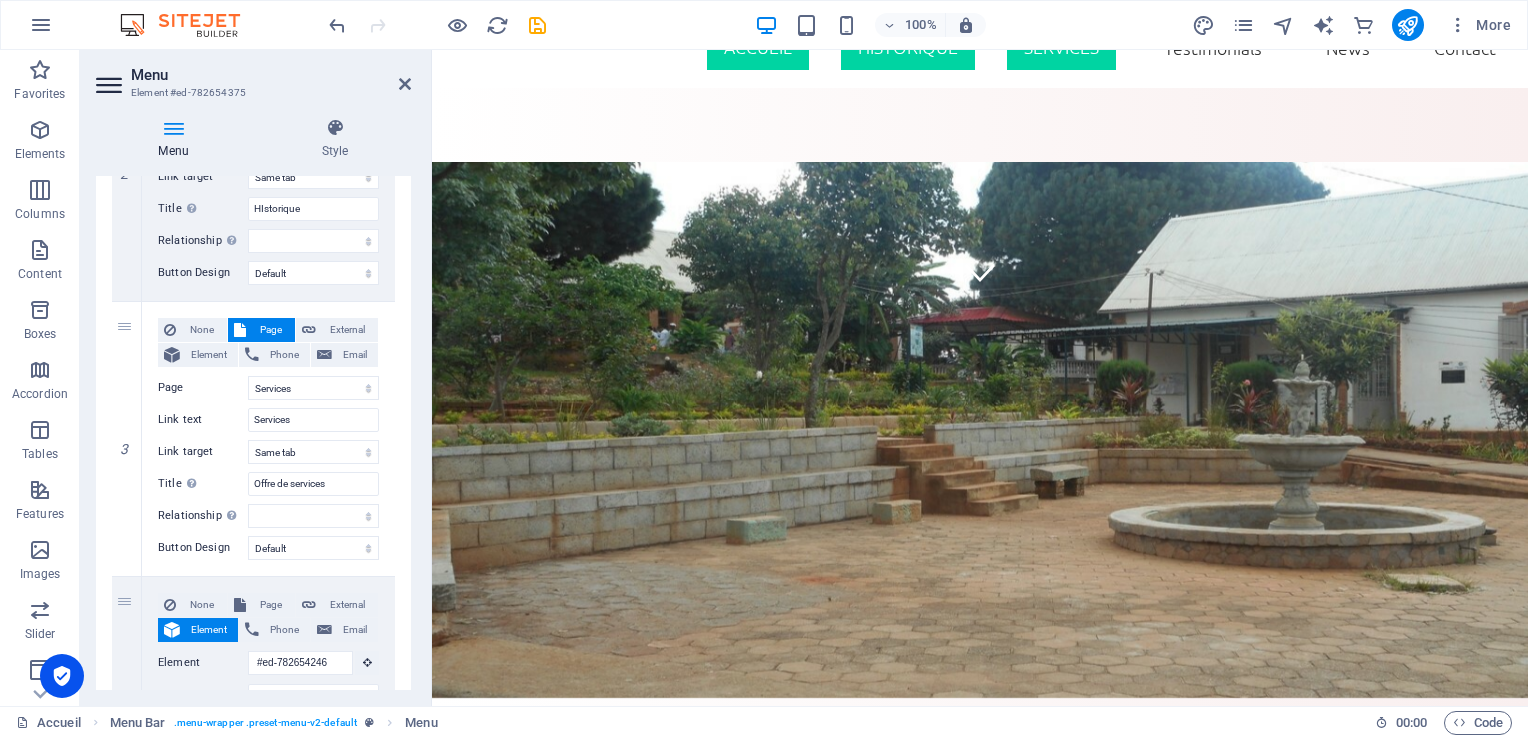 scroll, scrollTop: 578, scrollLeft: 0, axis: vertical 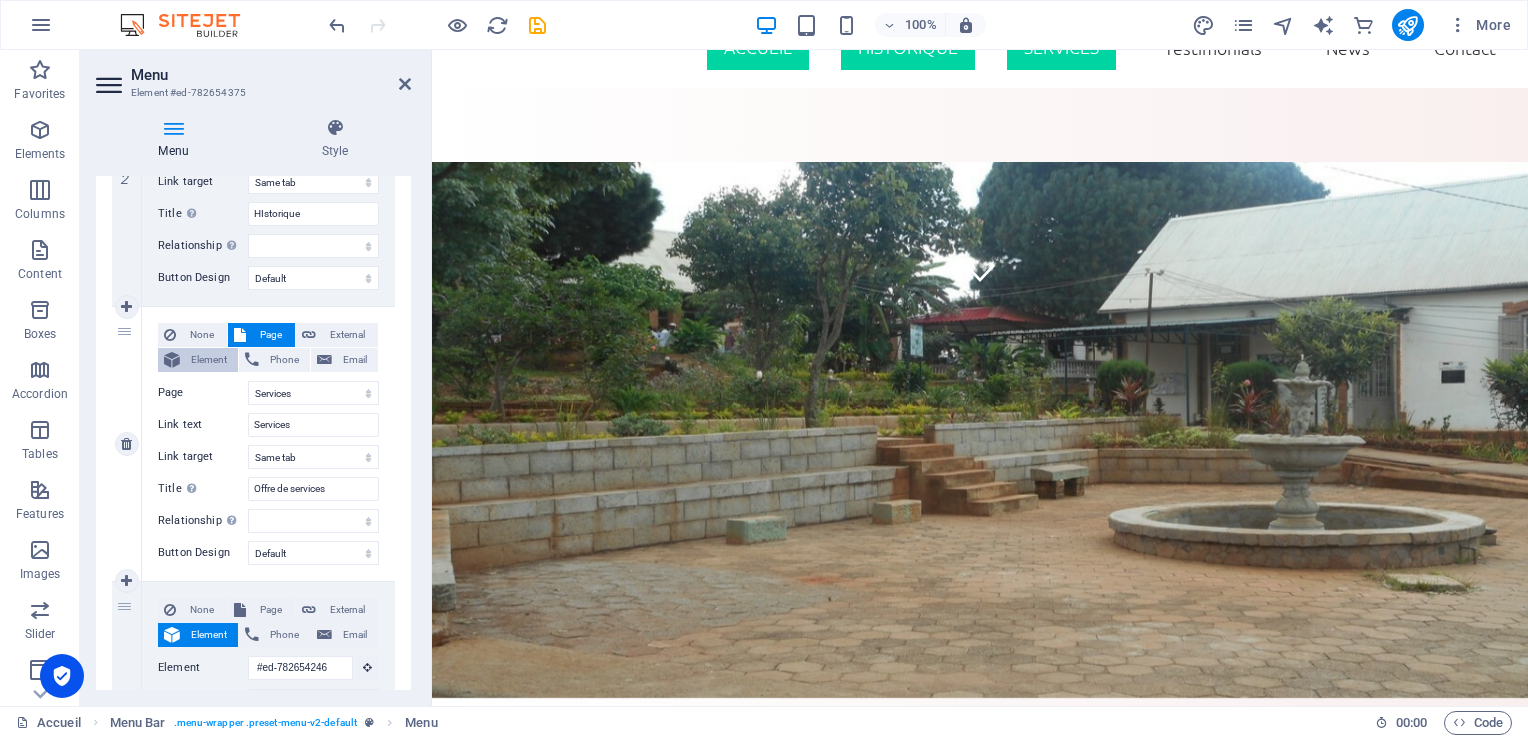 click on "Element" at bounding box center [198, 360] 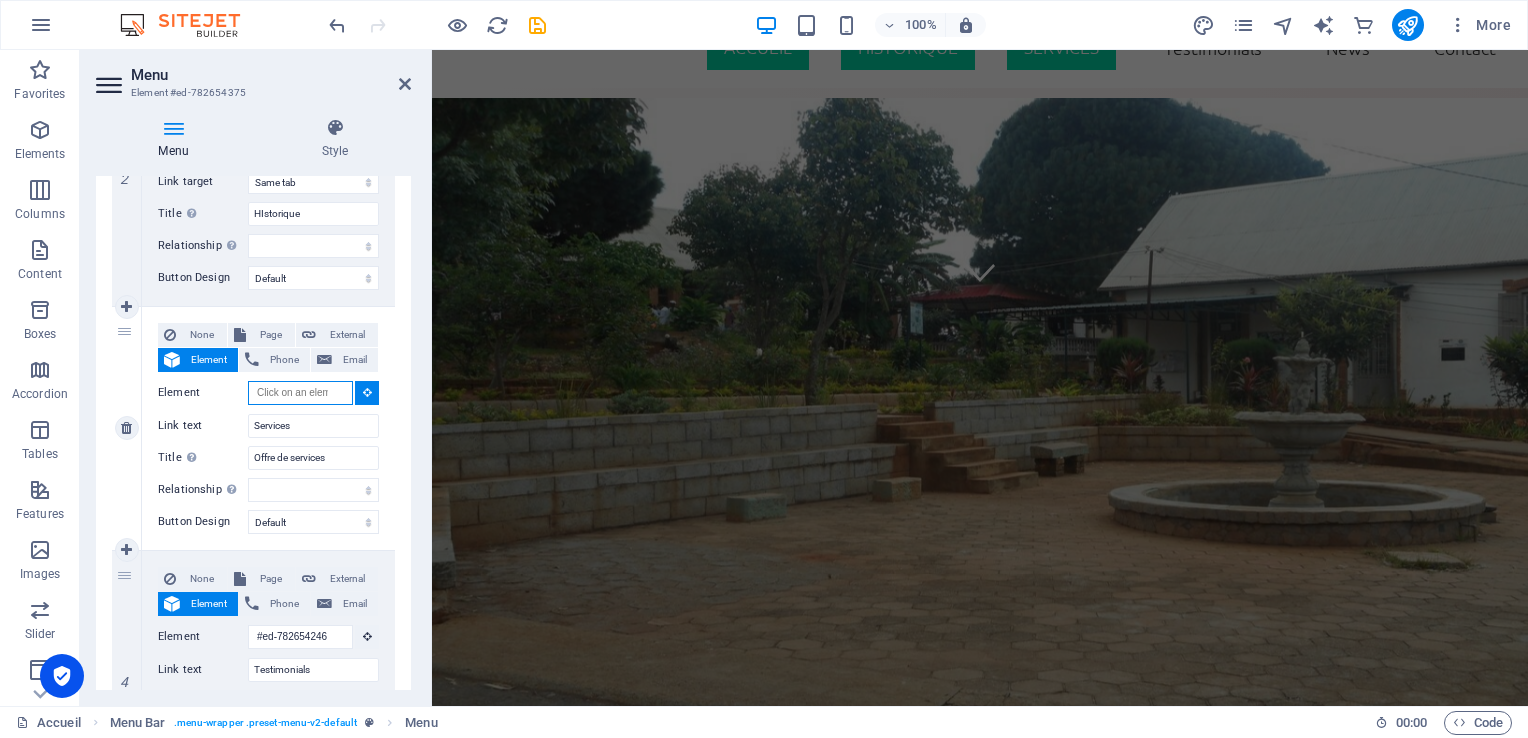 scroll, scrollTop: 0, scrollLeft: 0, axis: both 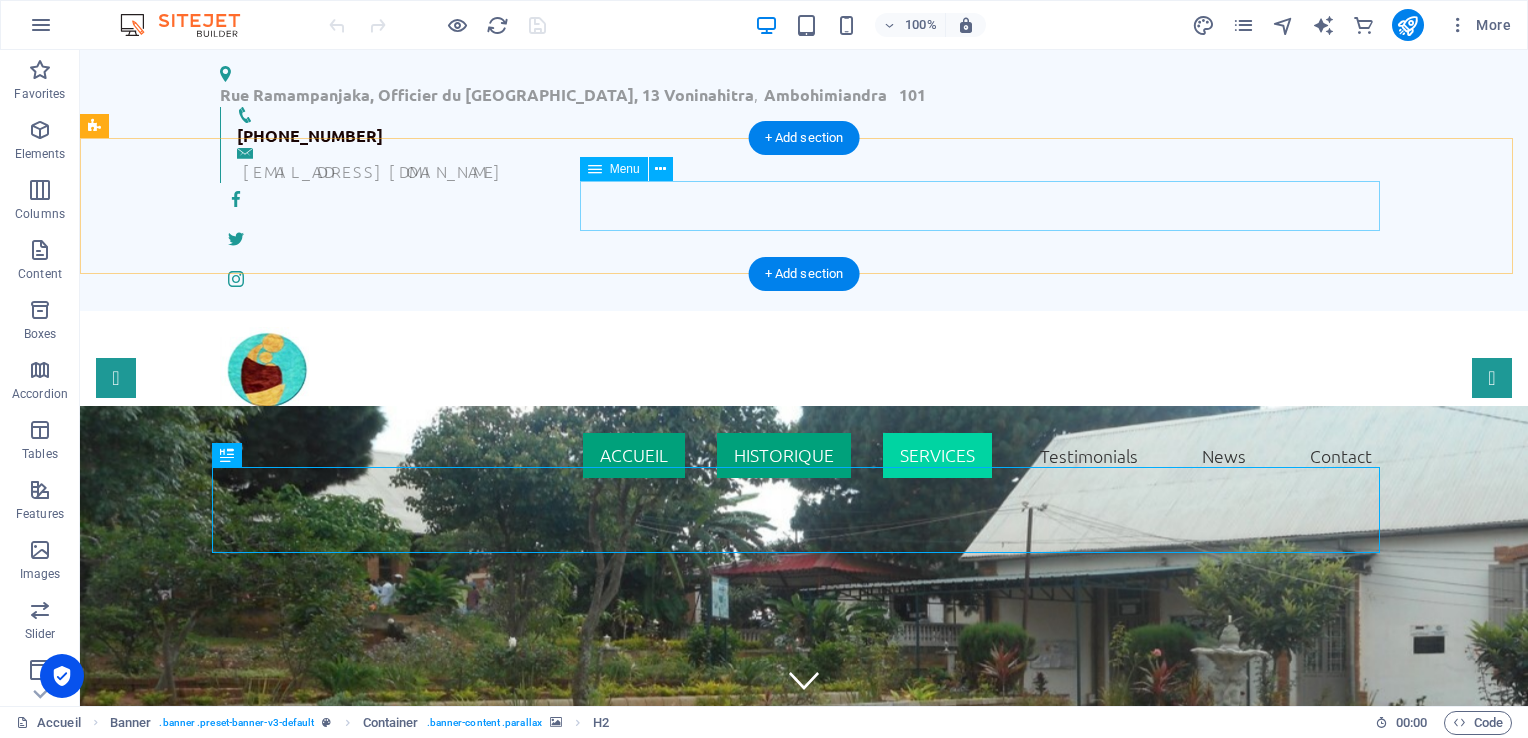 click on "Accueil HISTORIQUE Services Testimonials News Contact" at bounding box center [804, 456] 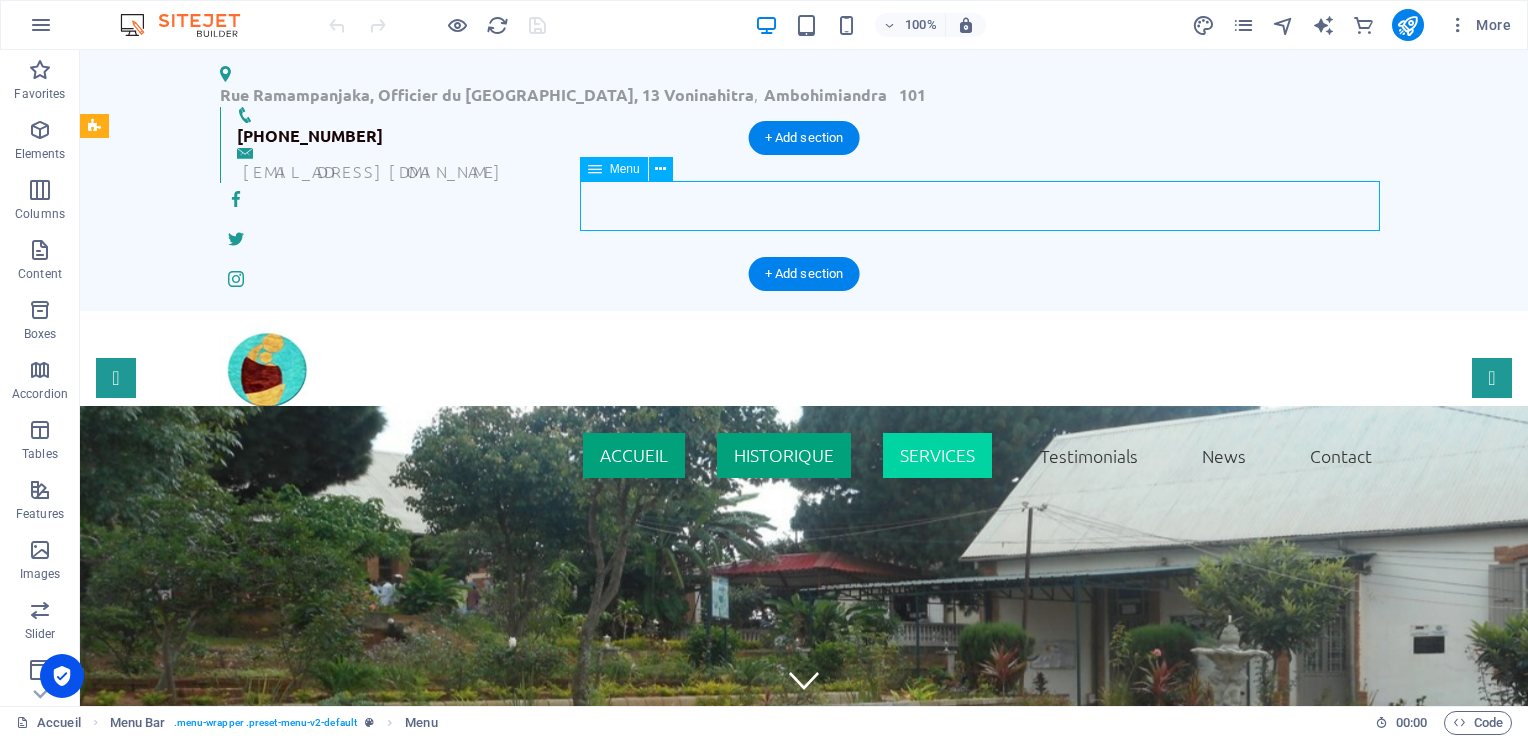 click on "Accueil HISTORIQUE Services Testimonials News Contact" at bounding box center [804, 456] 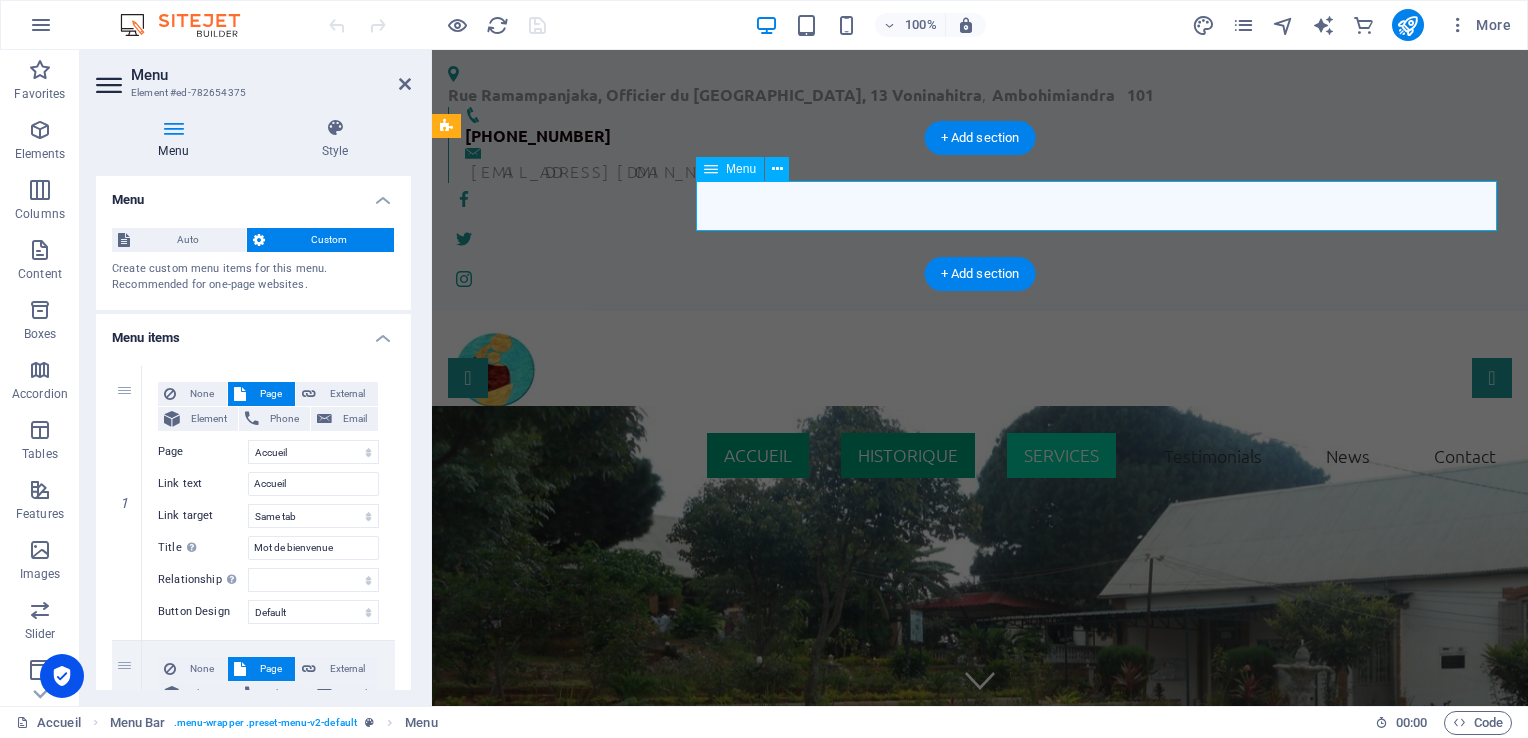 click on "Accueil HISTORIQUE Services Testimonials News Contact" at bounding box center [980, 456] 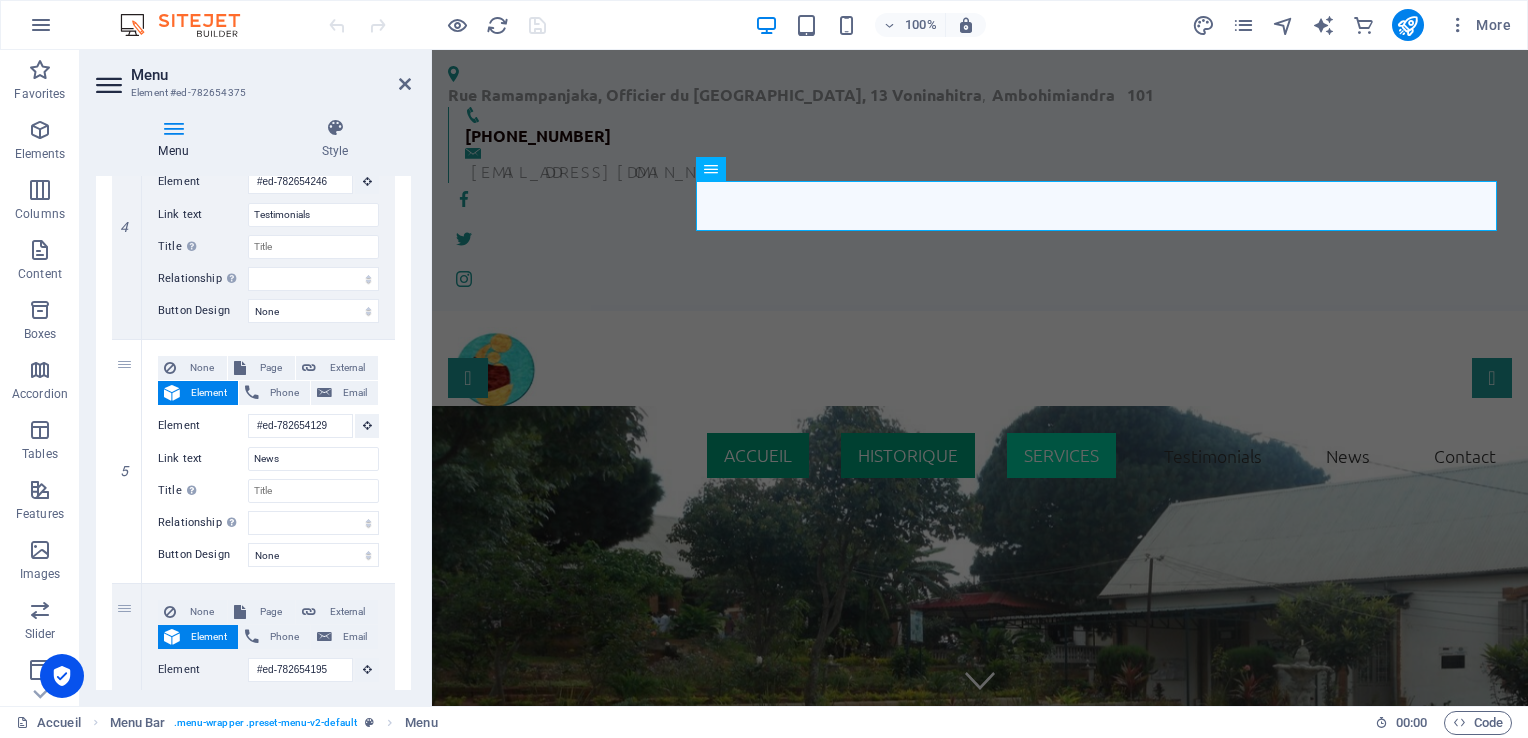 scroll, scrollTop: 1104, scrollLeft: 0, axis: vertical 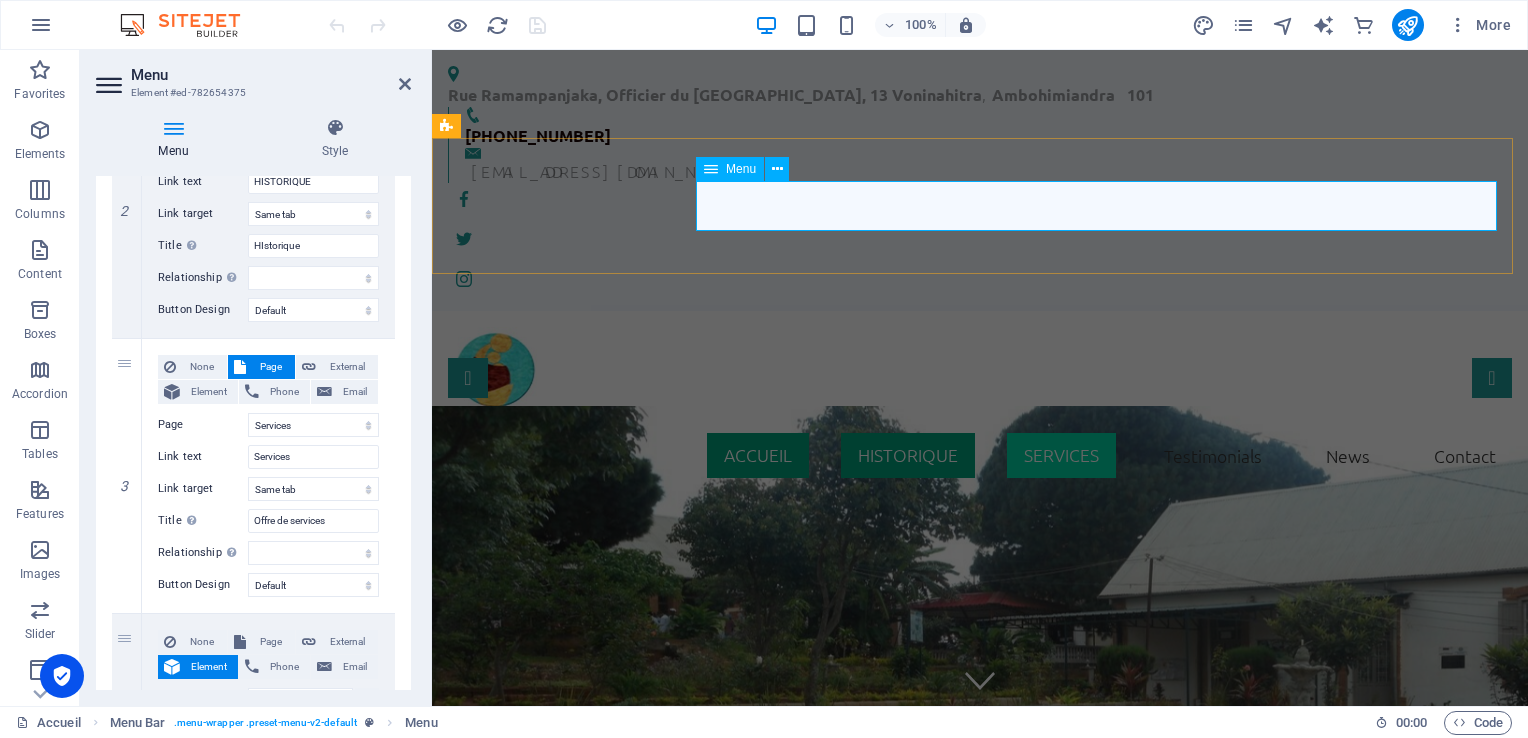 click on "Accueil HISTORIQUE Services Testimonials News Contact" at bounding box center [980, 456] 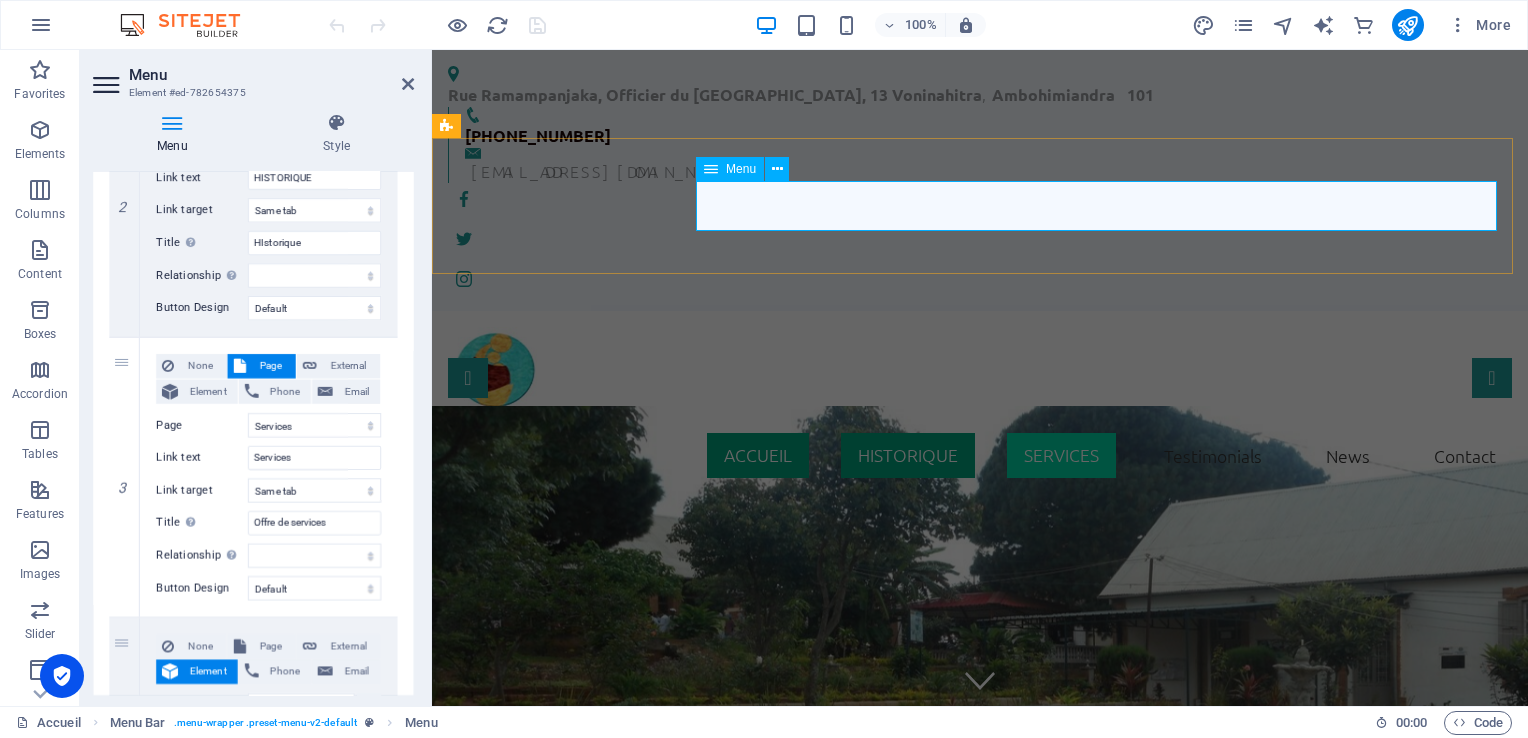 click on "Accueil HISTORIQUE Services Testimonials News Contact" at bounding box center (980, 456) 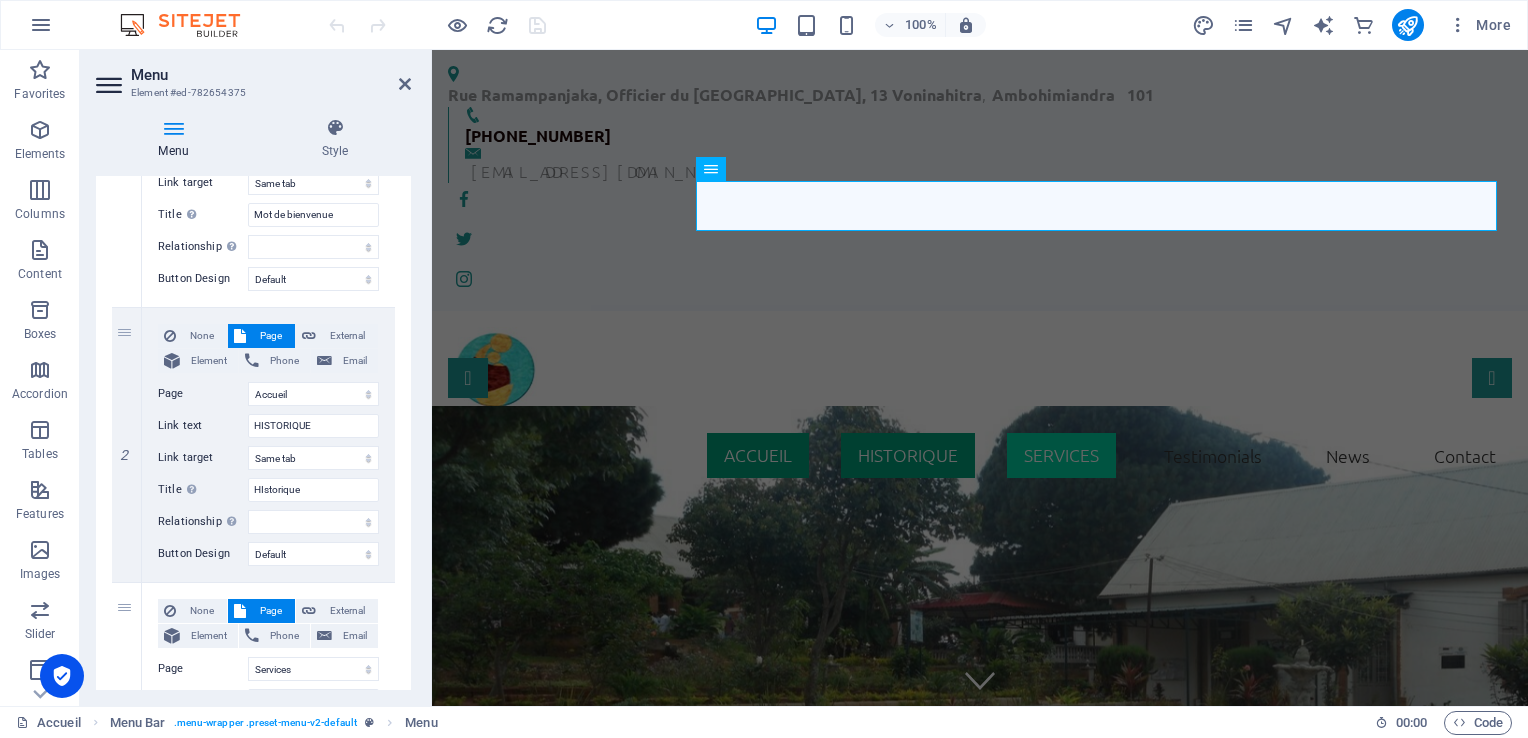 scroll, scrollTop: 327, scrollLeft: 0, axis: vertical 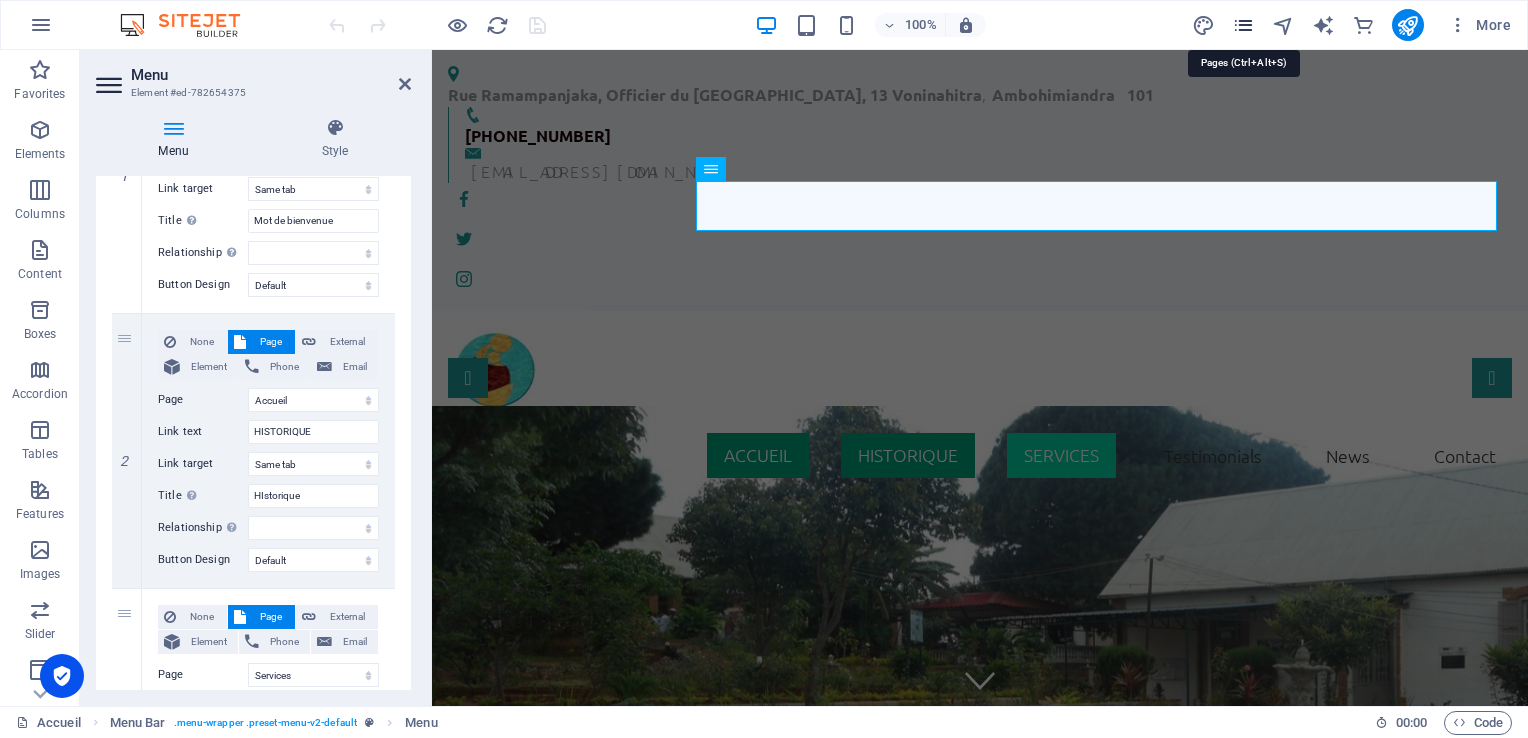 click at bounding box center [1243, 25] 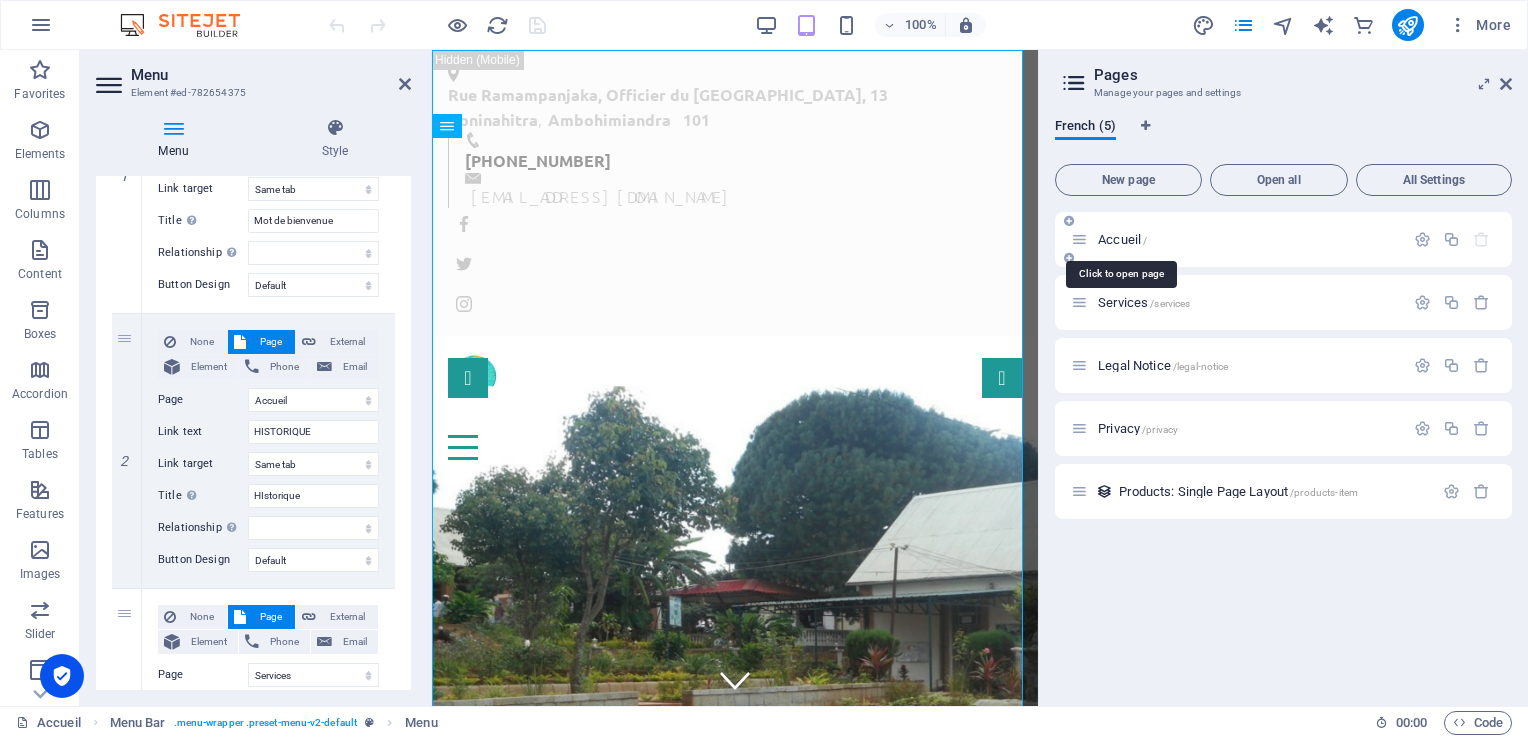 click on "Accueil /" at bounding box center [1122, 239] 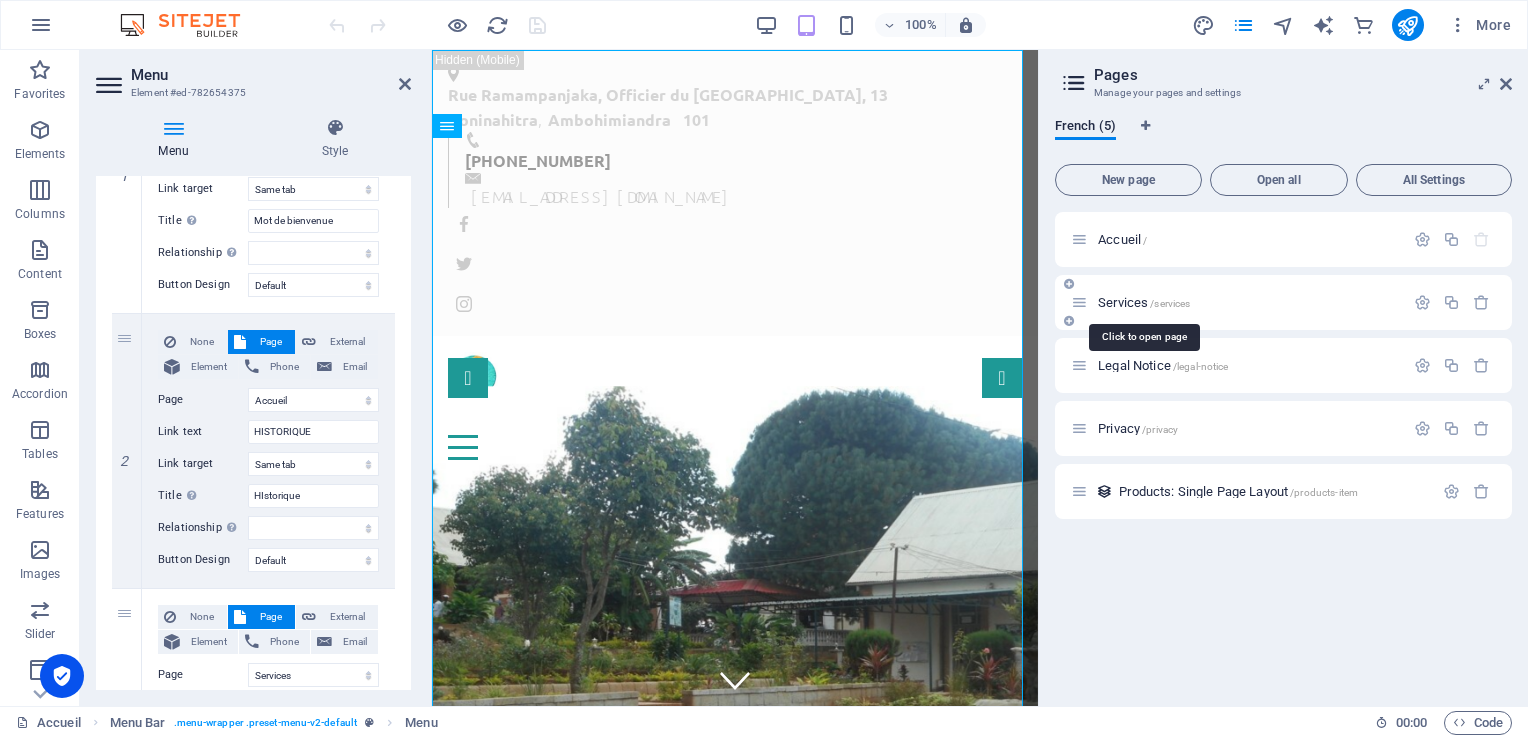 click on "Services /services" at bounding box center [1144, 302] 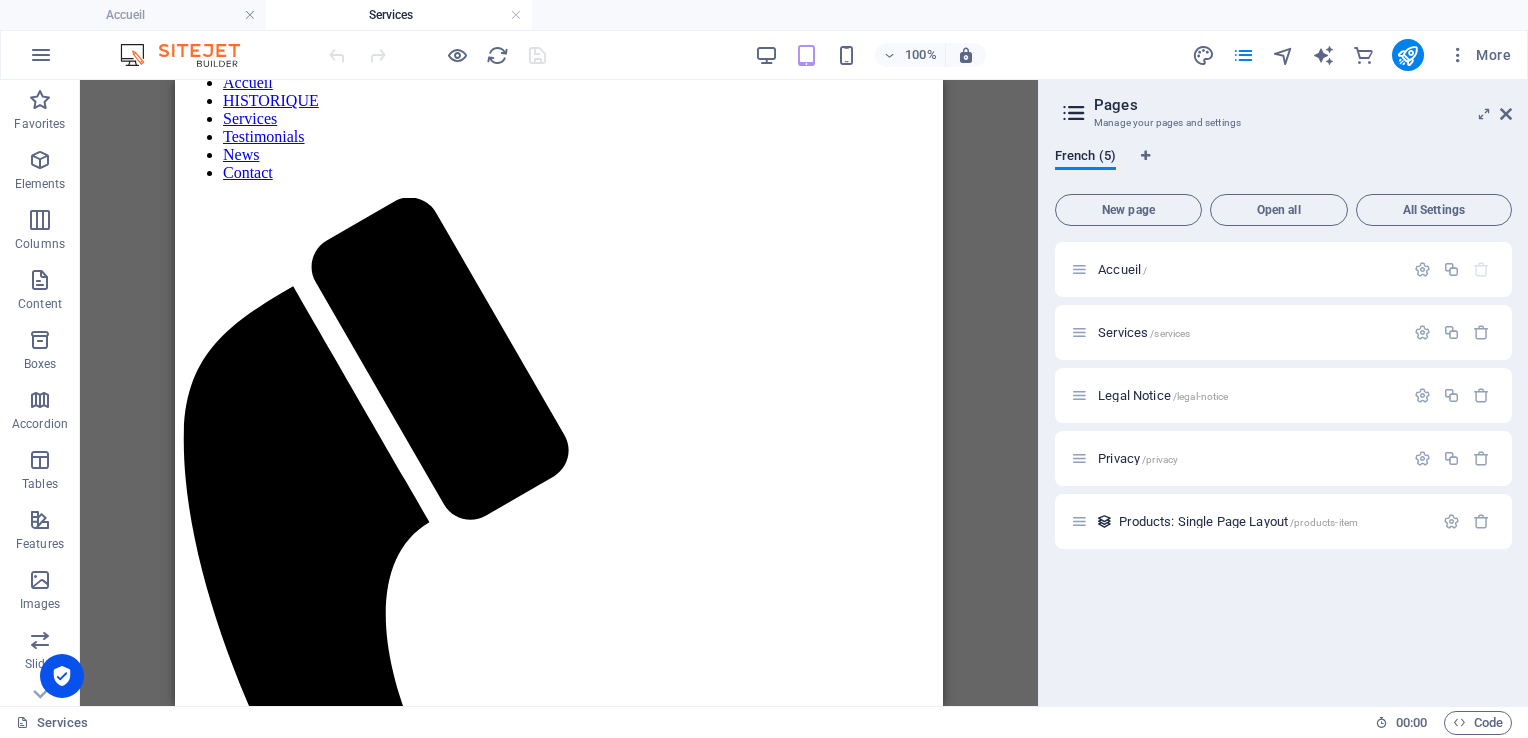 scroll, scrollTop: 0, scrollLeft: 0, axis: both 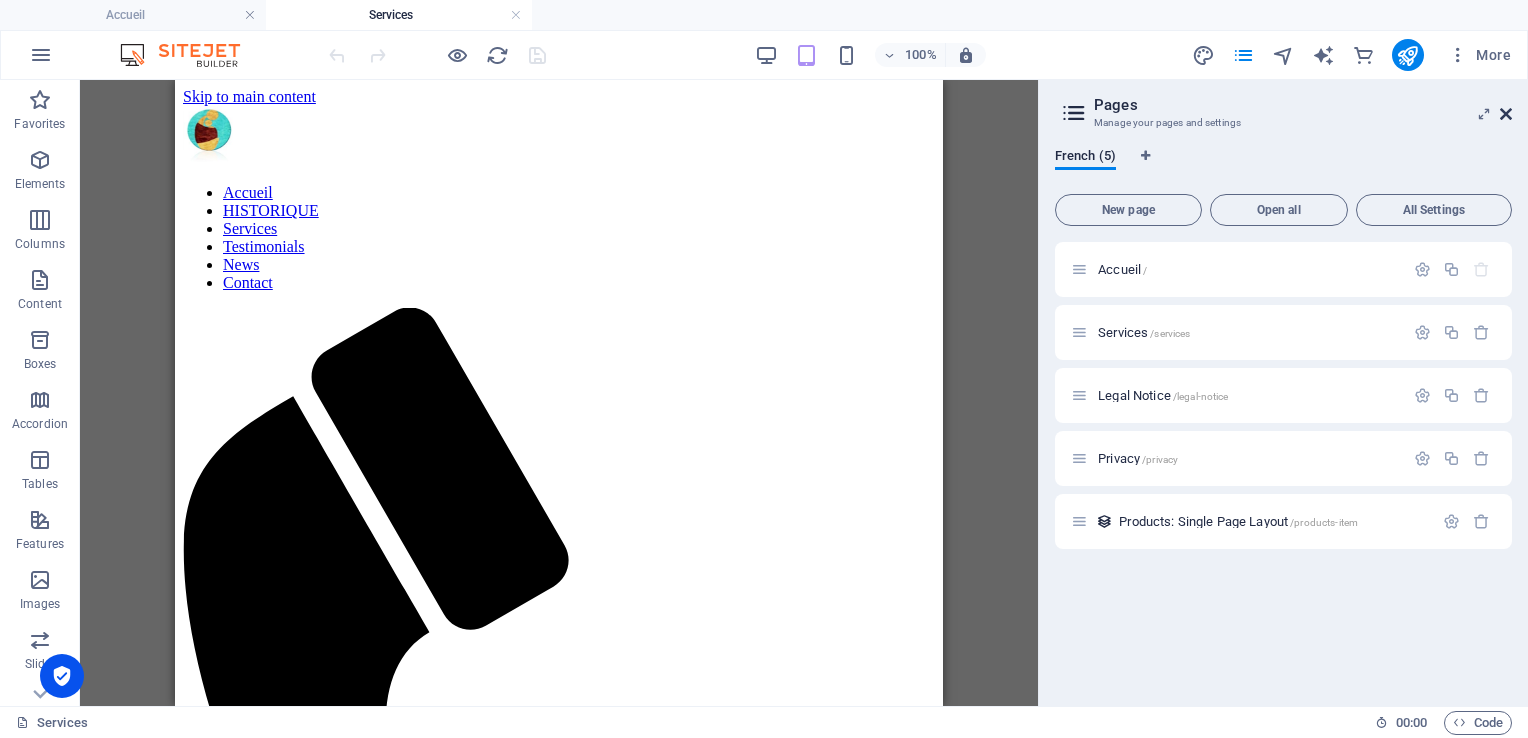 click at bounding box center [1506, 114] 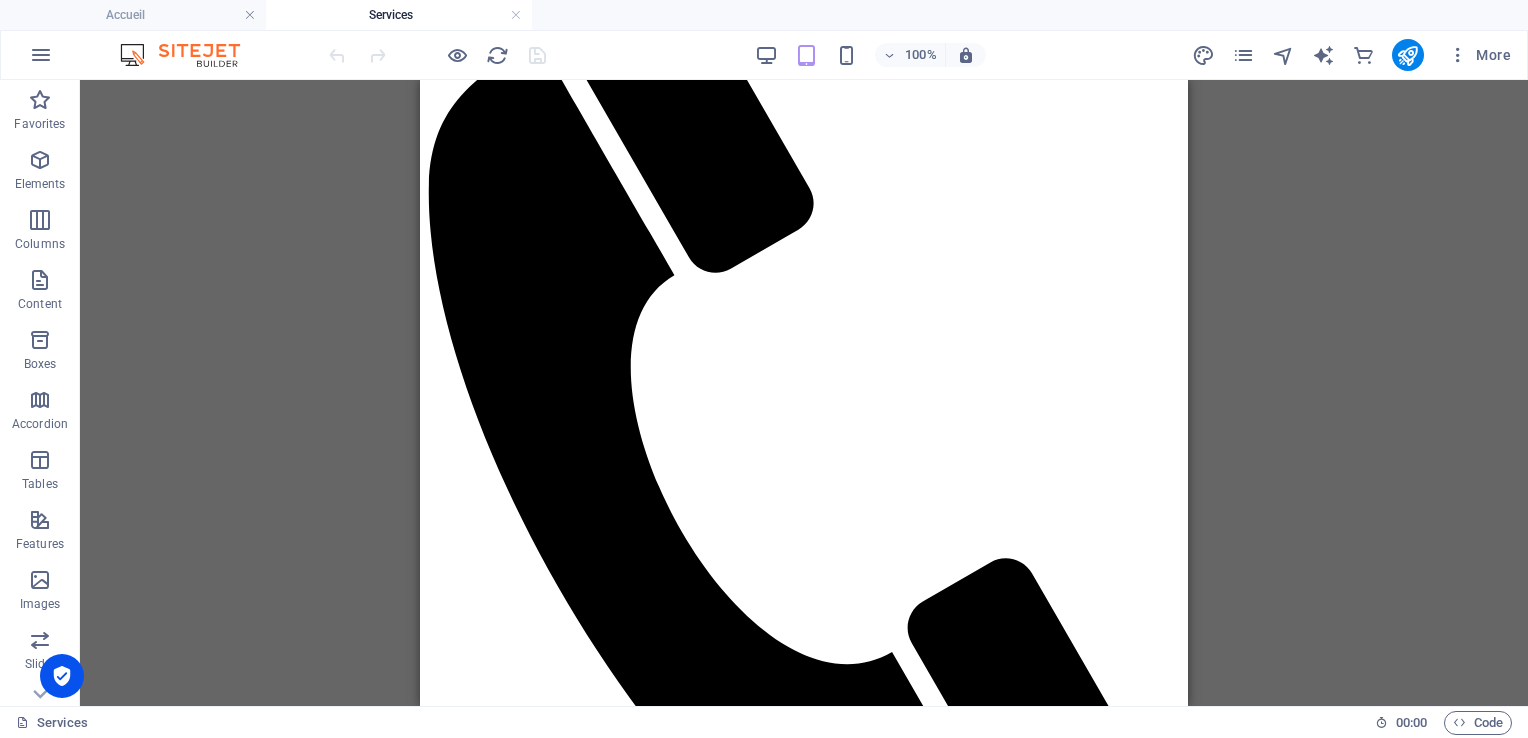 scroll, scrollTop: 0, scrollLeft: 0, axis: both 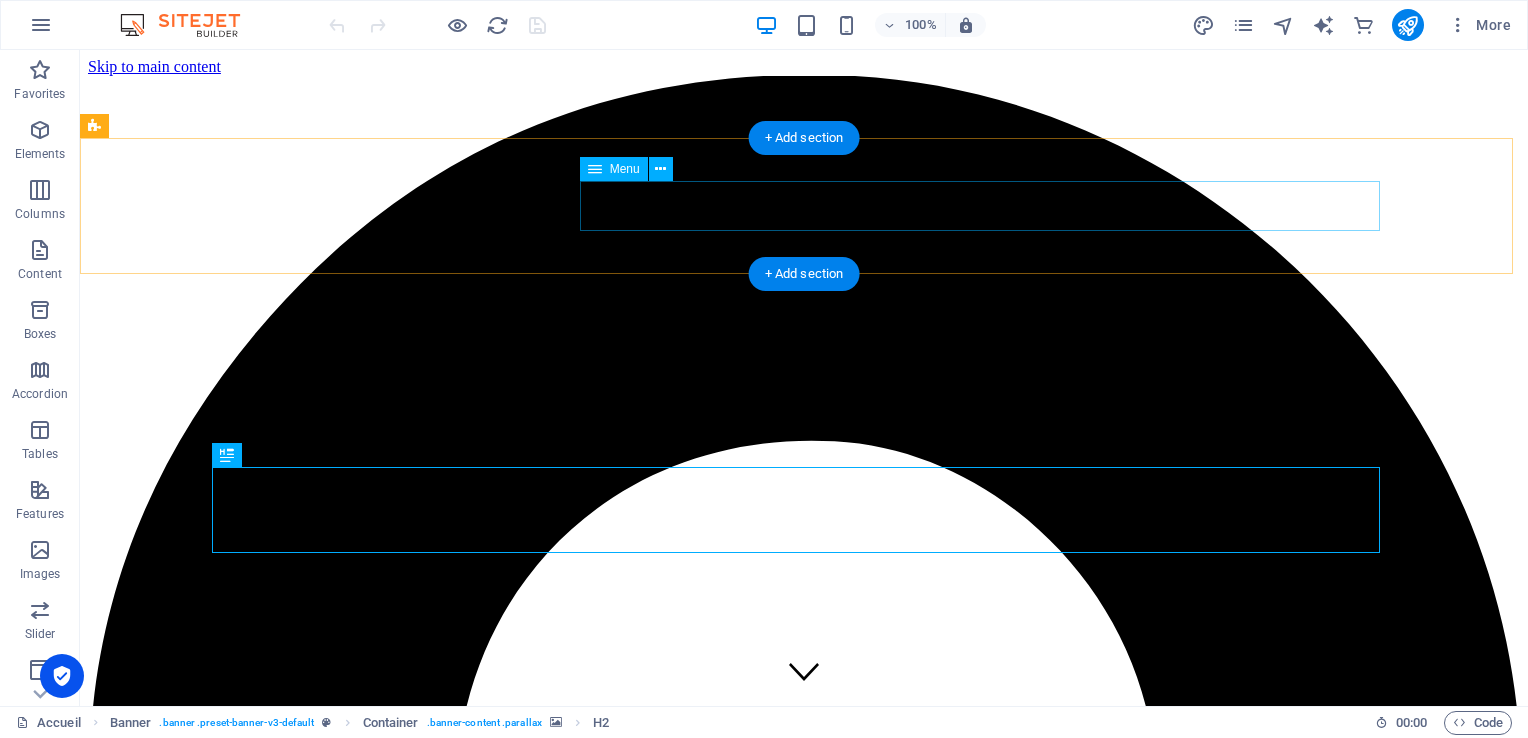 click on "Accueil HISTORIQUE Services Testimonials News Contact" at bounding box center (804, 10729) 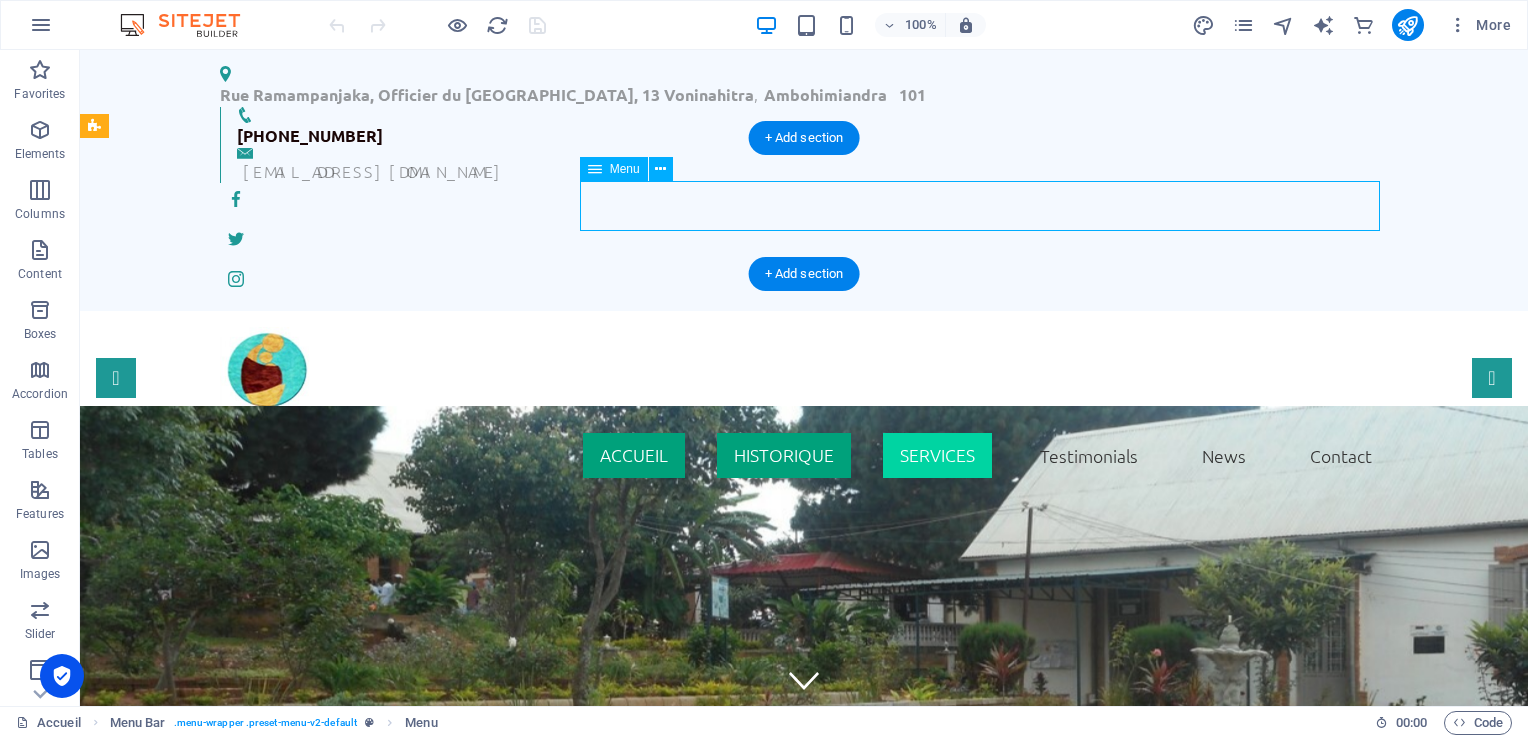 click on "Accueil HISTORIQUE Services Testimonials News Contact" at bounding box center (804, 456) 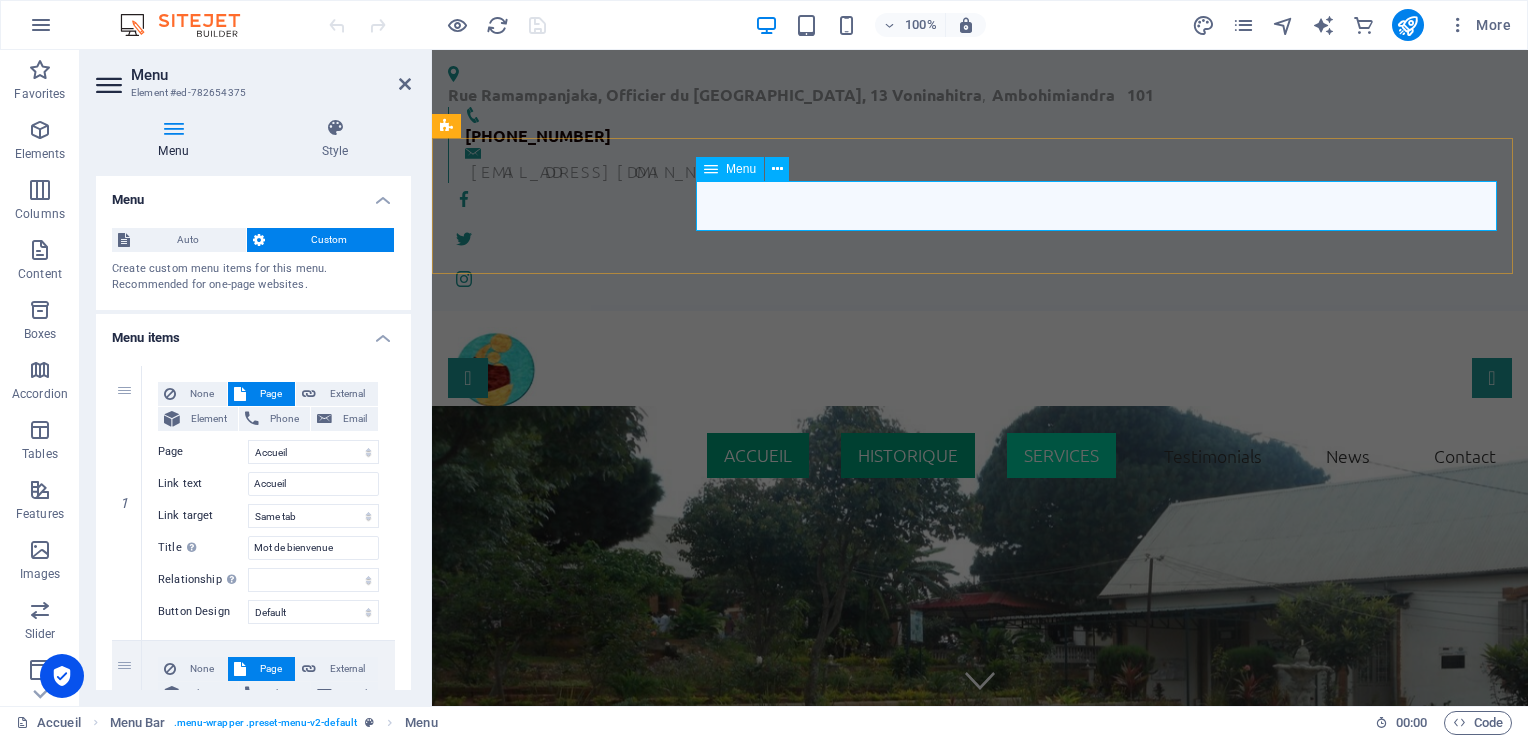 click on "Accueil HISTORIQUE Services Testimonials News Contact" at bounding box center [980, 456] 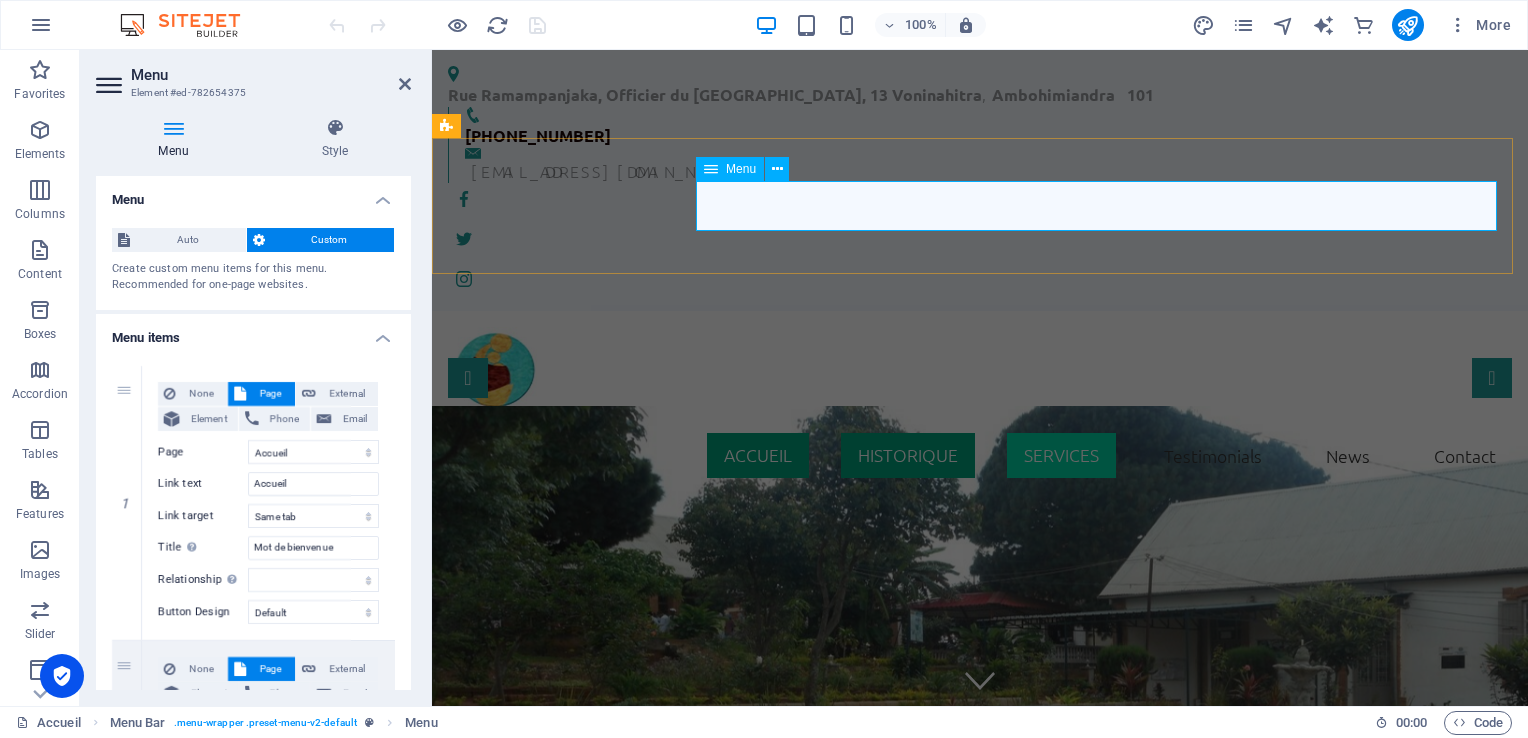 click on "Accueil HISTORIQUE Services Testimonials News Contact" at bounding box center [980, 456] 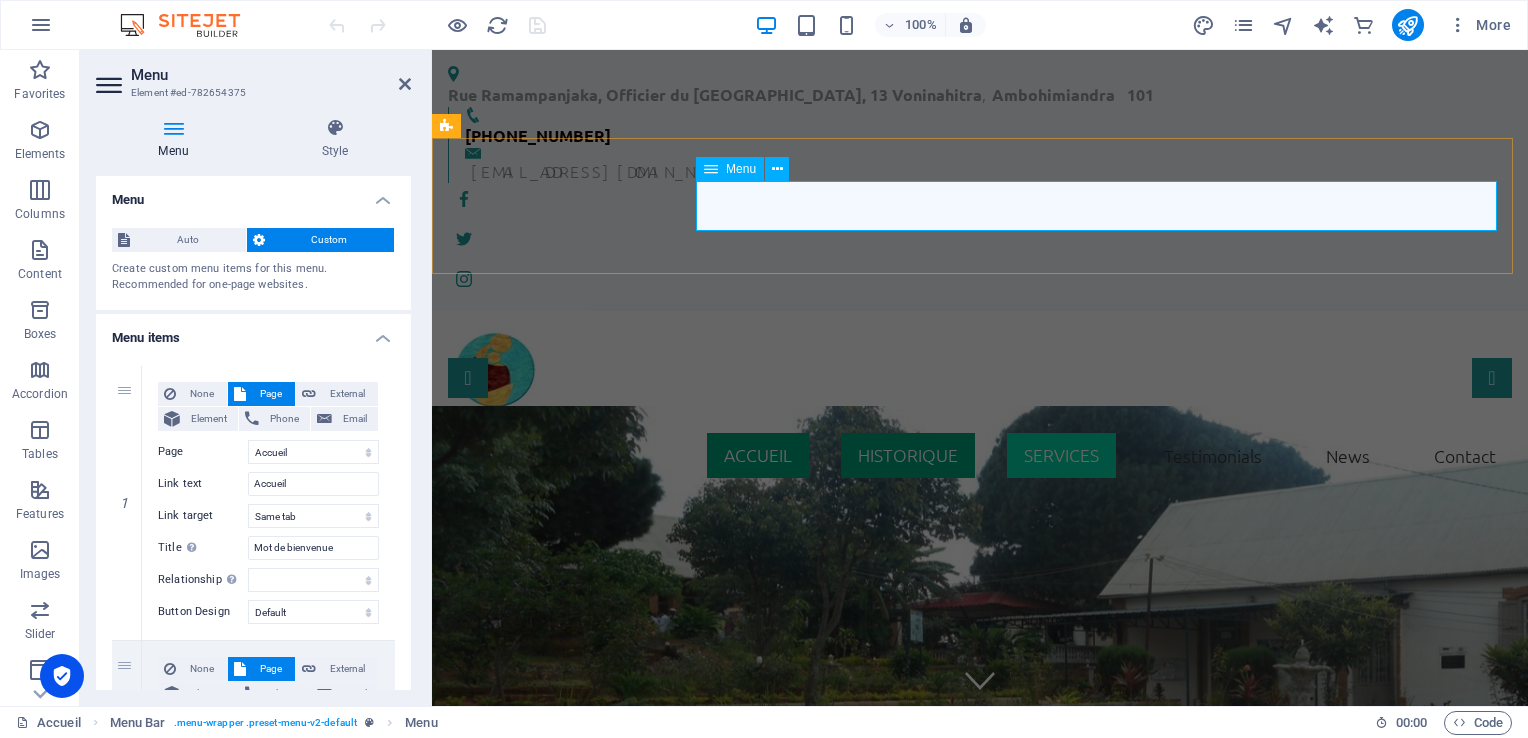 click on "Accueil HISTORIQUE Services Testimonials News Contact" at bounding box center [980, 456] 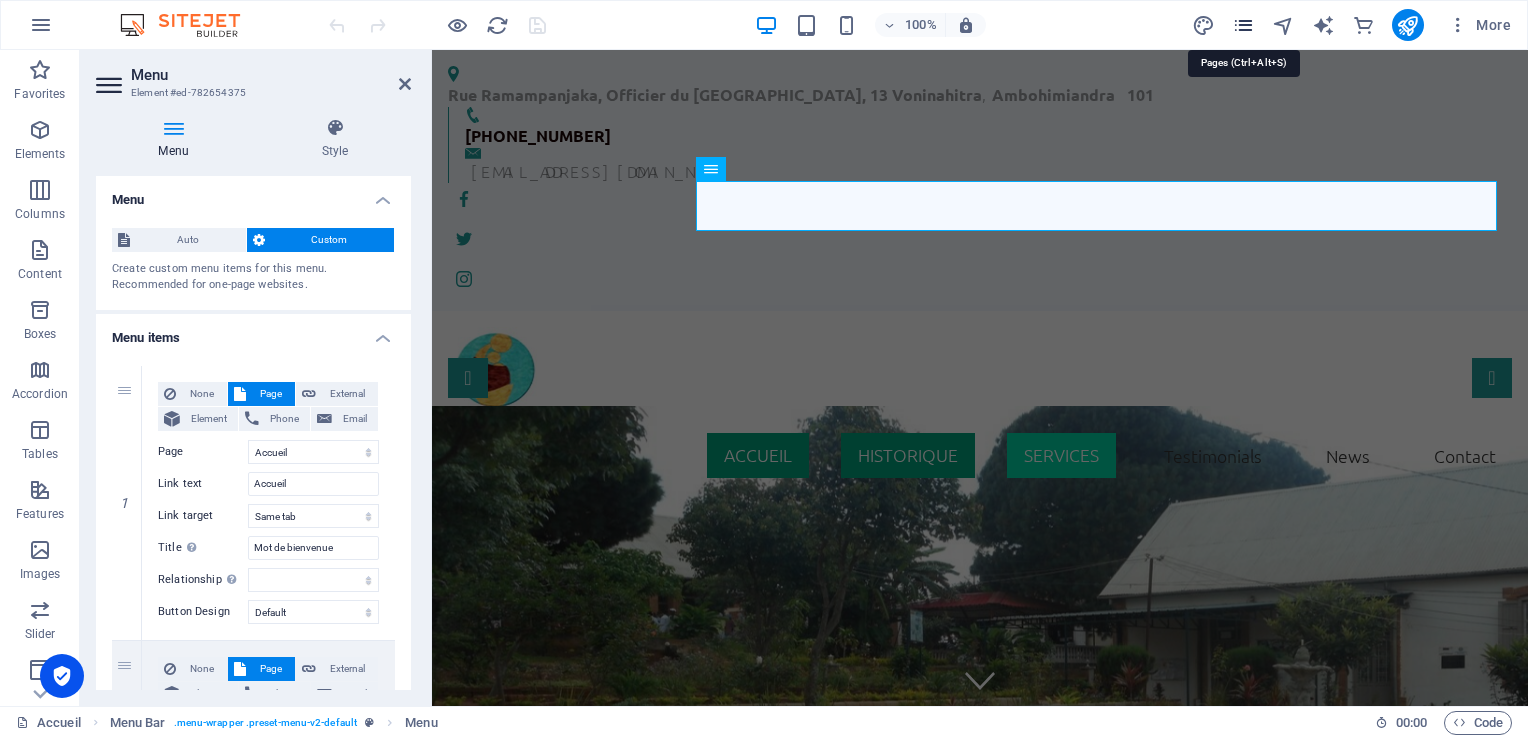 click at bounding box center (1243, 25) 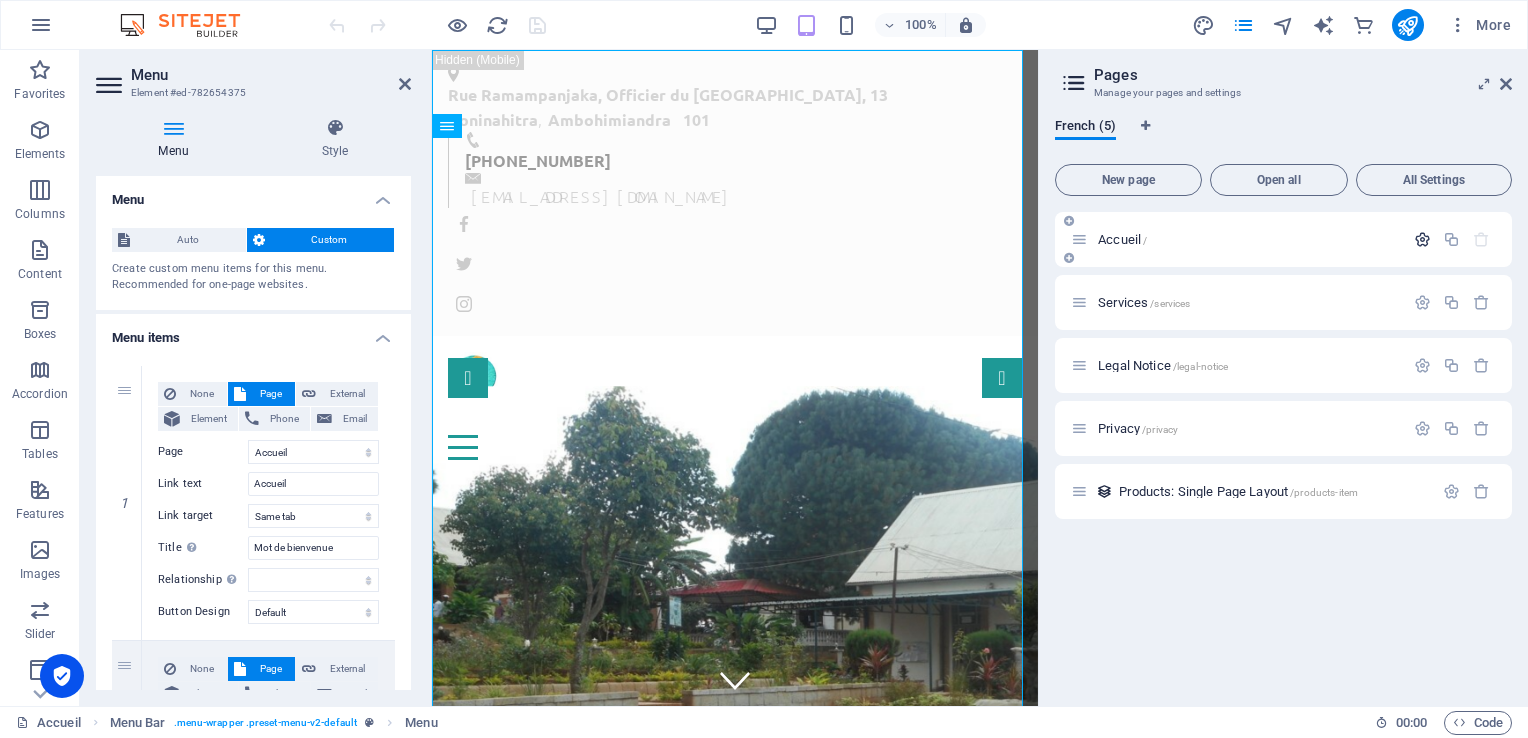 click at bounding box center [1422, 239] 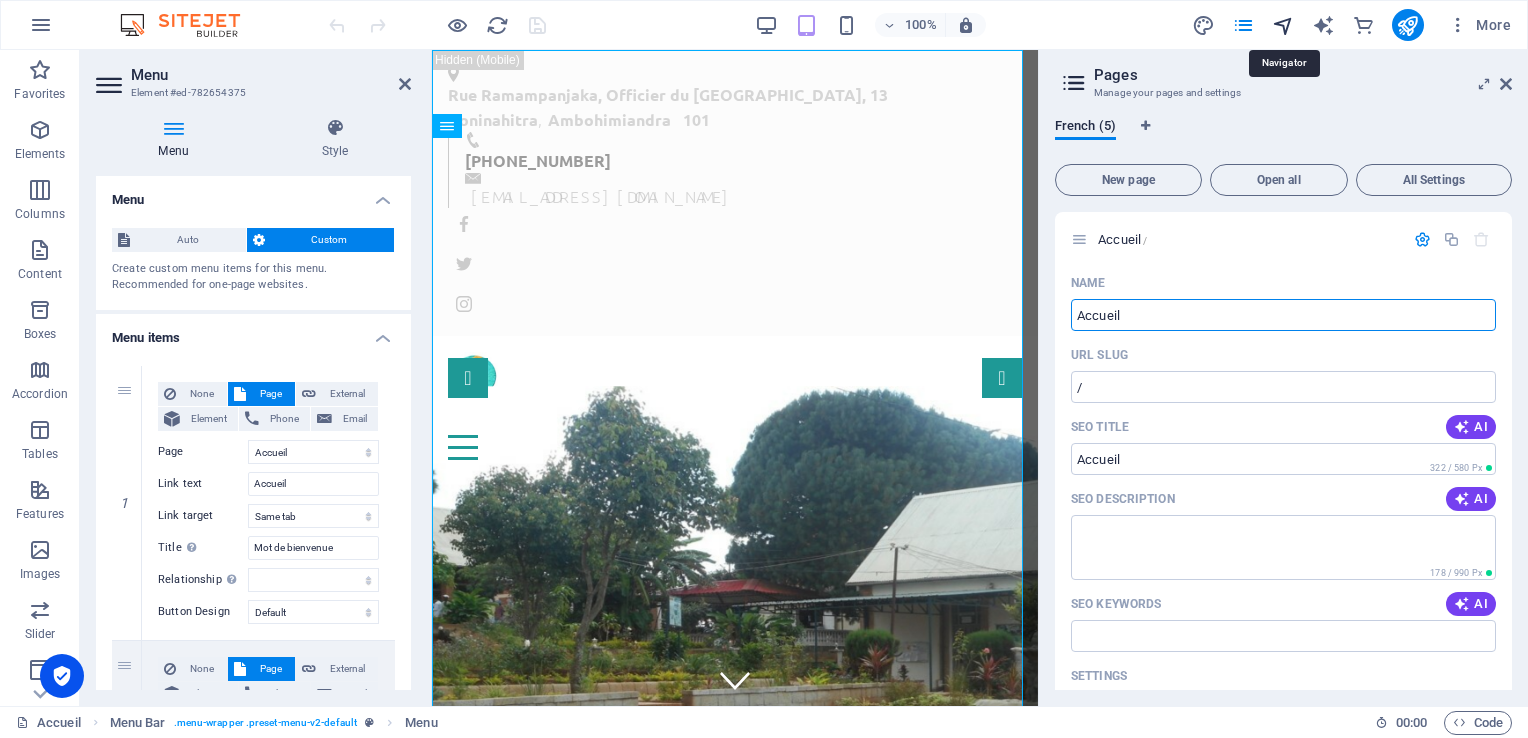 click at bounding box center [1283, 25] 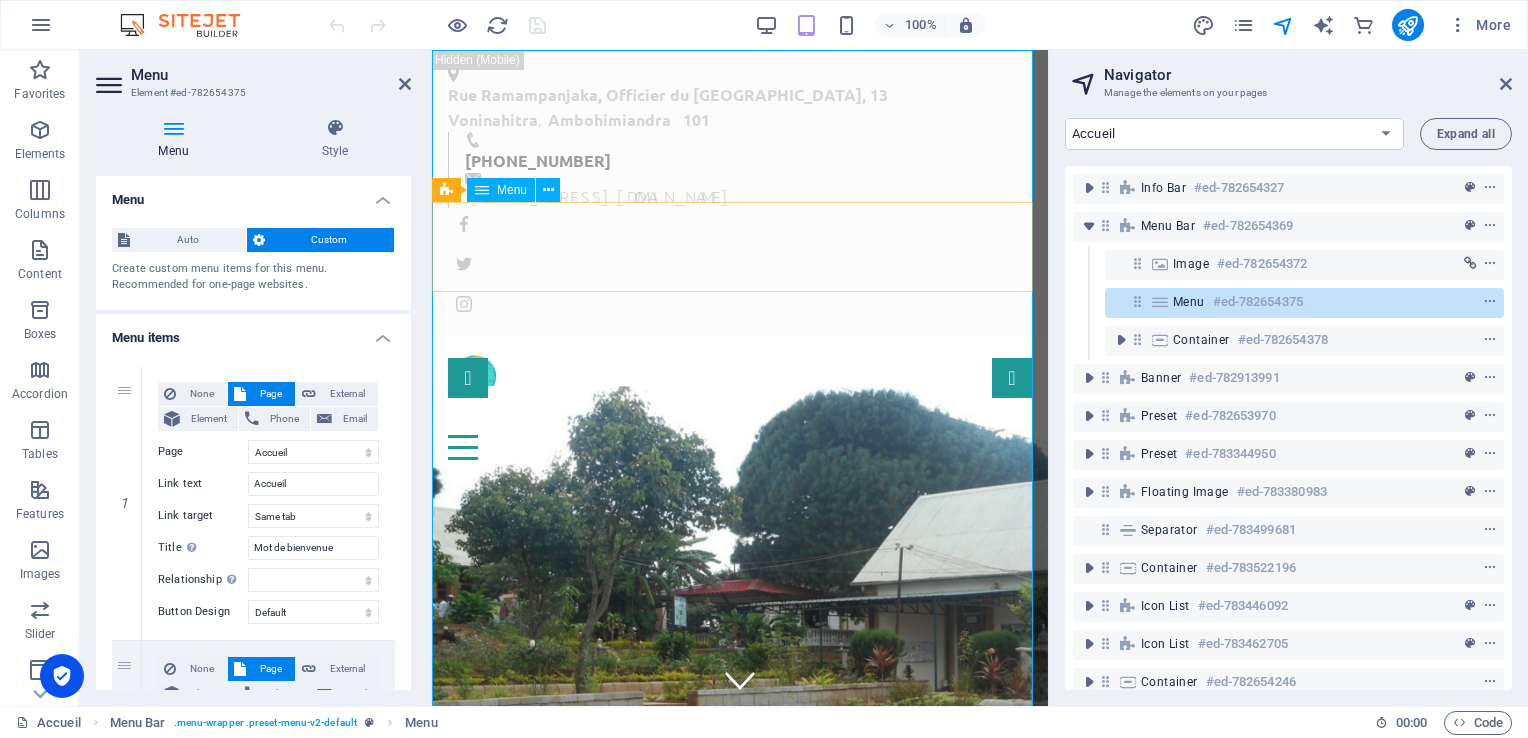 click on "#ed-782654375" at bounding box center [1258, 302] 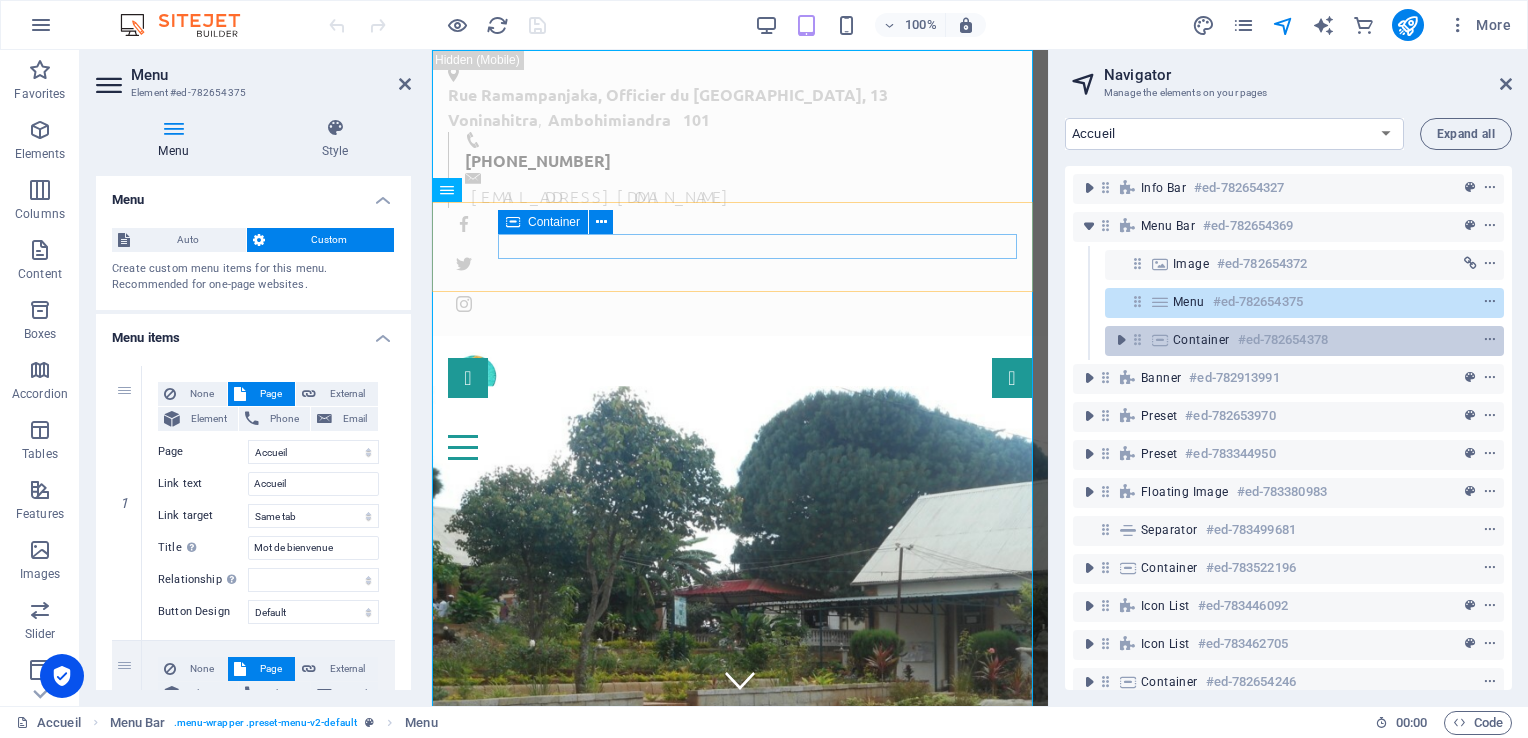 click on "#ed-782654378" at bounding box center [1283, 340] 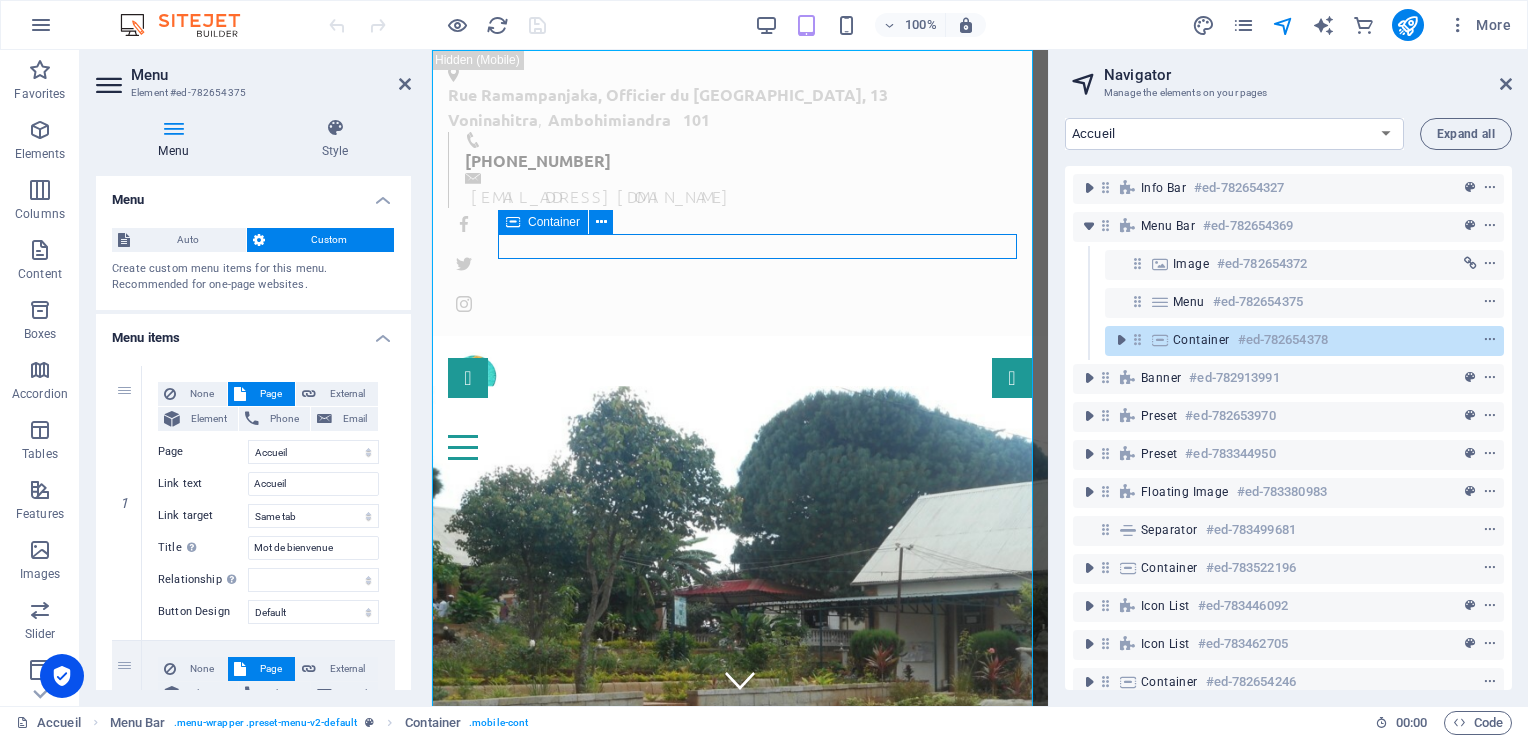 click on "#ed-782654378" at bounding box center [1283, 340] 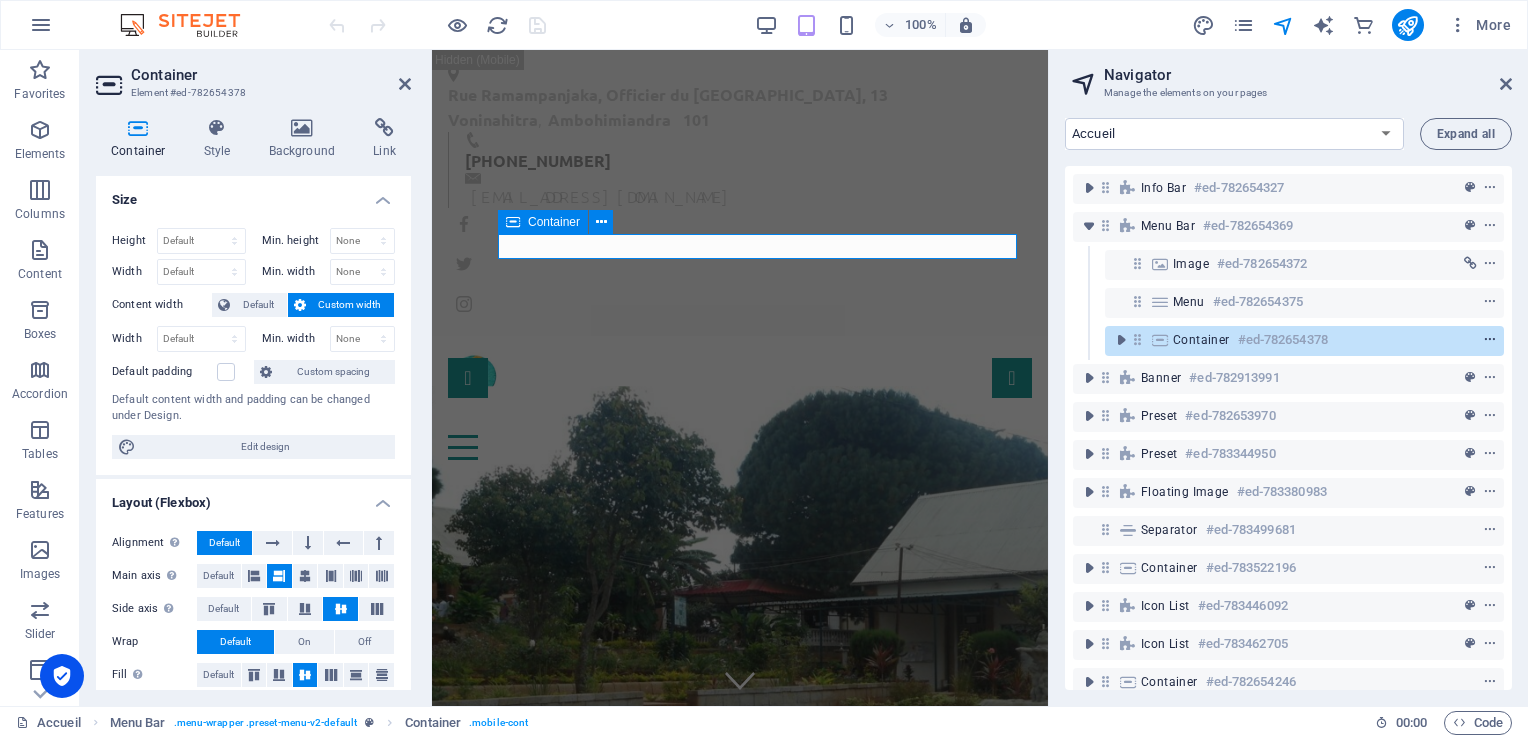 click at bounding box center [1490, 340] 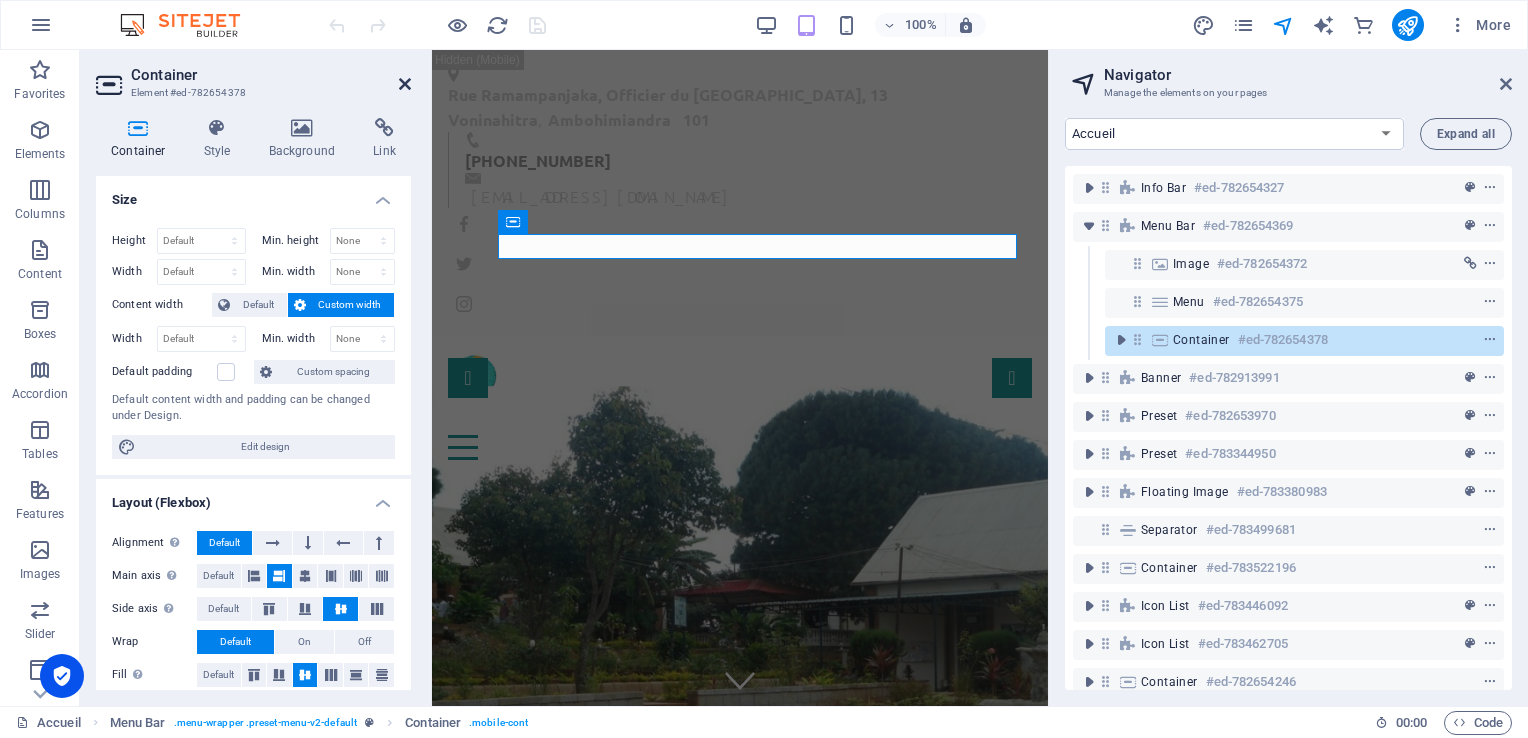 click at bounding box center [405, 84] 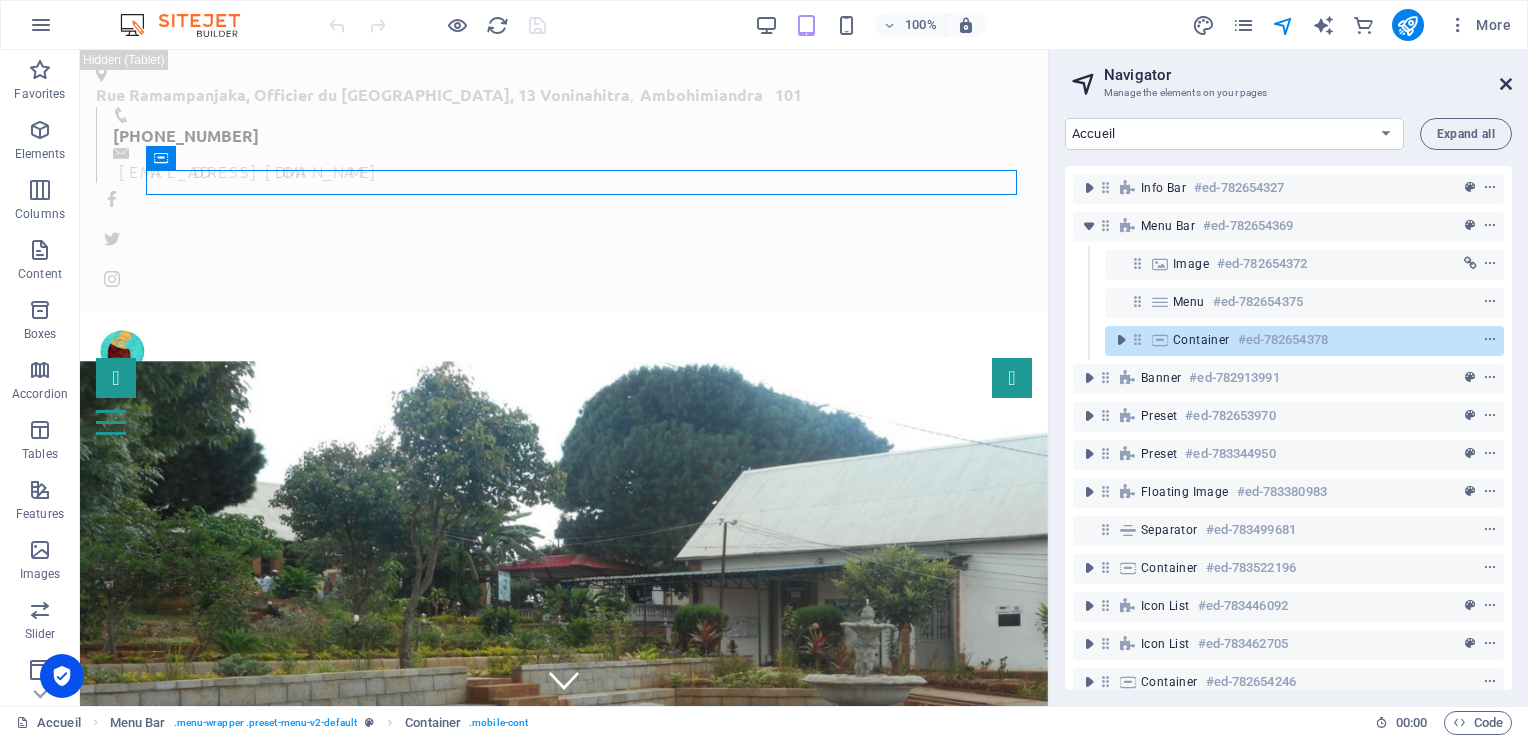 click at bounding box center [1506, 84] 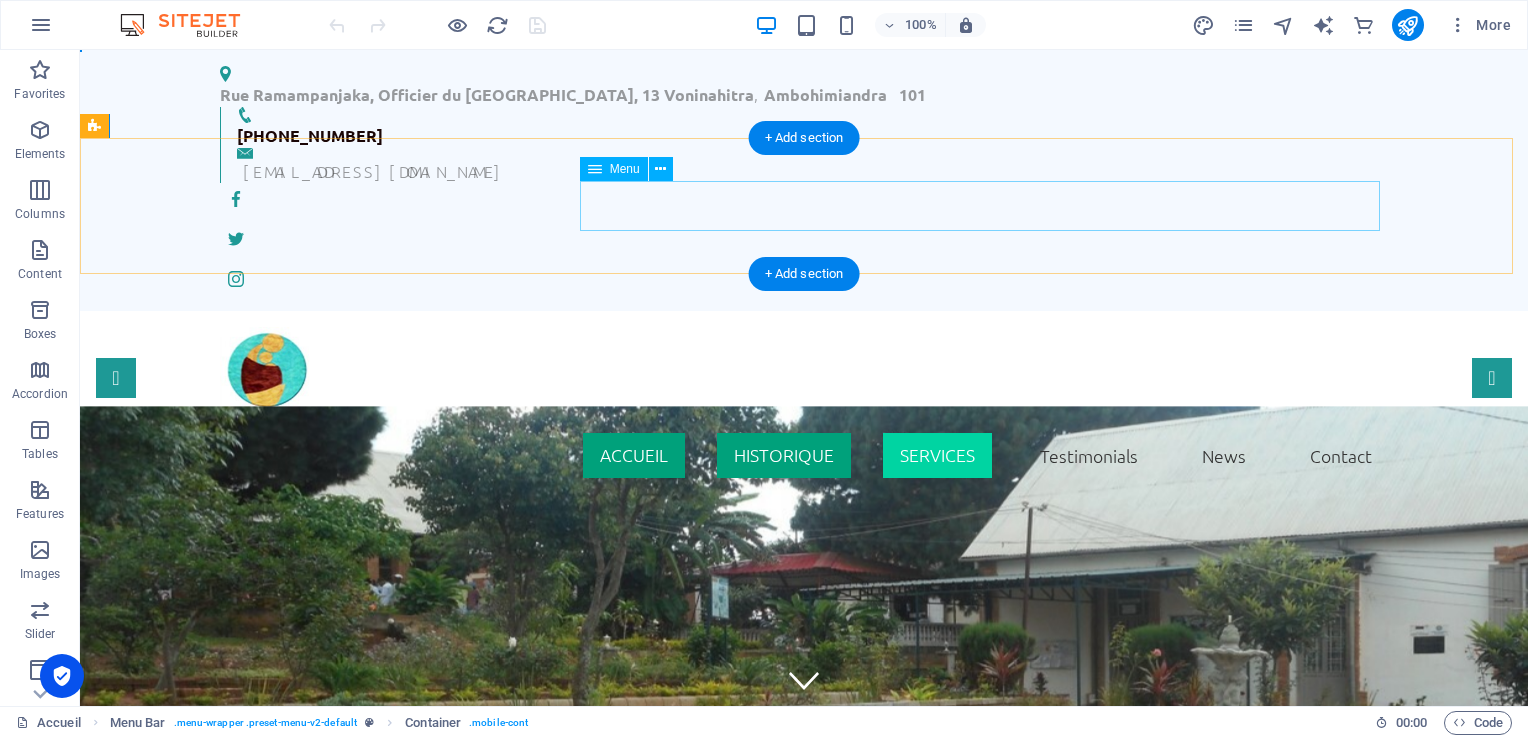 click on "Accueil HISTORIQUE Services Testimonials News Contact" at bounding box center (804, 456) 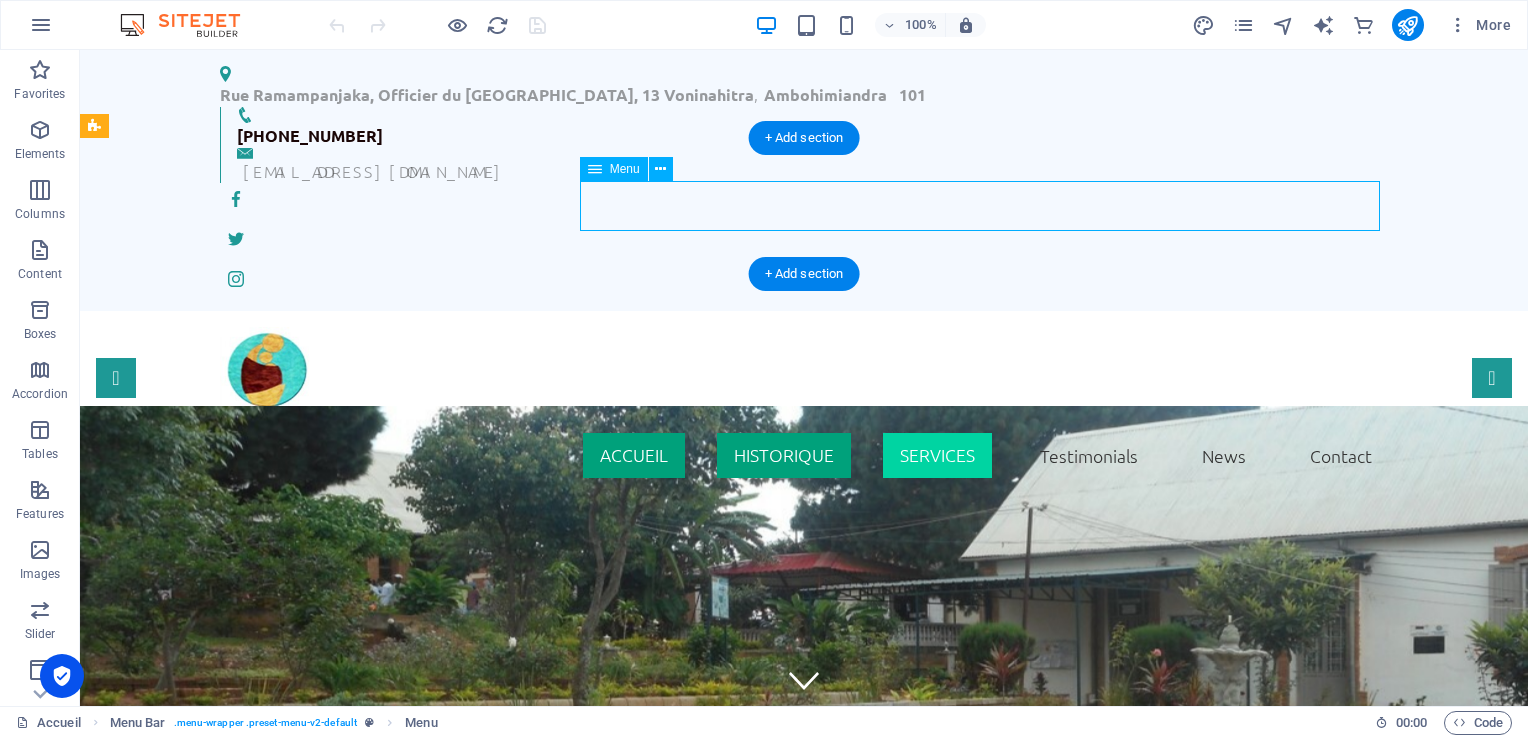 click on "Accueil HISTORIQUE Services Testimonials News Contact" at bounding box center [804, 456] 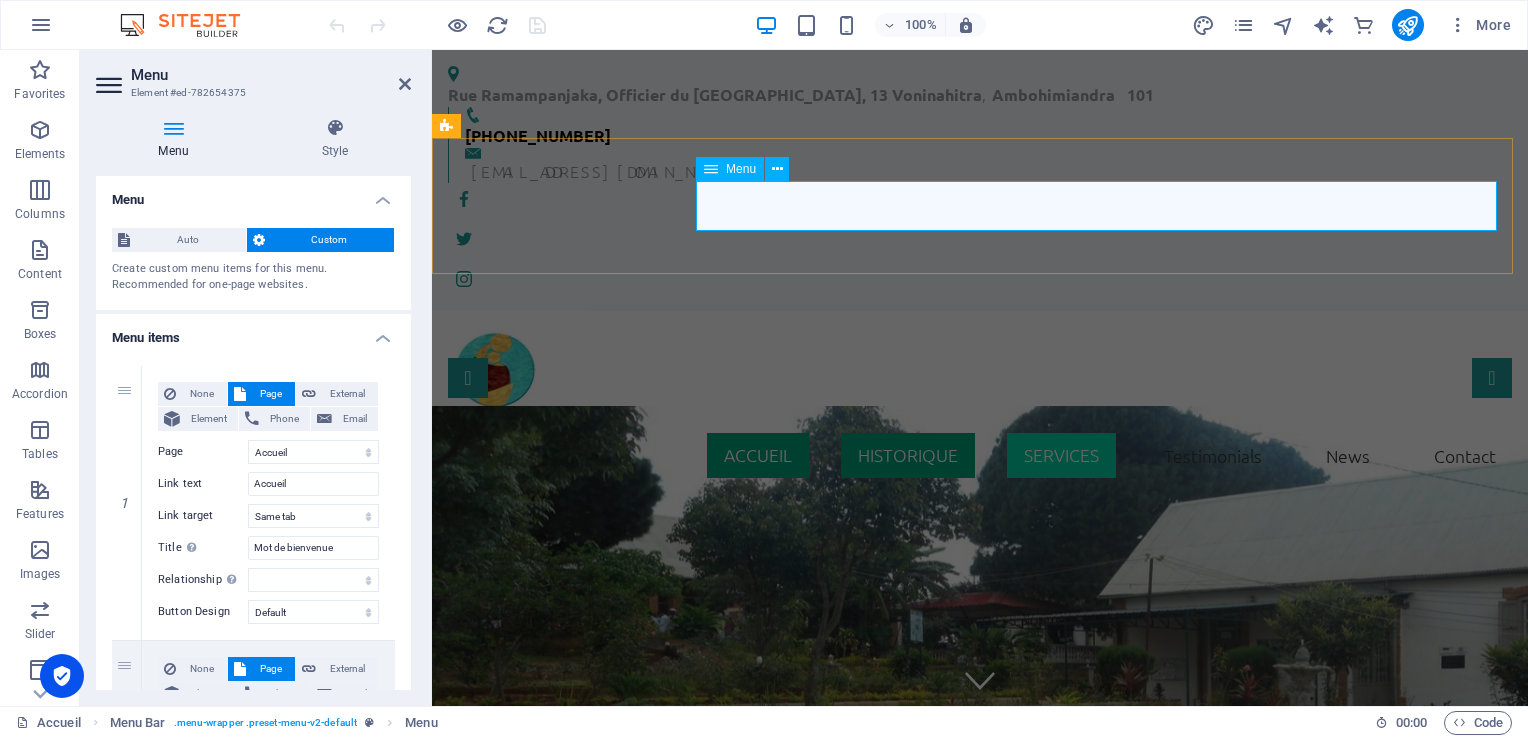 click at bounding box center [711, 169] 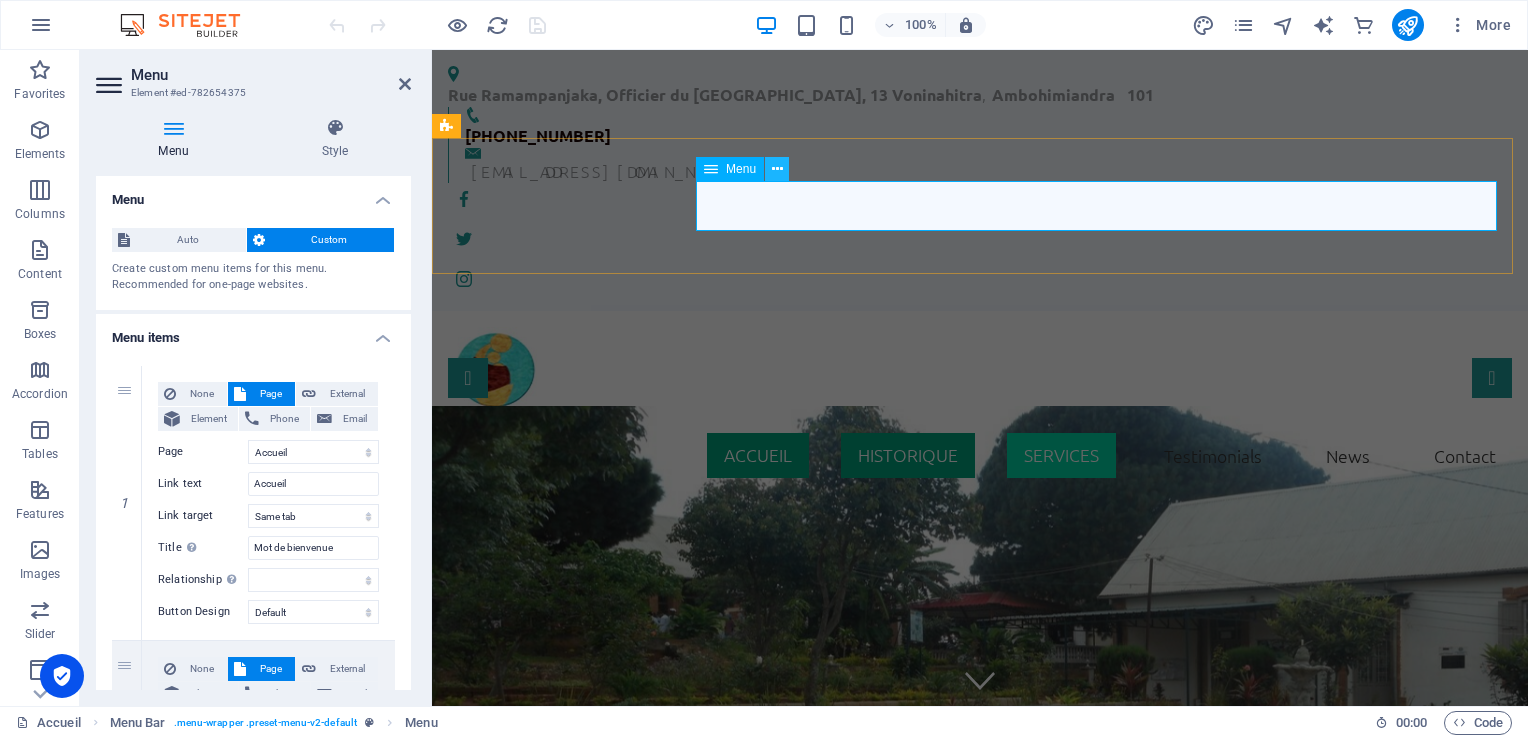 click at bounding box center (777, 169) 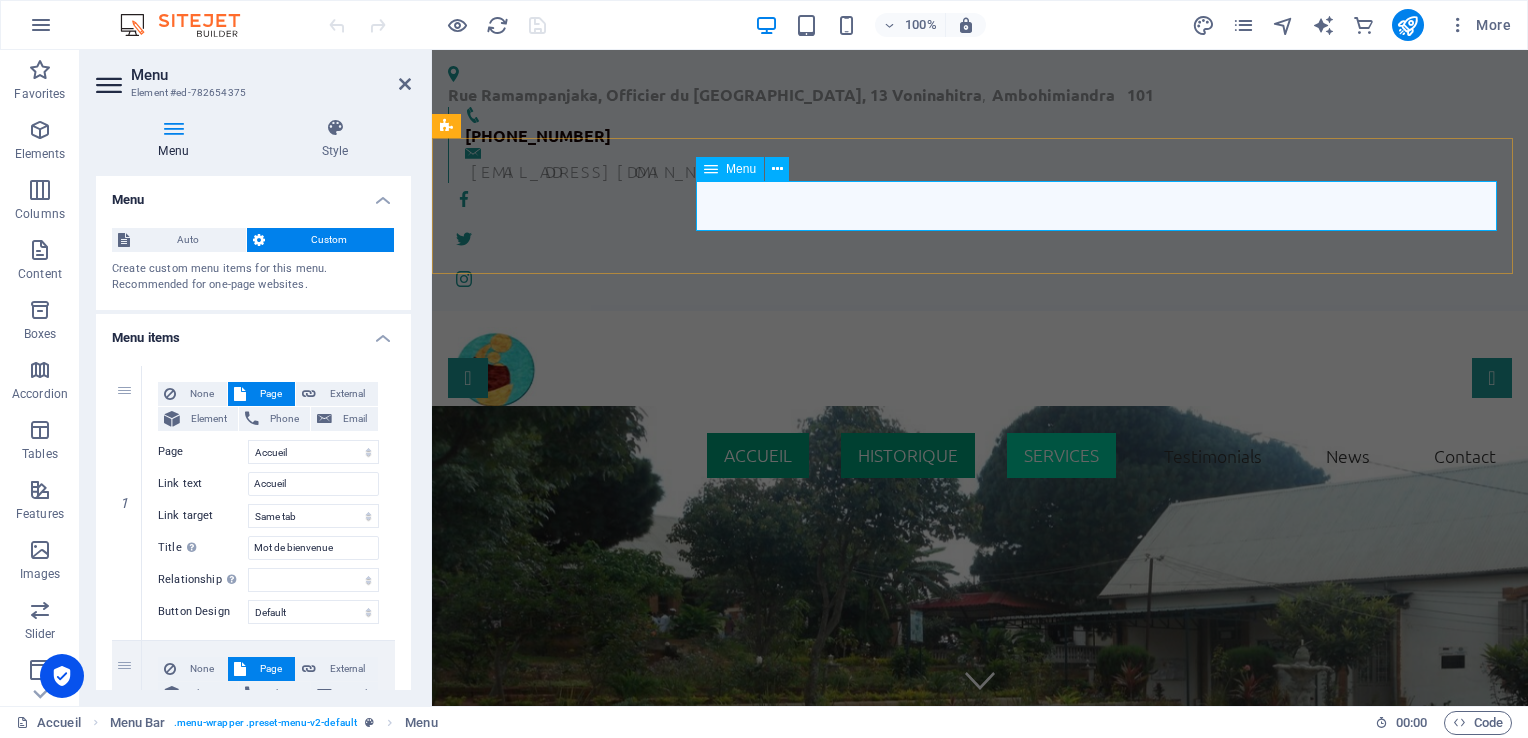 click on "Accueil HISTORIQUE Services Testimonials News Contact" at bounding box center [980, 456] 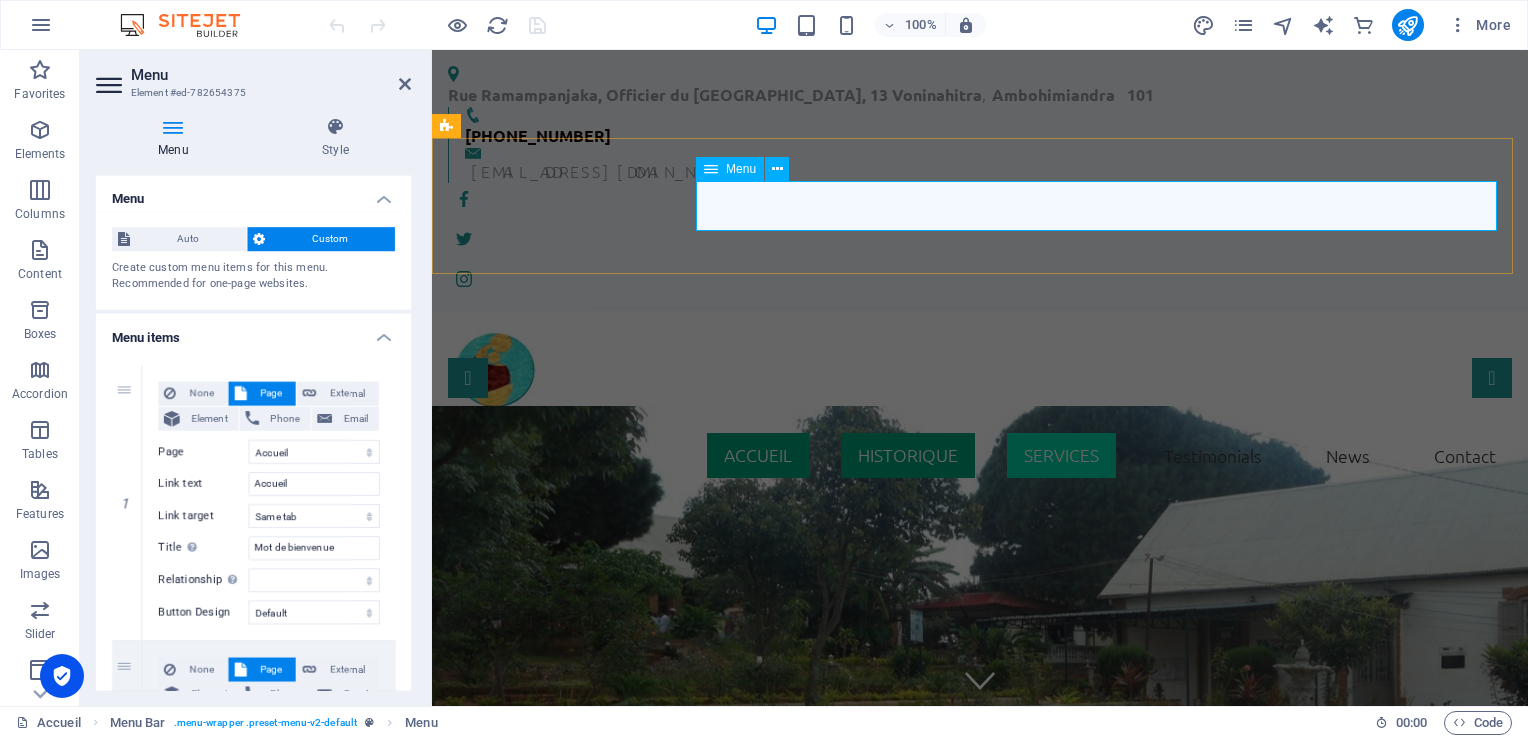 click on "Accueil HISTORIQUE Services Testimonials News Contact" at bounding box center (980, 456) 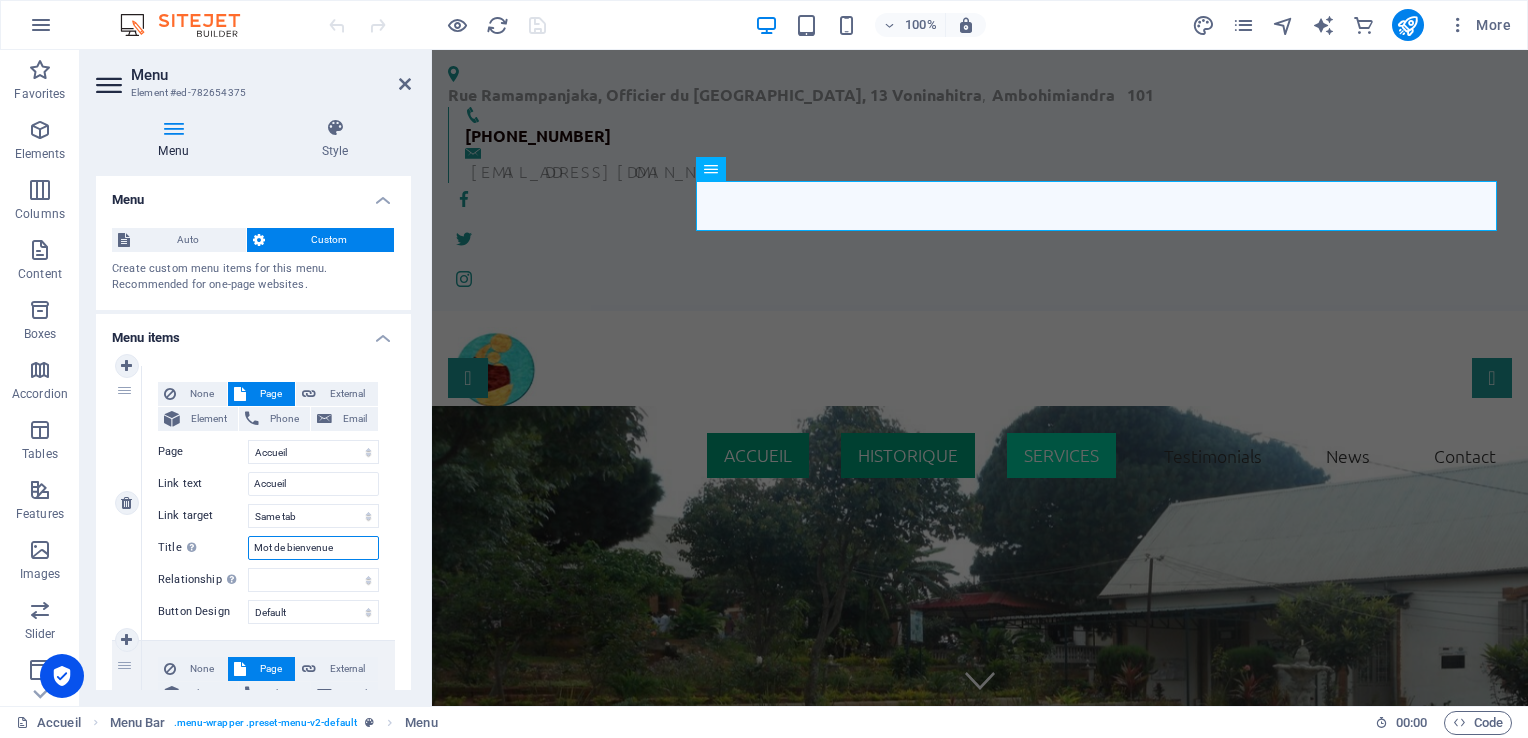 click on "Mot de bienvenue" at bounding box center (313, 548) 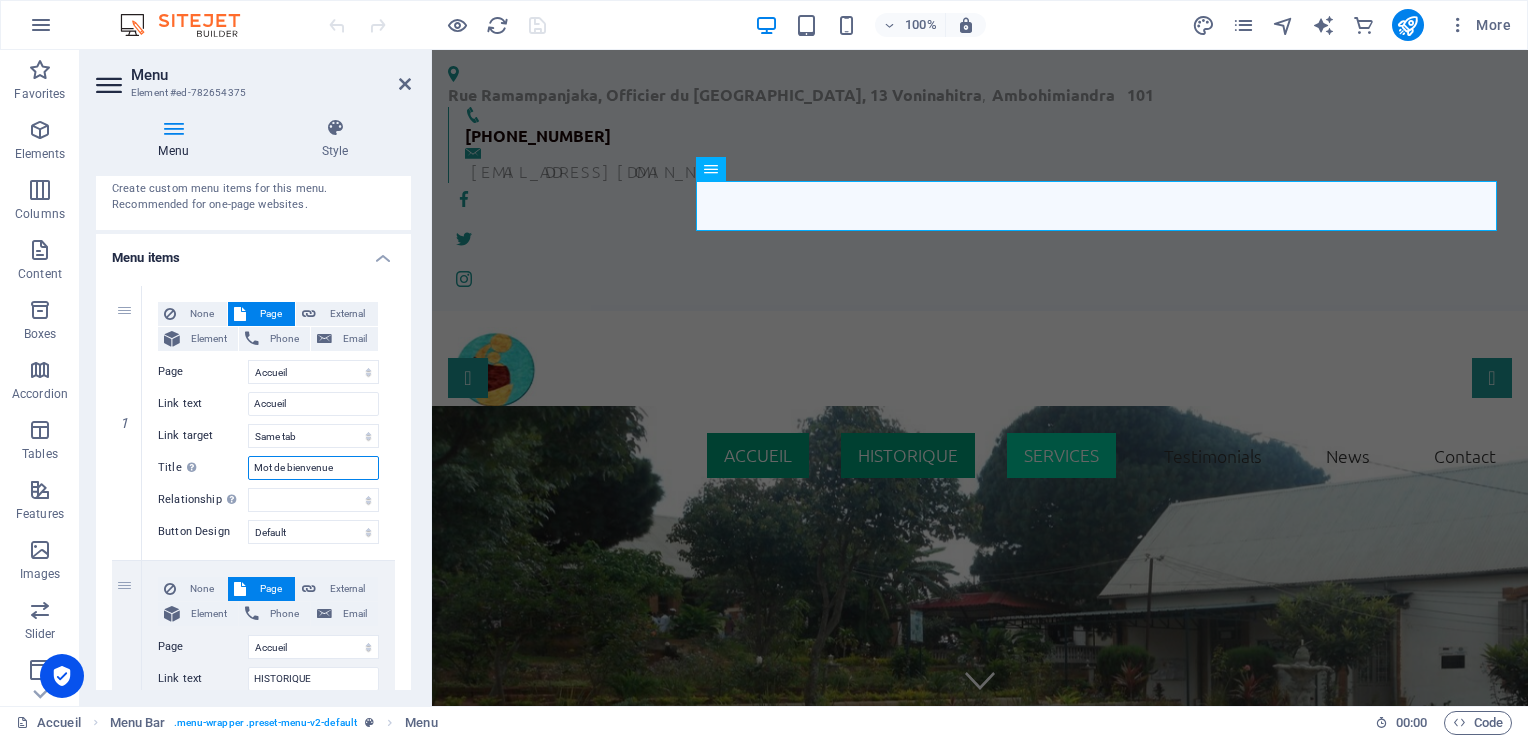 scroll, scrollTop: 100, scrollLeft: 0, axis: vertical 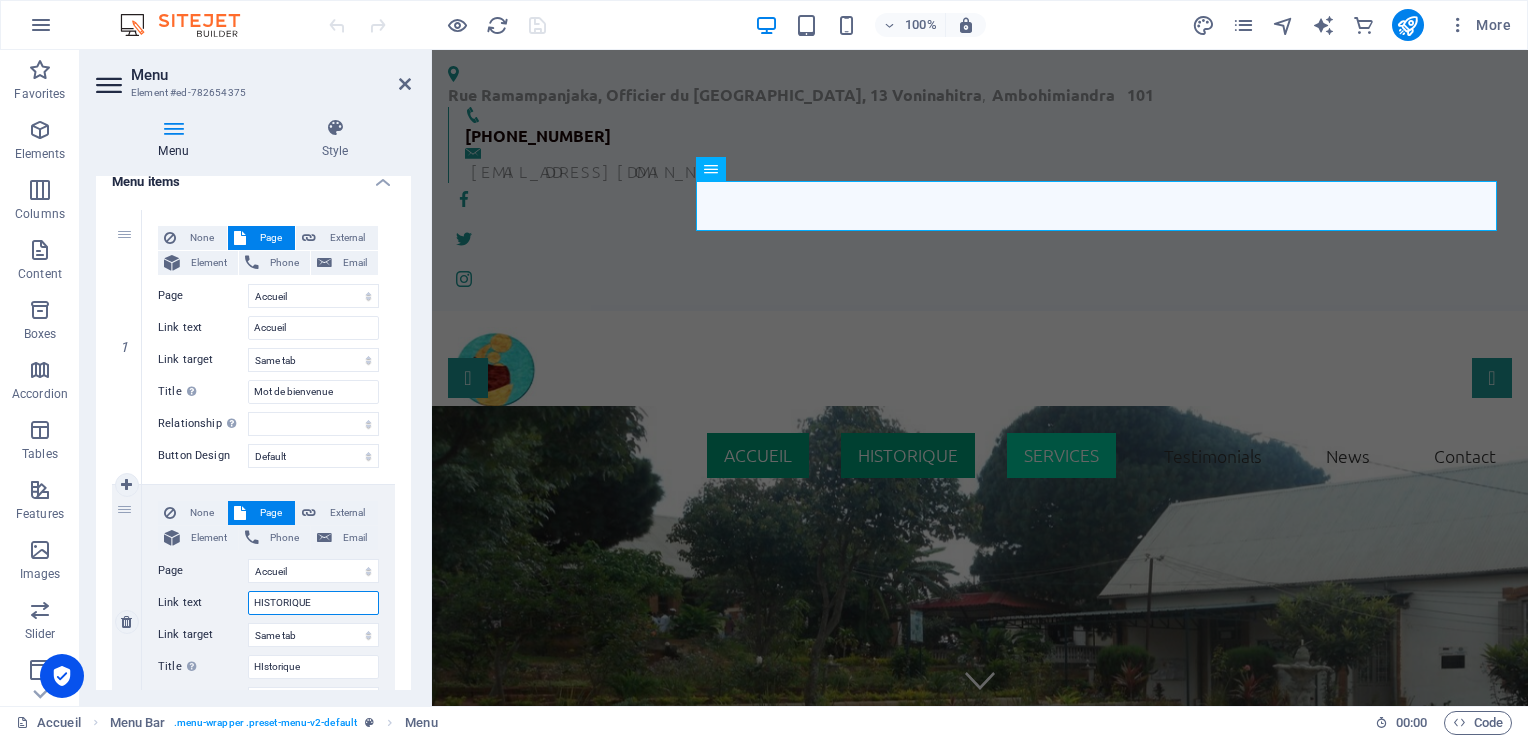 click on "HISTORIQUE" at bounding box center (313, 603) 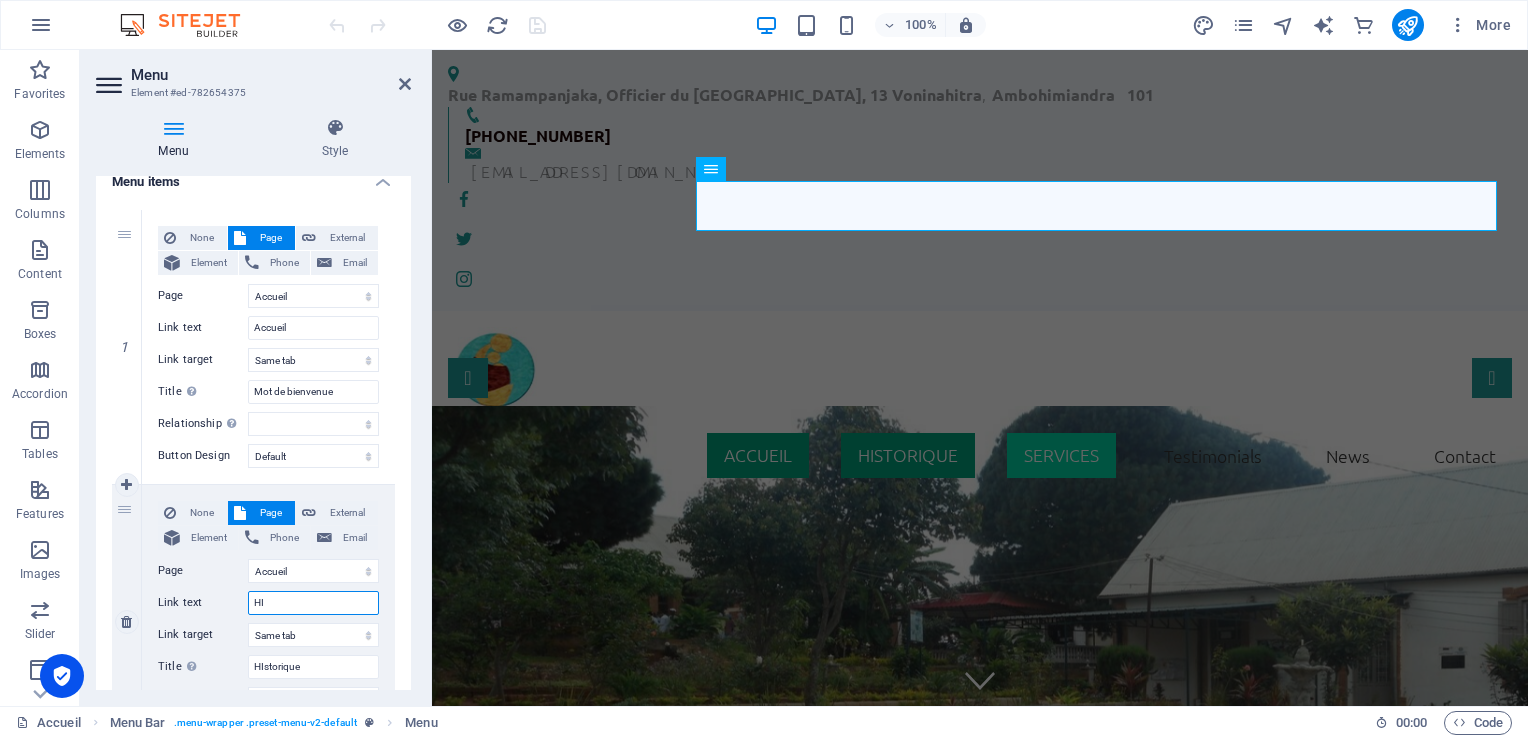 type on "H" 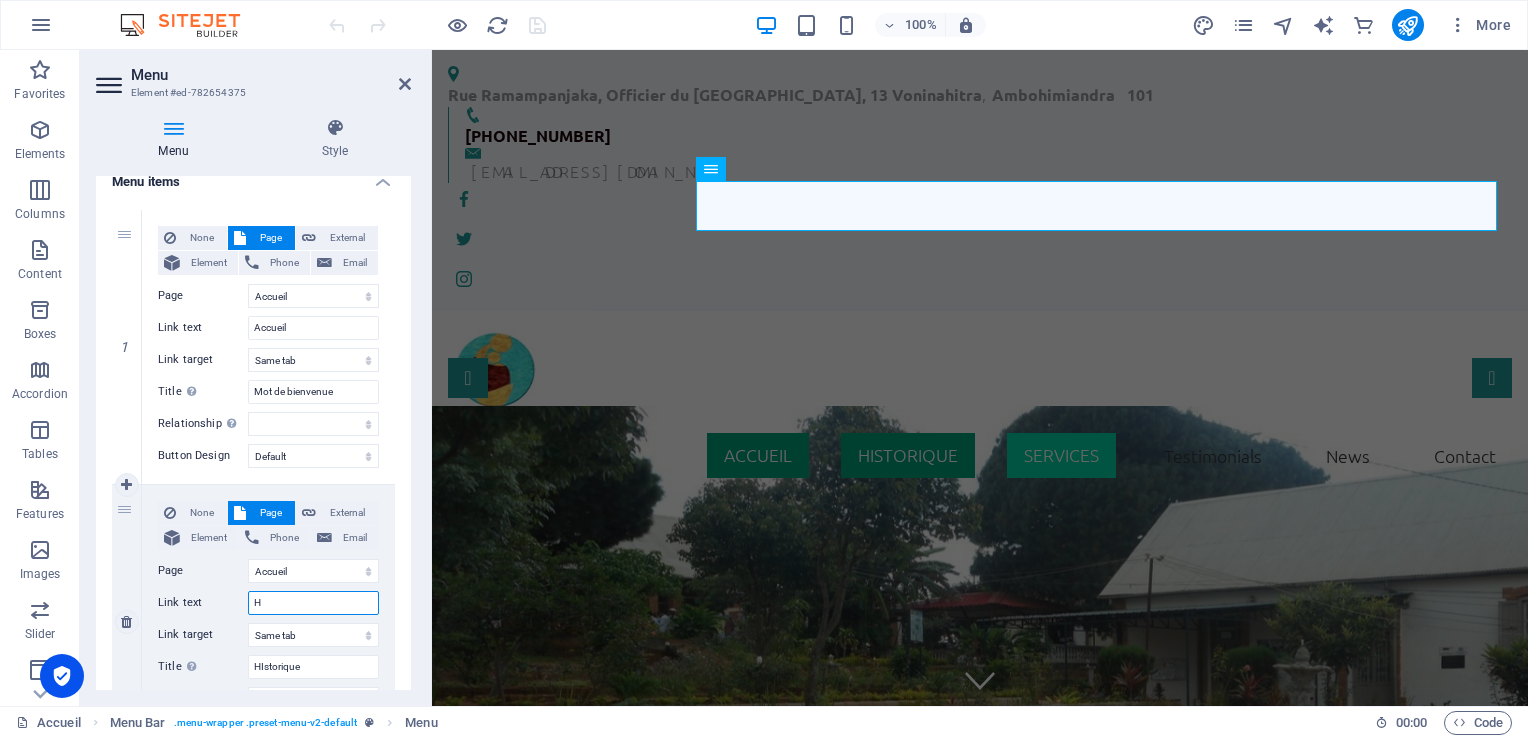 select 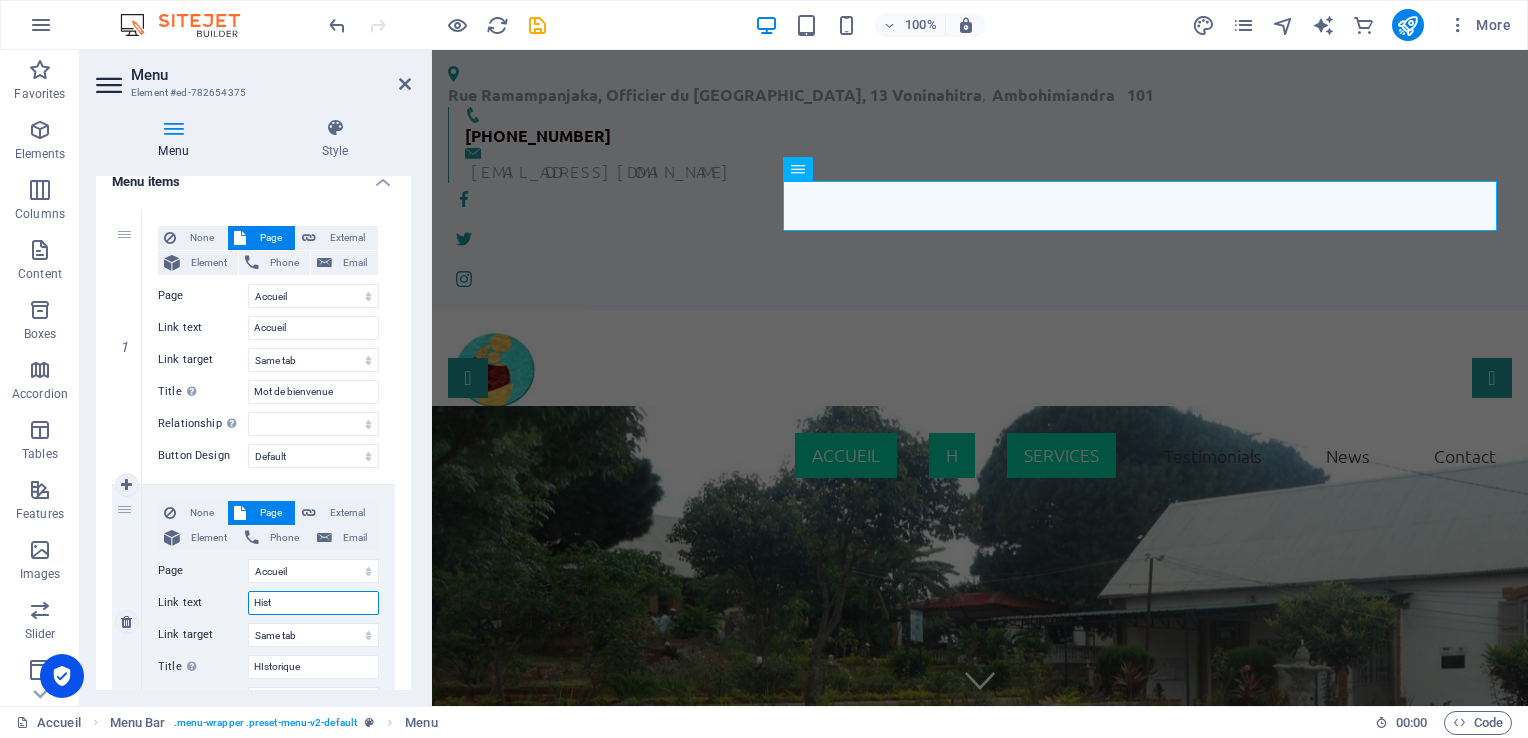 type on "Histo" 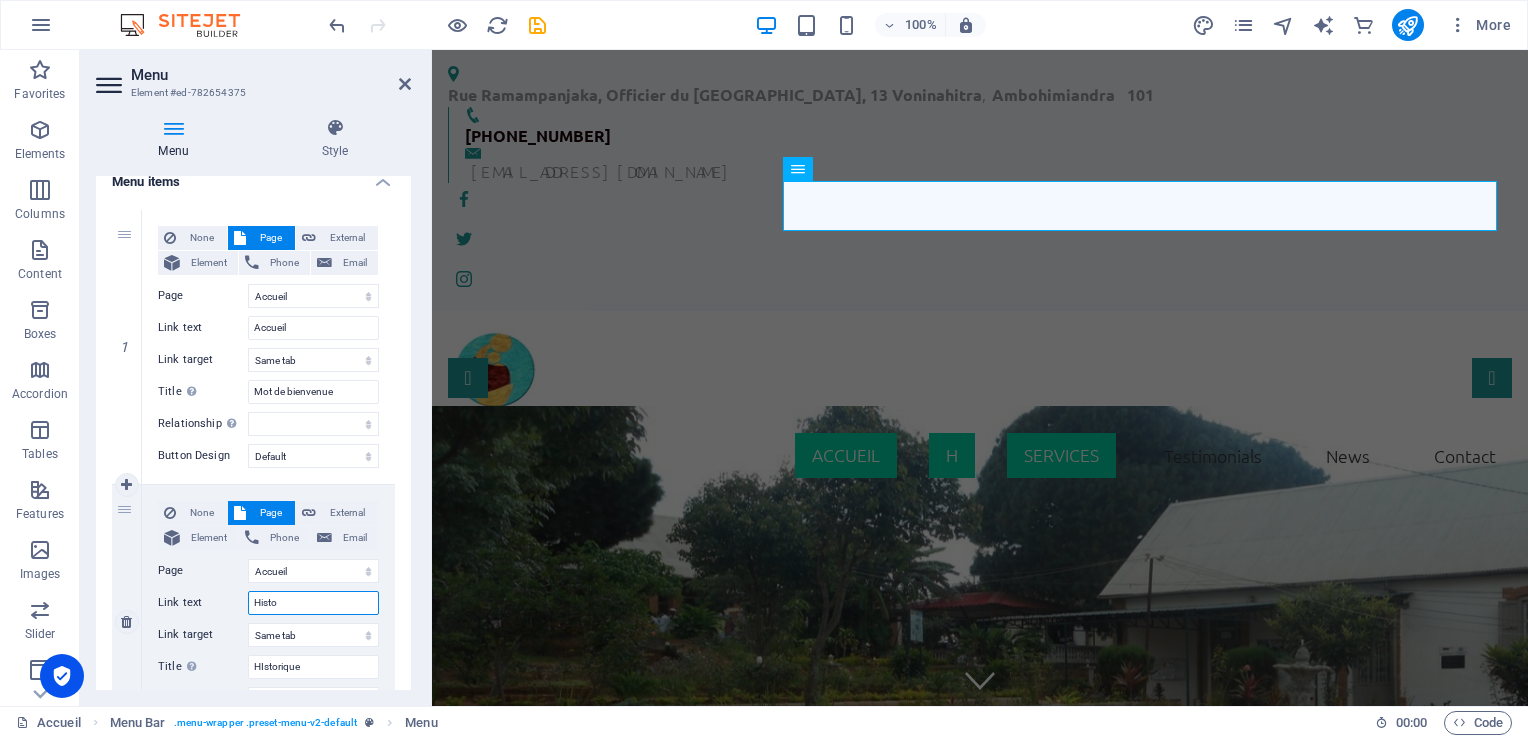 select 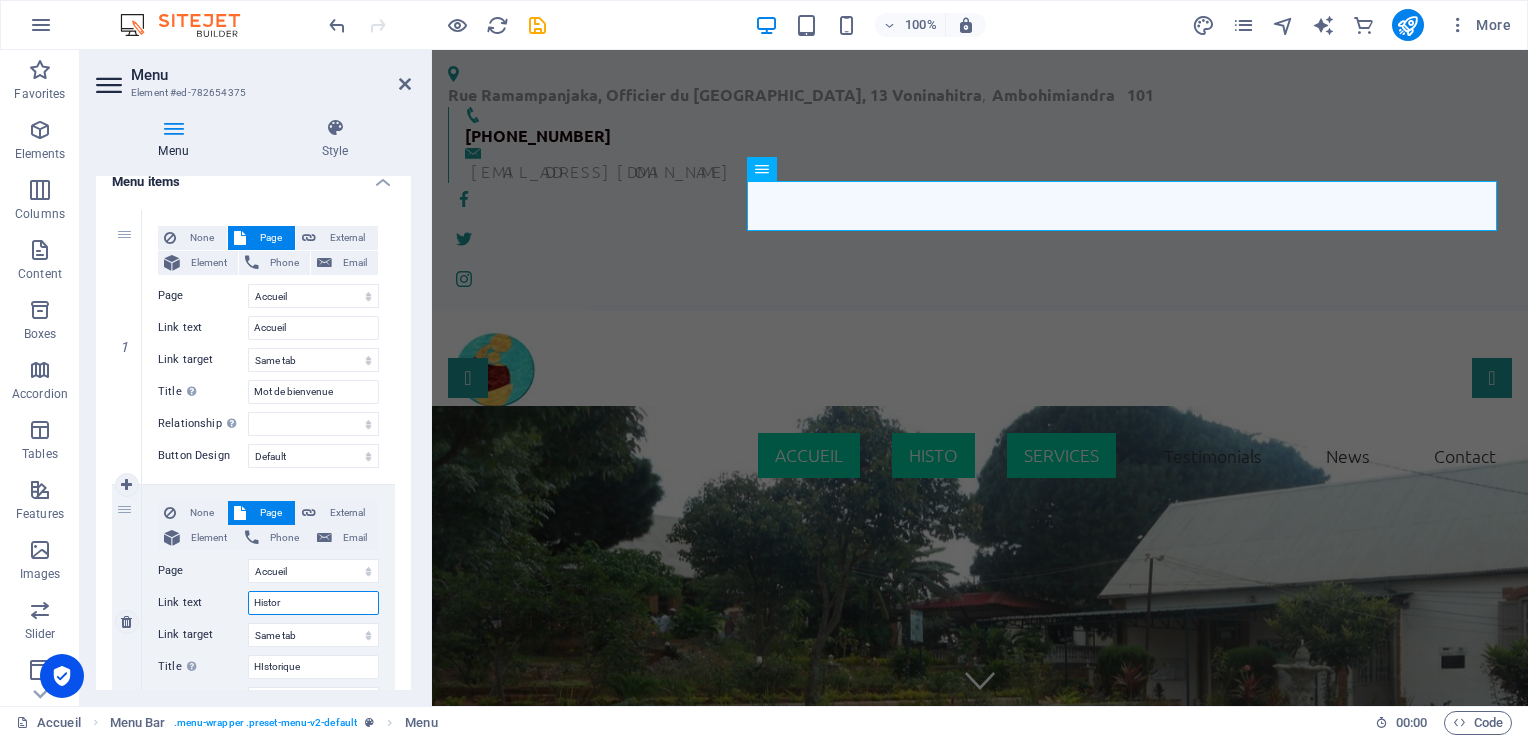 type on "Histori" 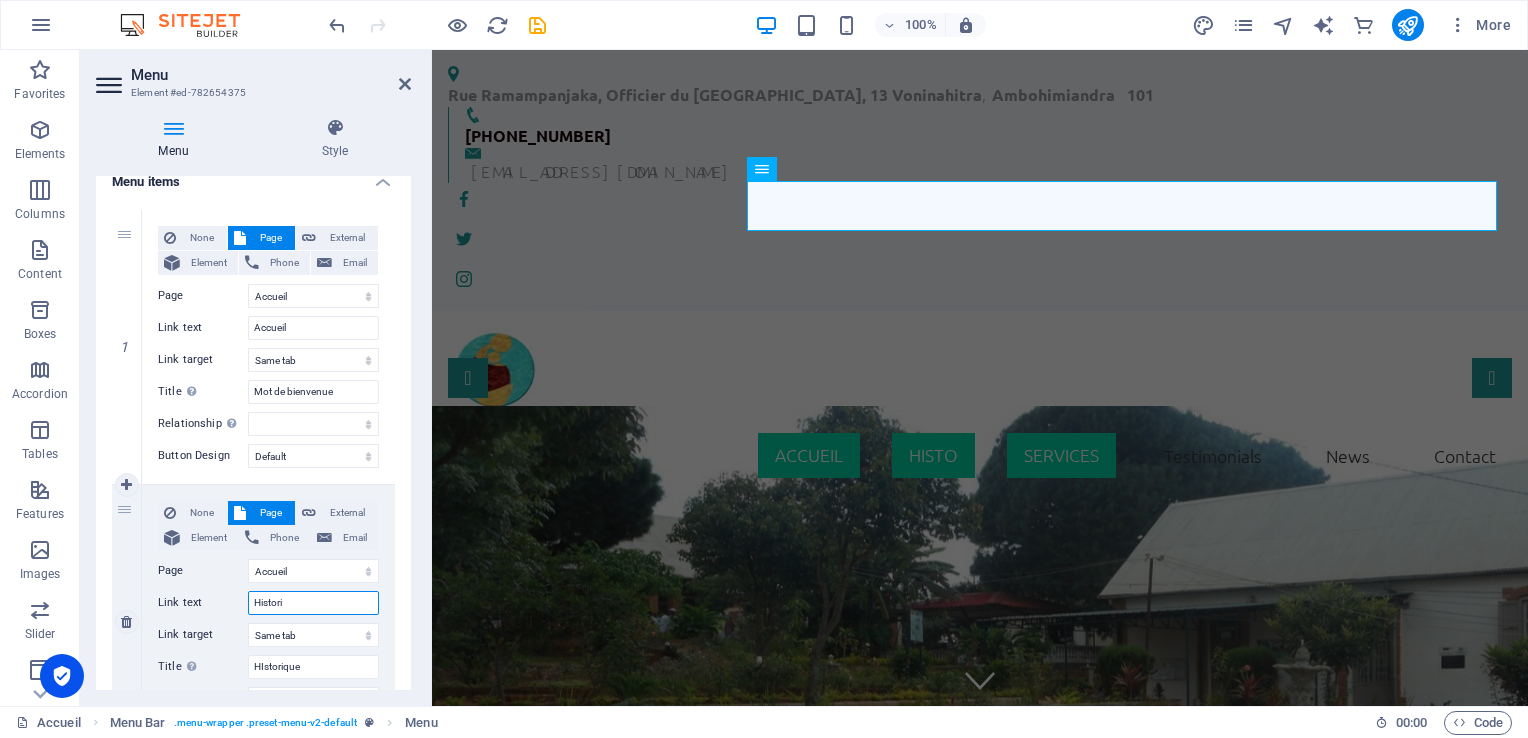 select 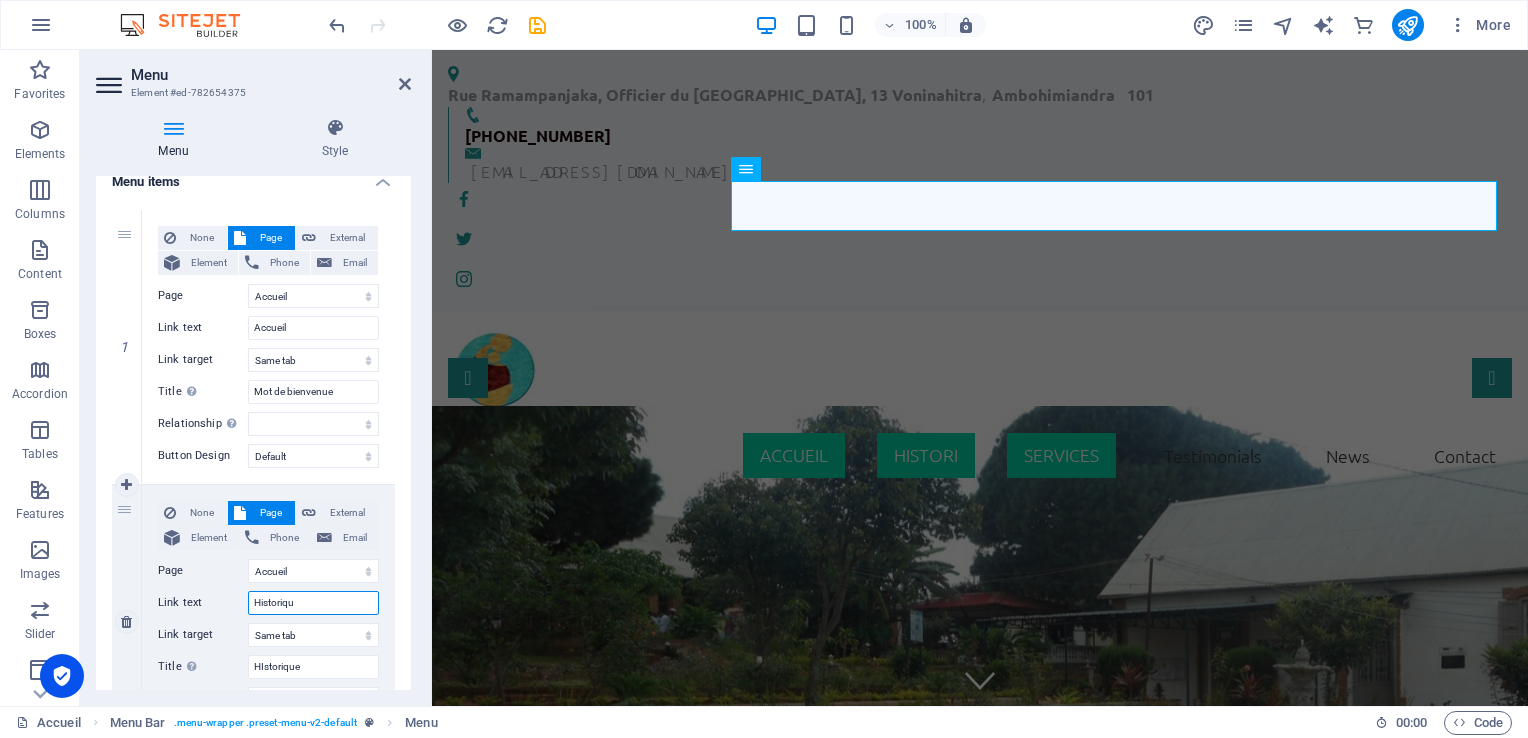type on "Historique" 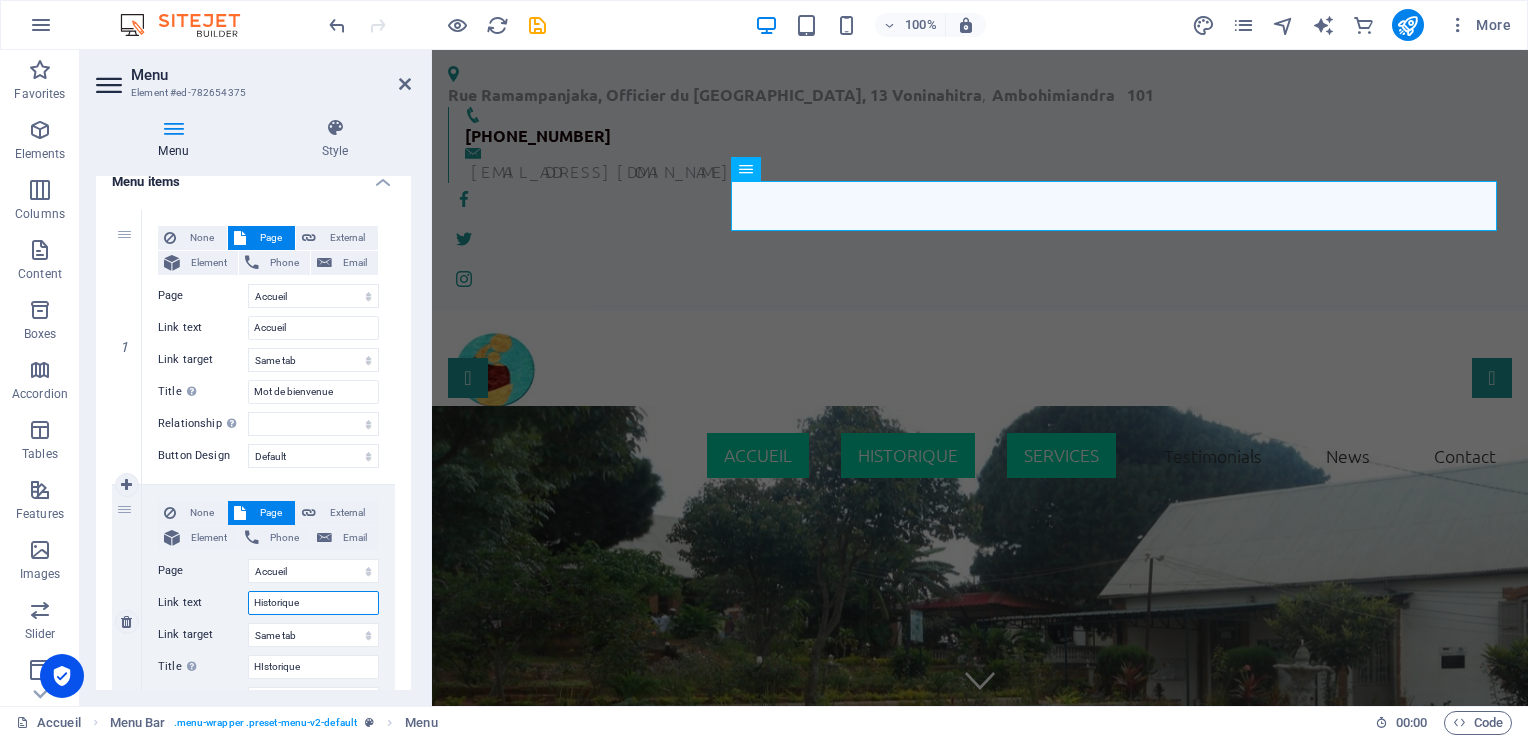 select 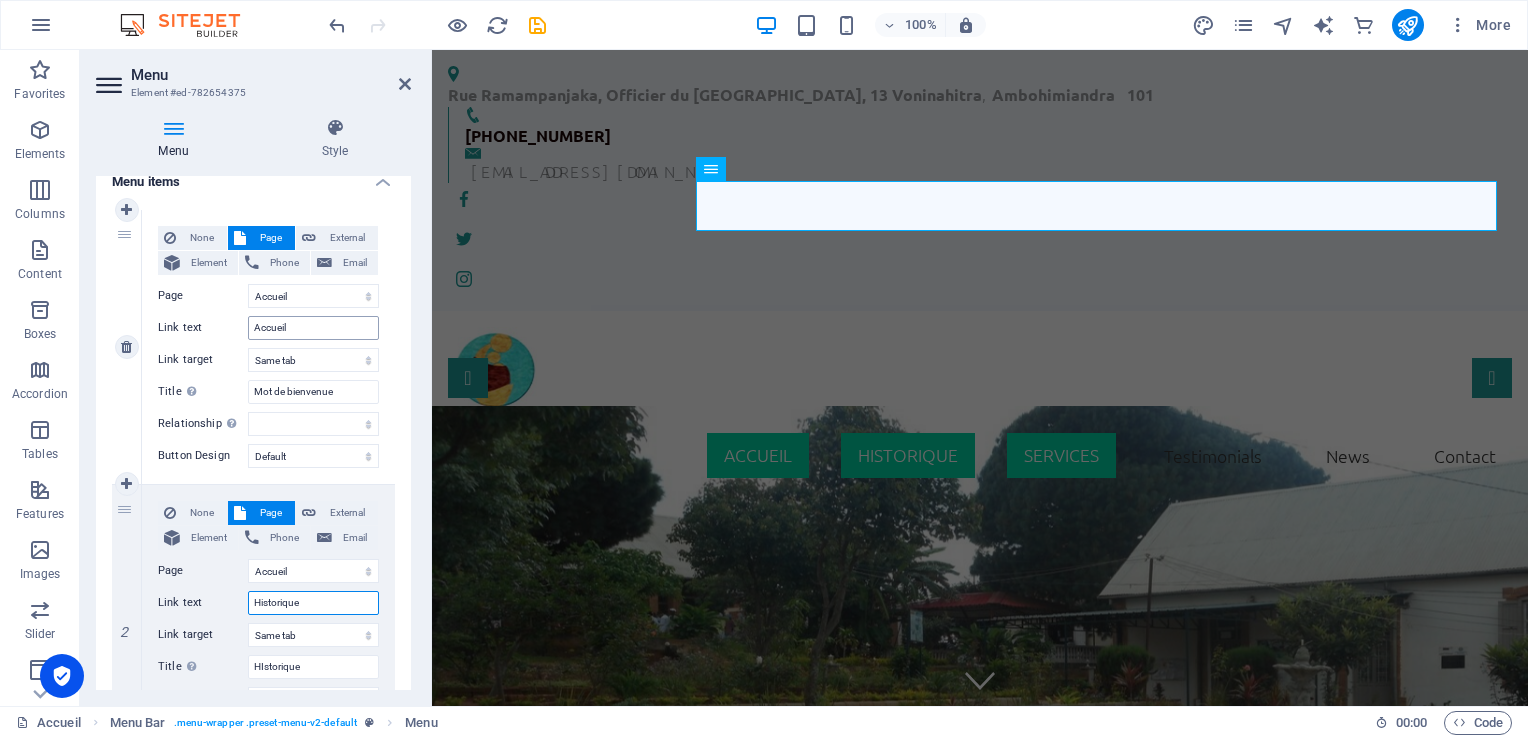 type on "Historique" 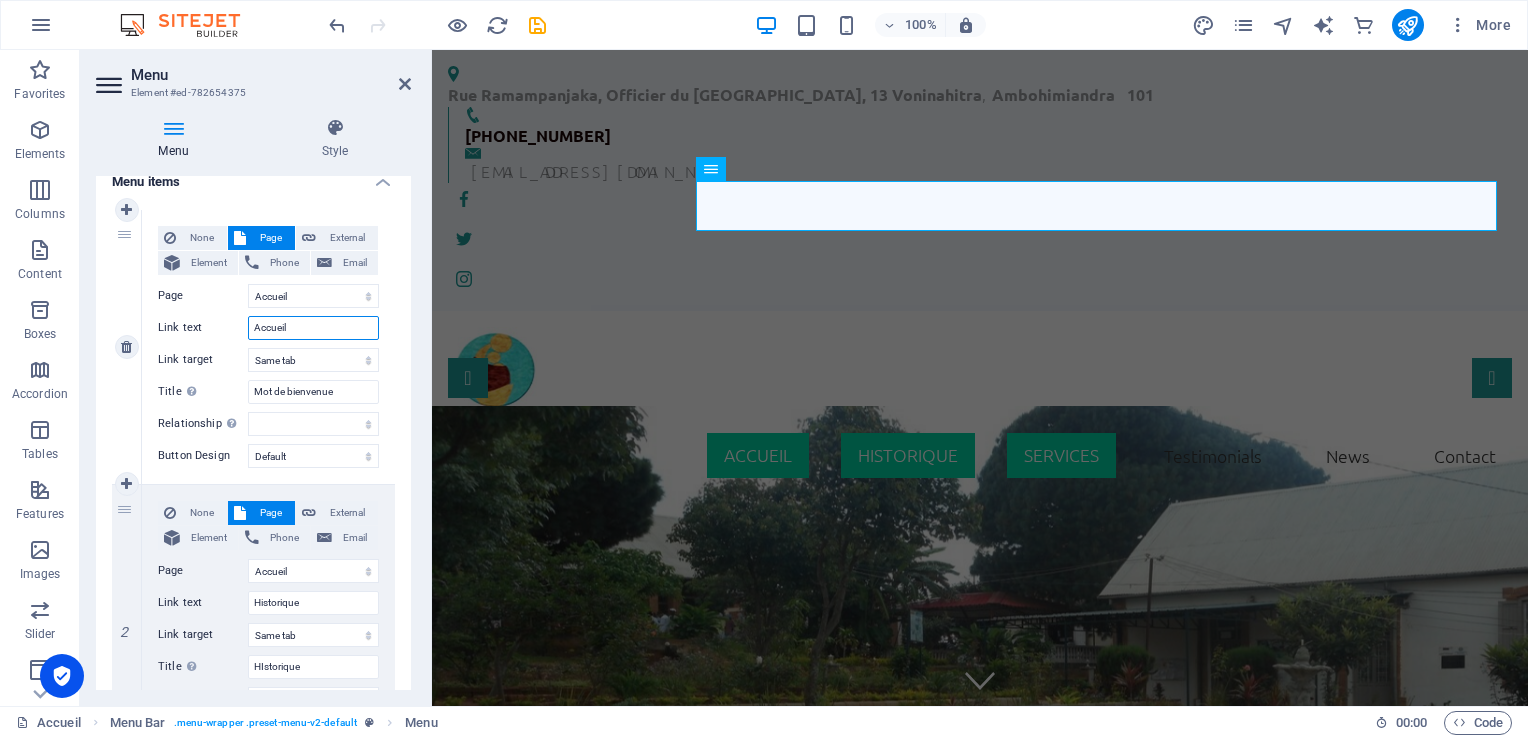 click on "Accueil" at bounding box center (313, 328) 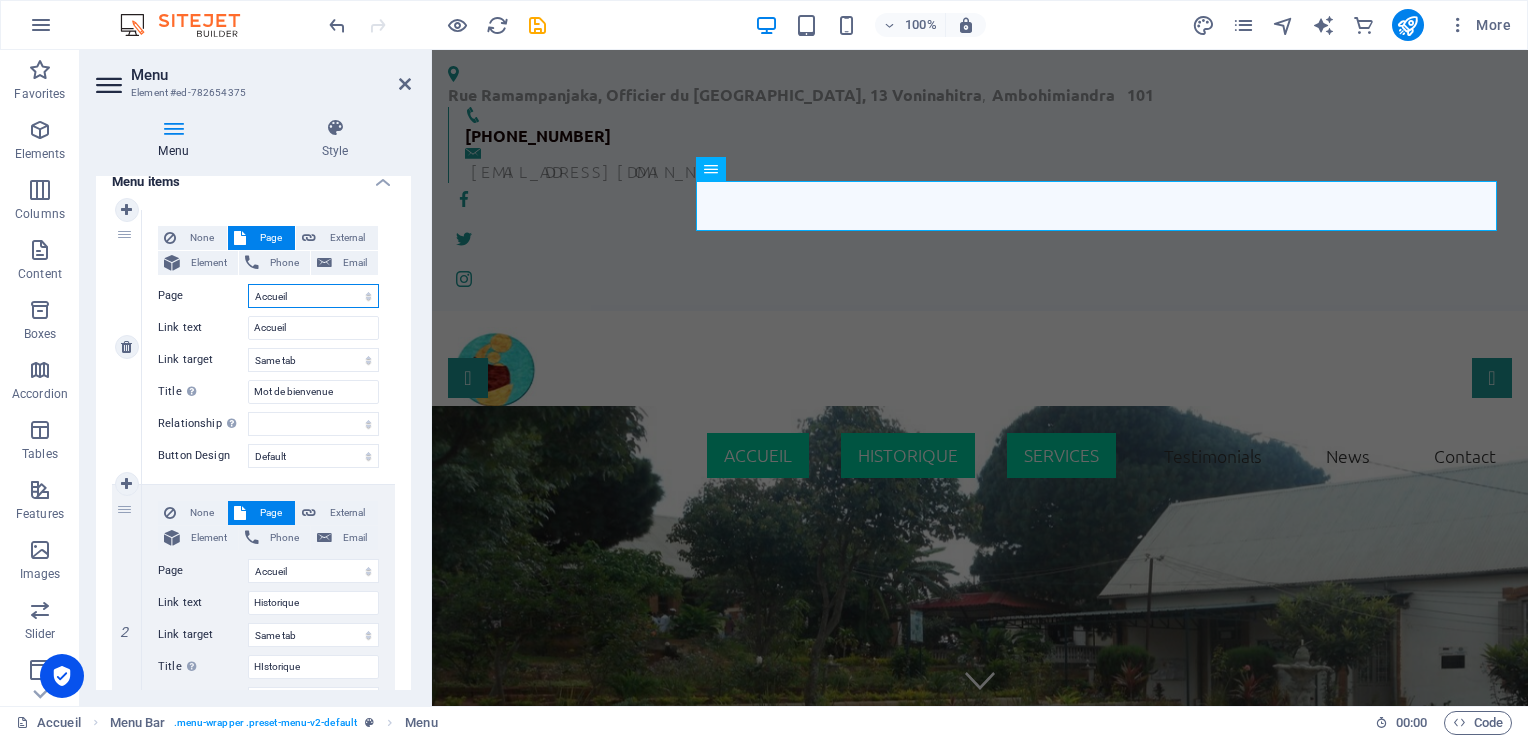 click on "Accueil Services Legal Notice Privacy" at bounding box center [313, 296] 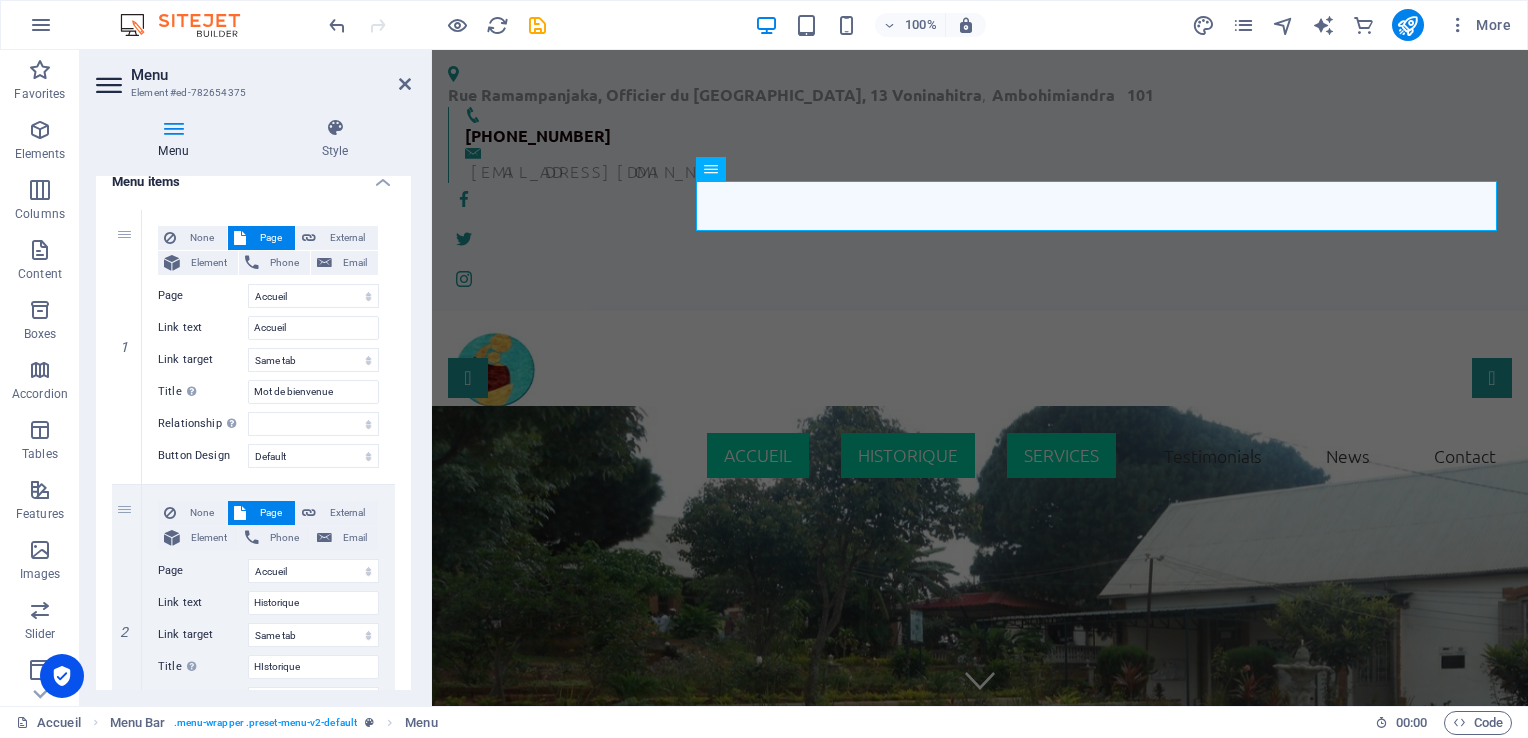 drag, startPoint x: 411, startPoint y: 334, endPoint x: 412, endPoint y: 356, distance: 22.022715 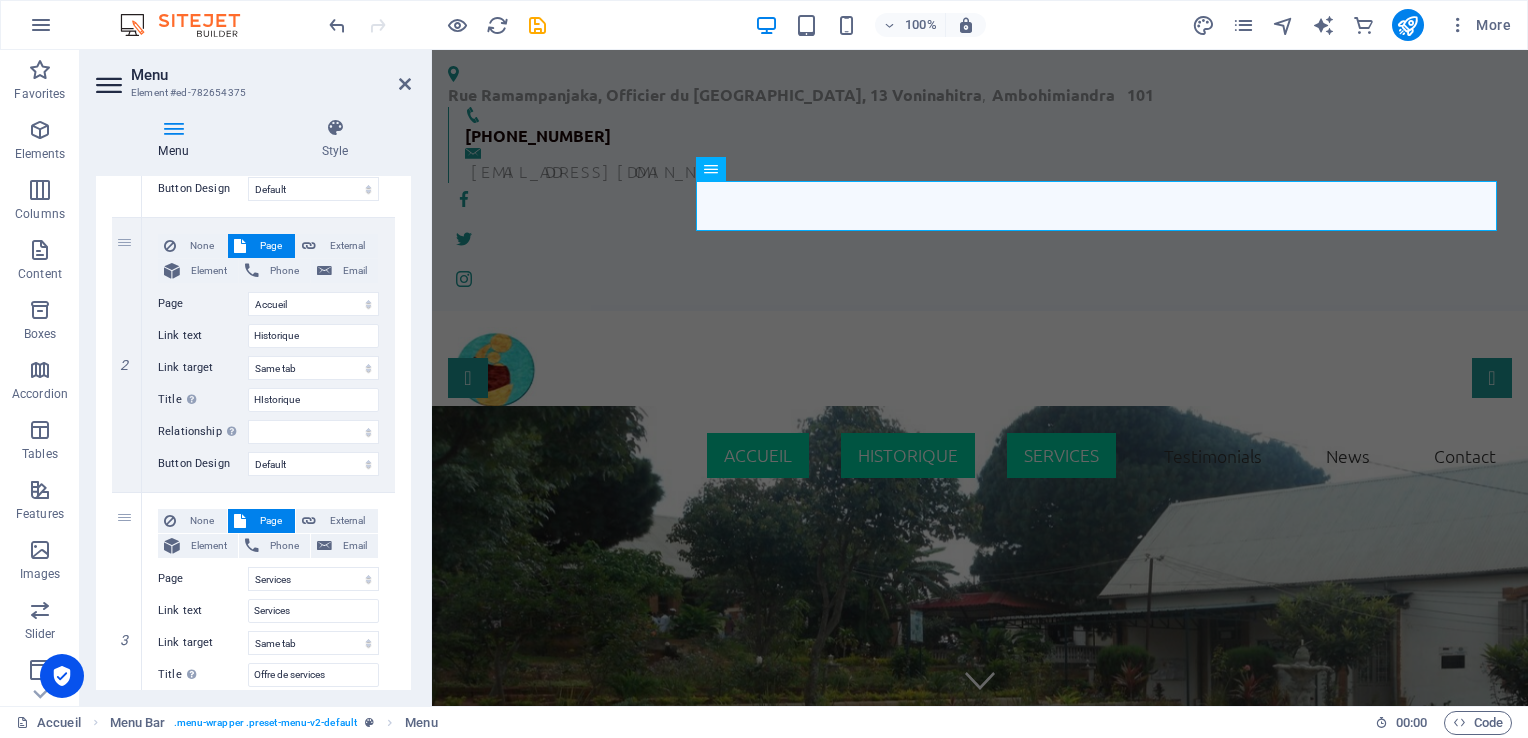 scroll, scrollTop: 426, scrollLeft: 0, axis: vertical 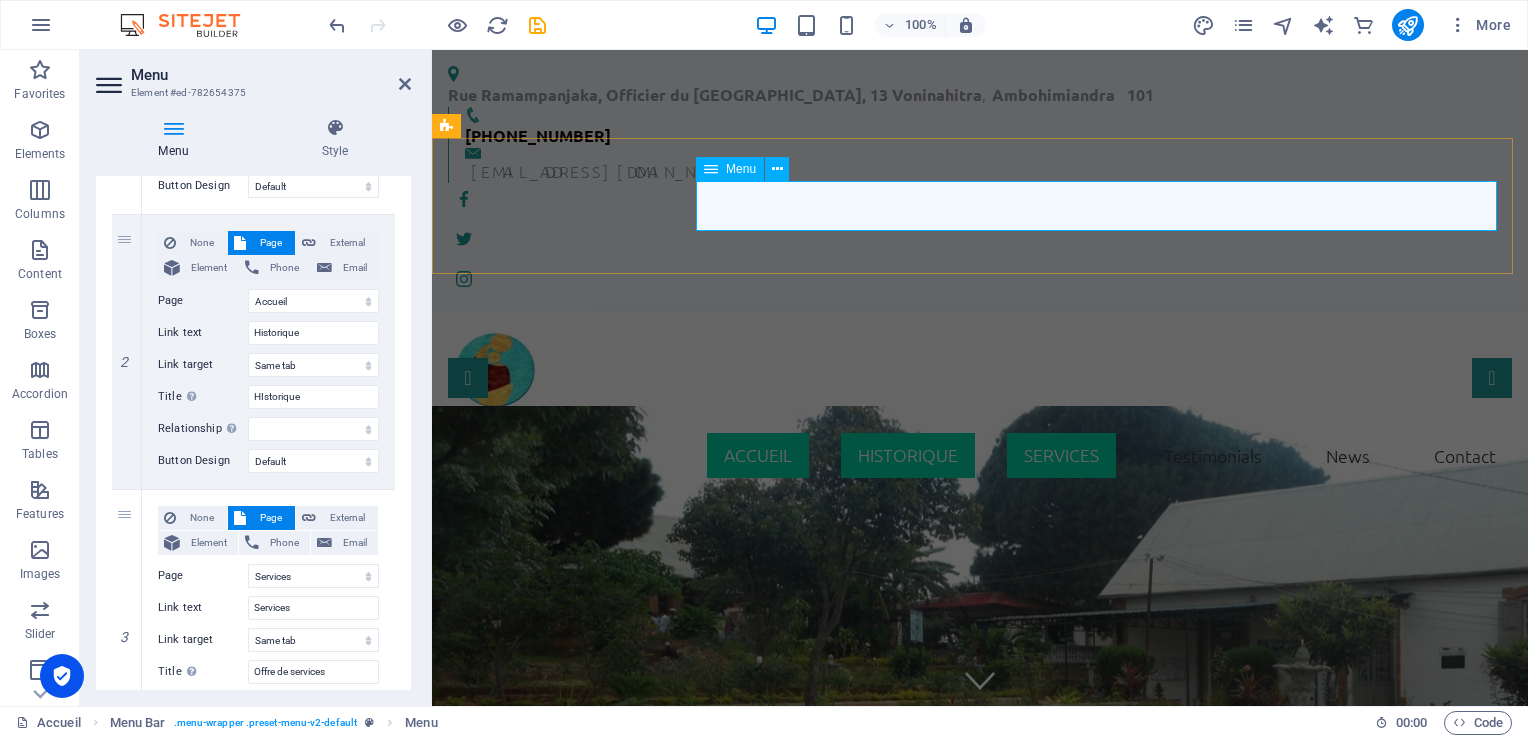 click on "Accueil Historique Services Testimonials News Contact" at bounding box center (980, 456) 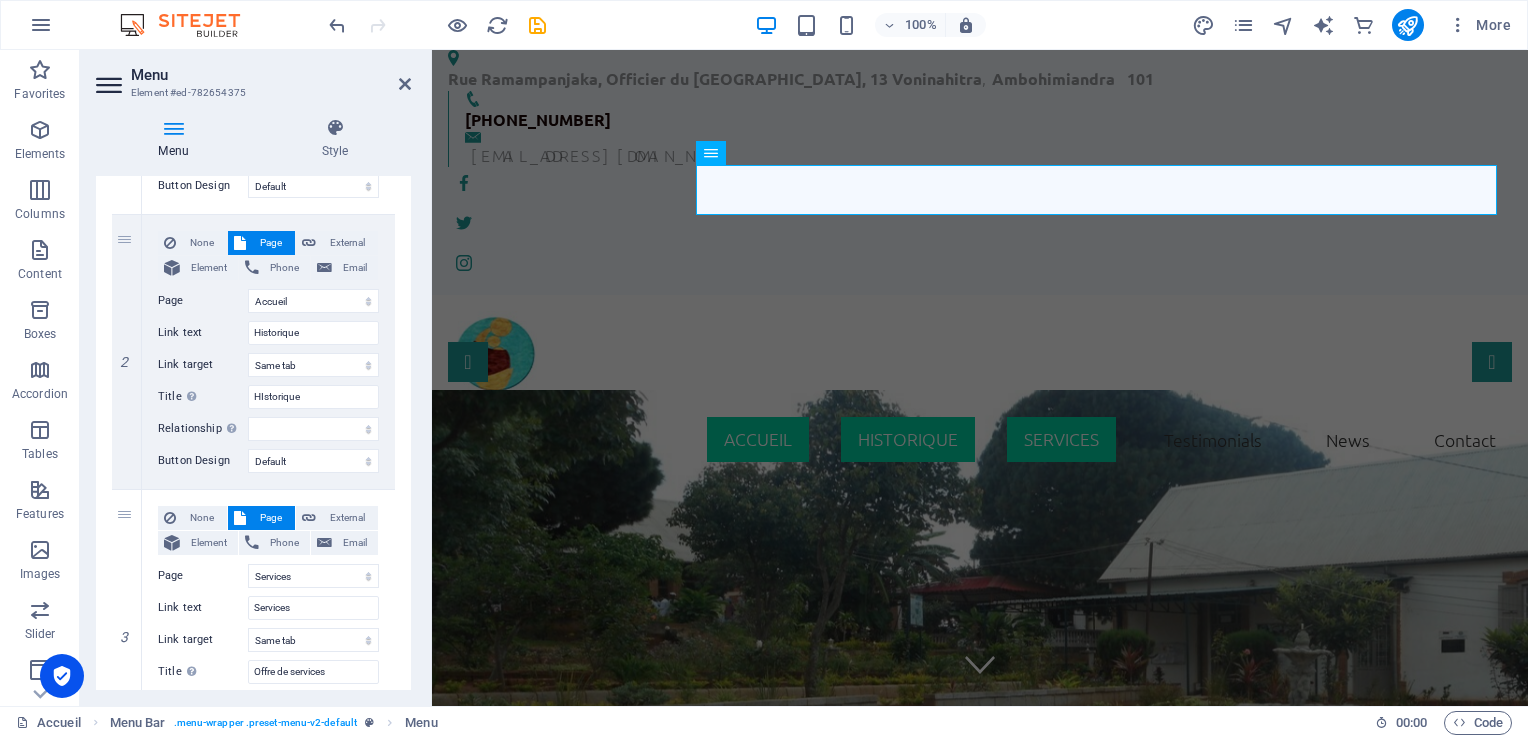 scroll, scrollTop: 0, scrollLeft: 0, axis: both 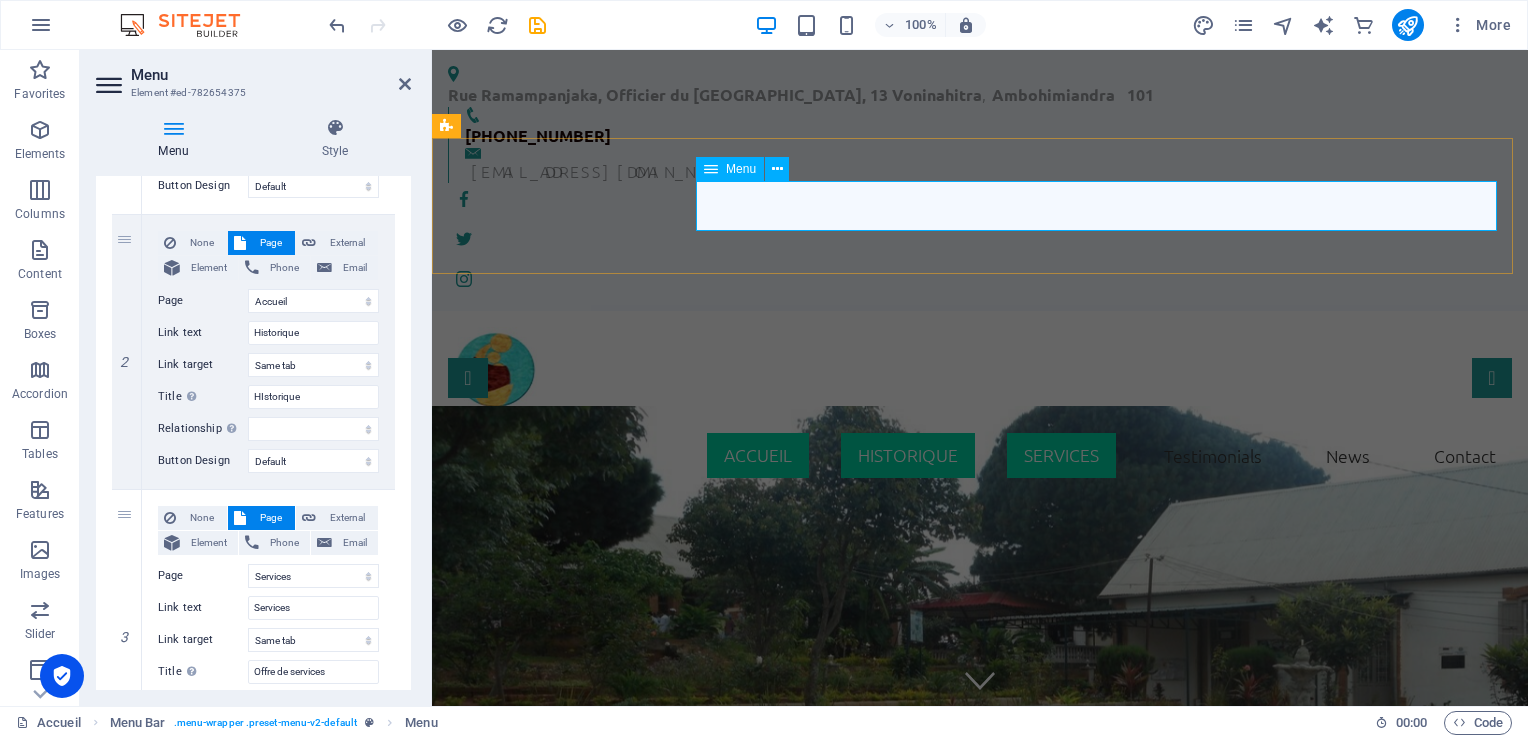 click on "Accueil Historique Services Testimonials News Contact" at bounding box center [980, 456] 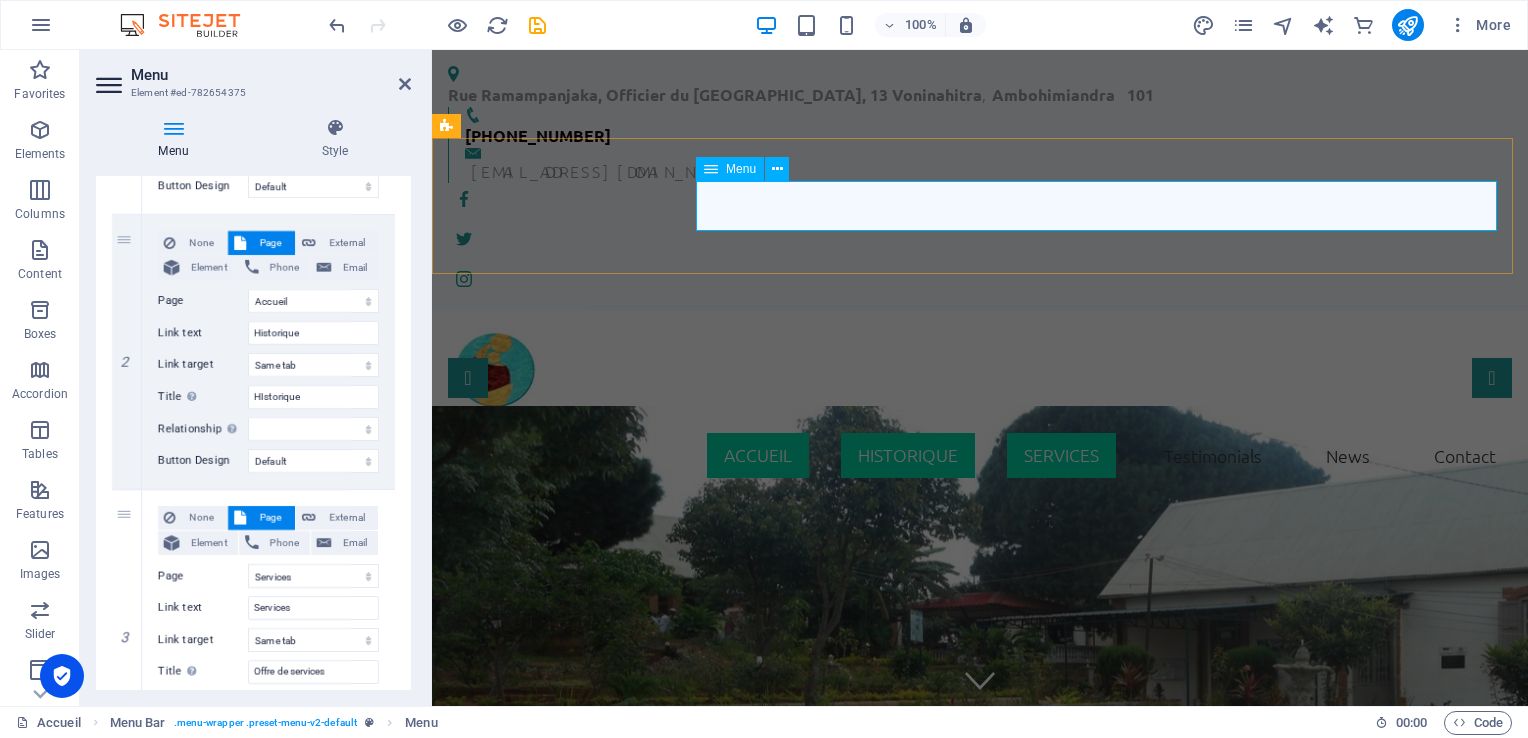 click on "Accueil Historique Services Testimonials News Contact" at bounding box center (980, 456) 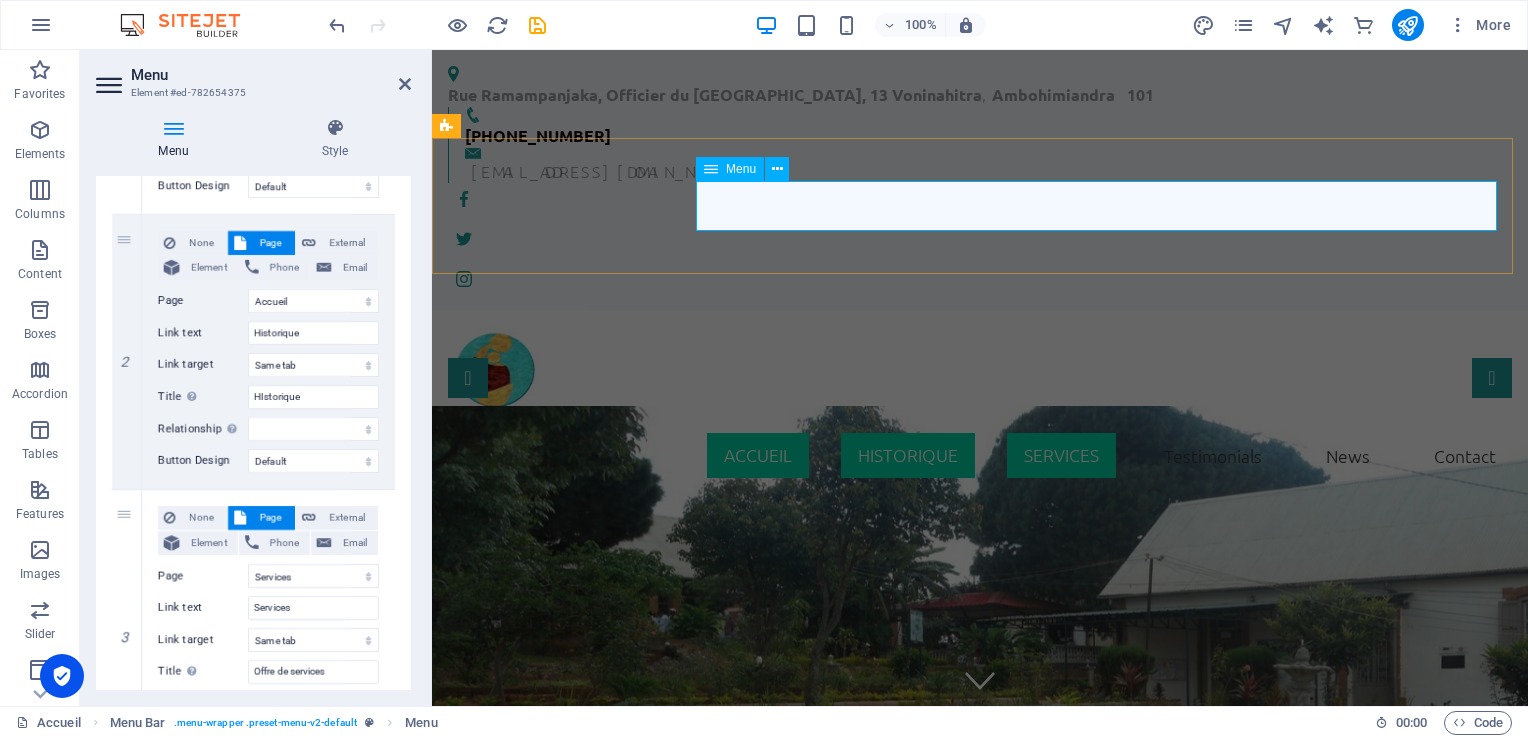 click on "Accueil Historique Services Testimonials News Contact" at bounding box center [980, 456] 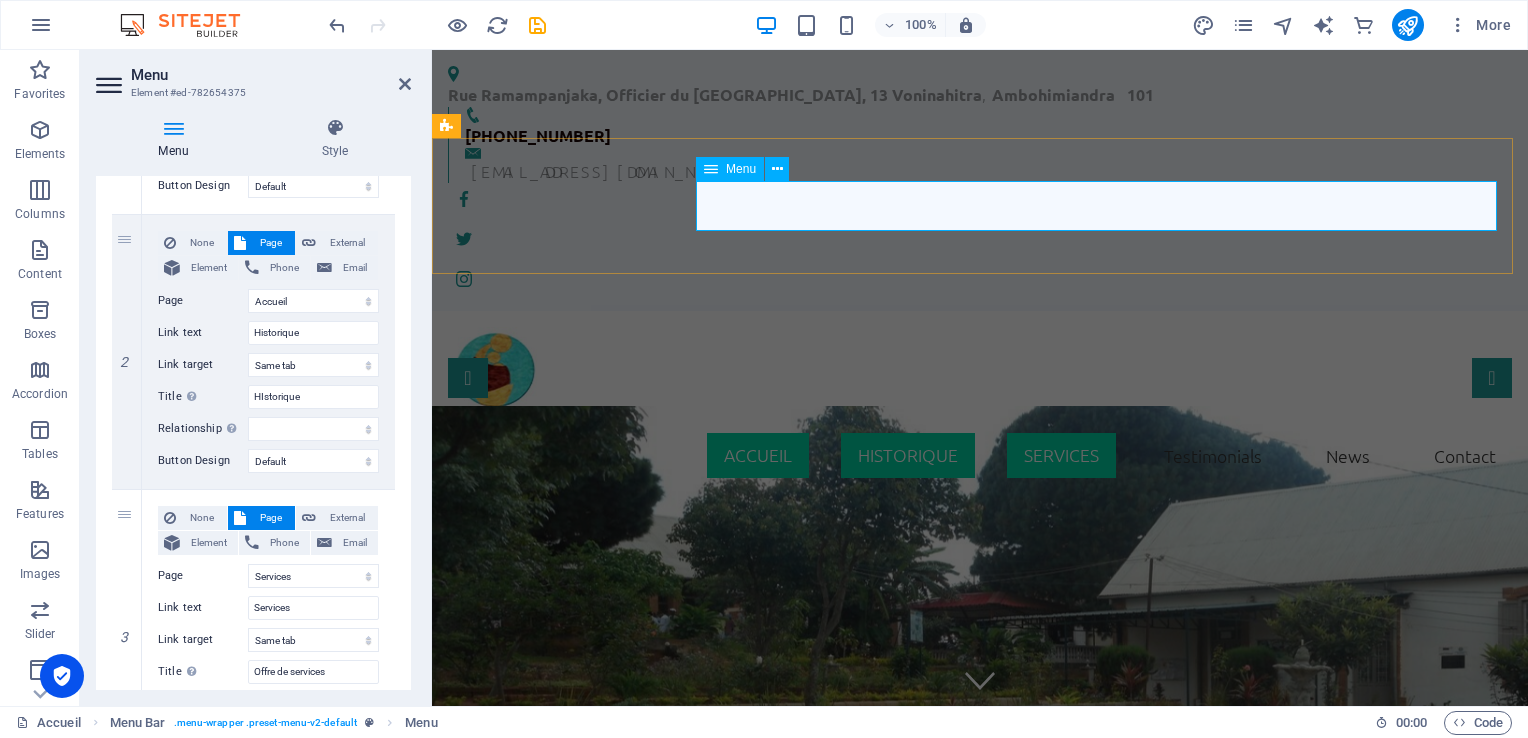 click on "Accueil Historique Services Testimonials News Contact" at bounding box center (980, 456) 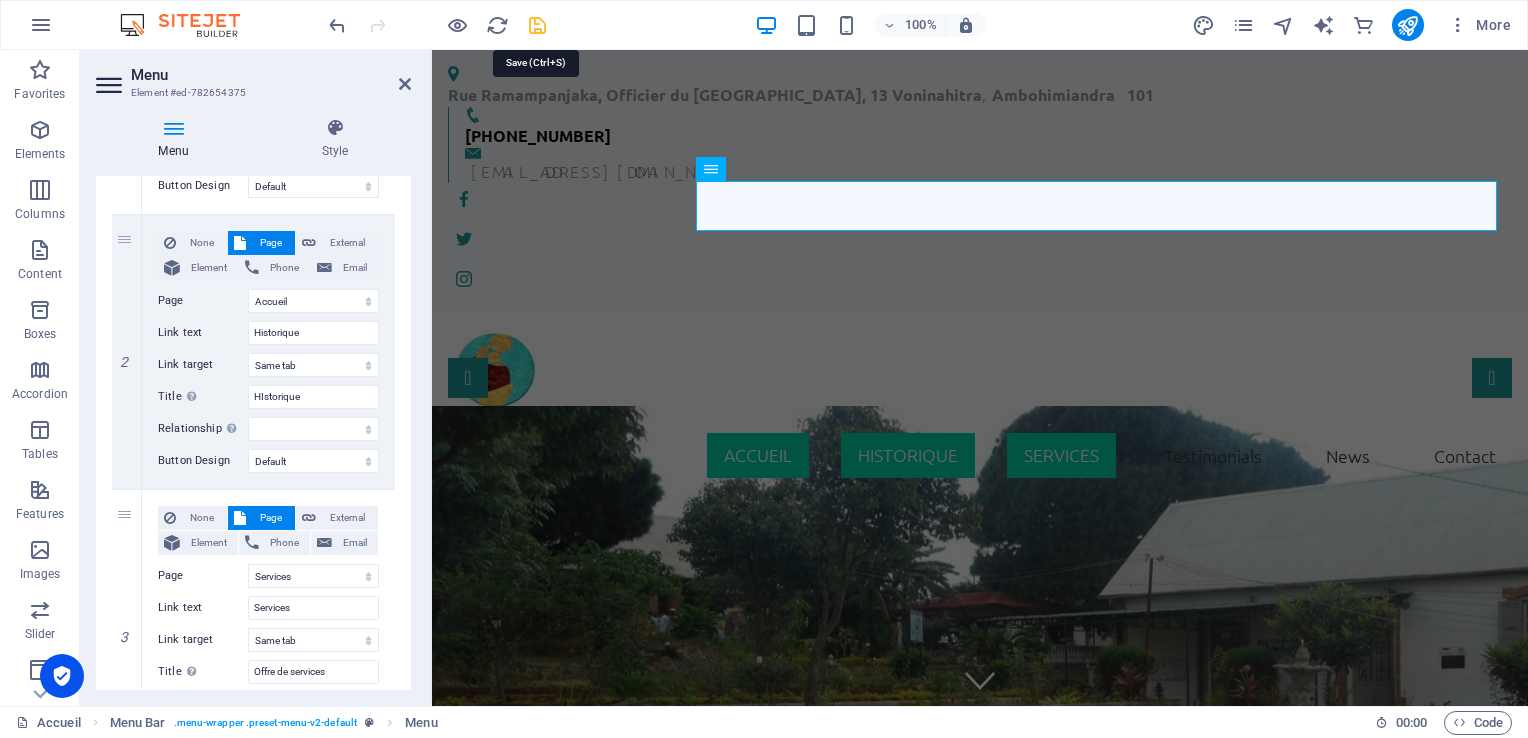 click at bounding box center (537, 25) 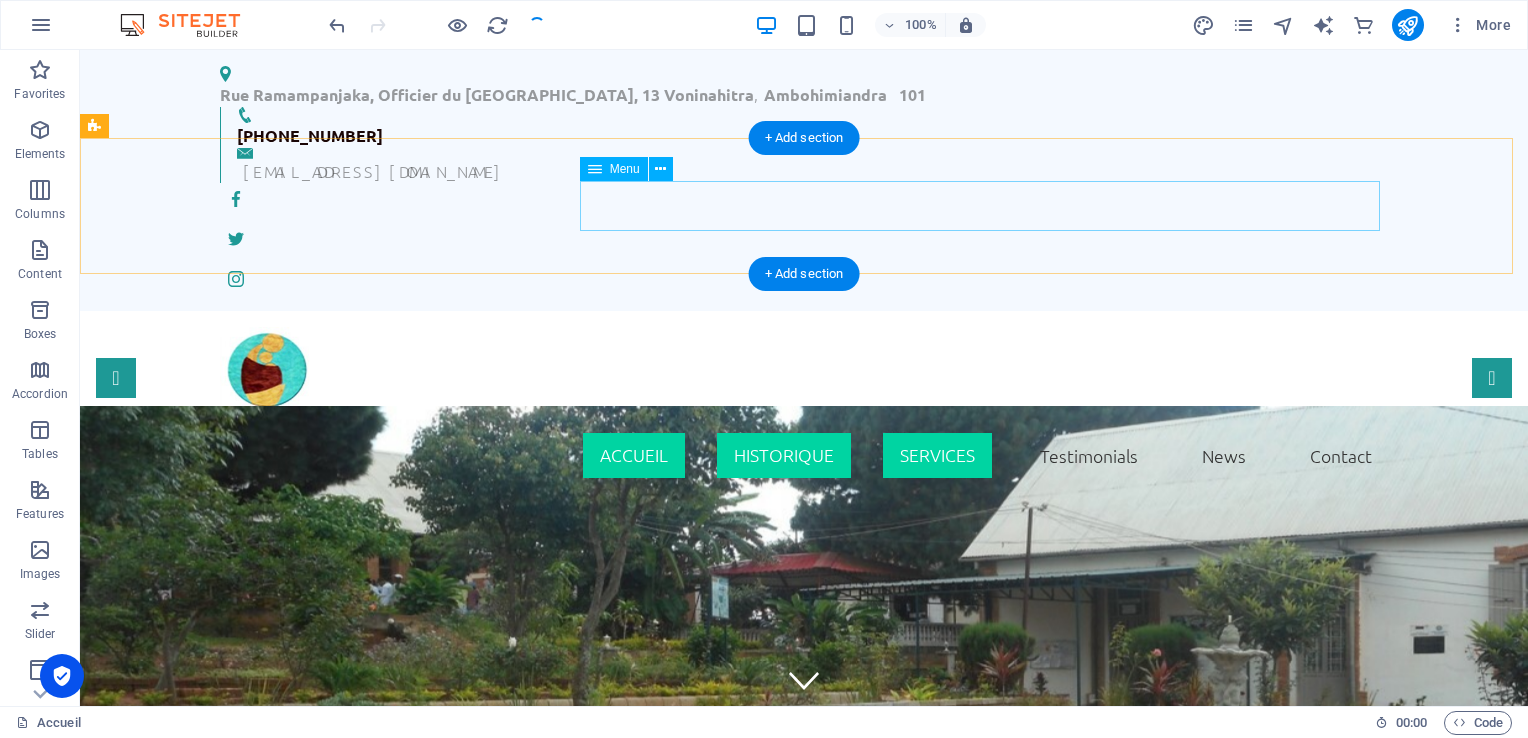 click on "Accueil Historique Services Testimonials News Contact" at bounding box center (804, 456) 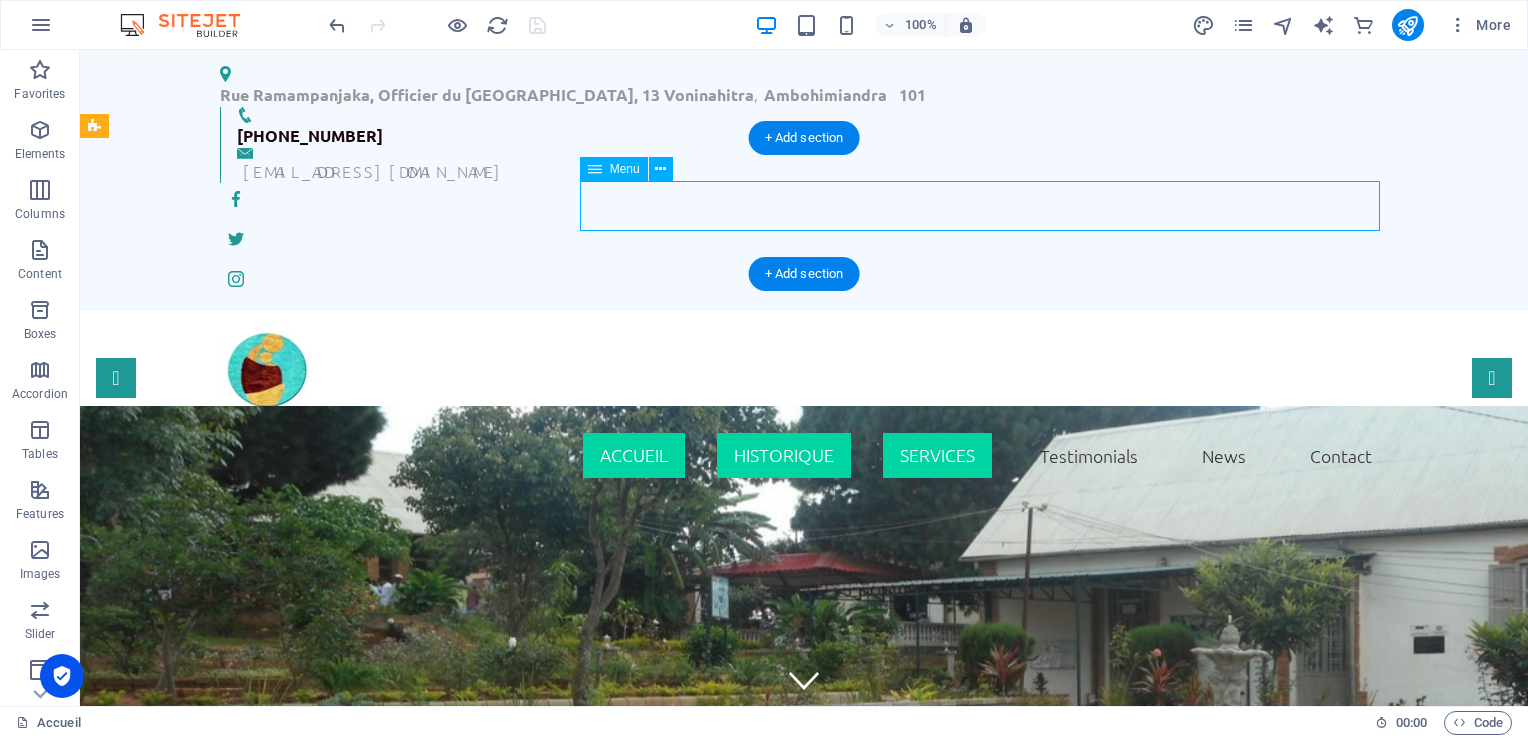 click on "Accueil Historique Services Testimonials News Contact" at bounding box center (804, 456) 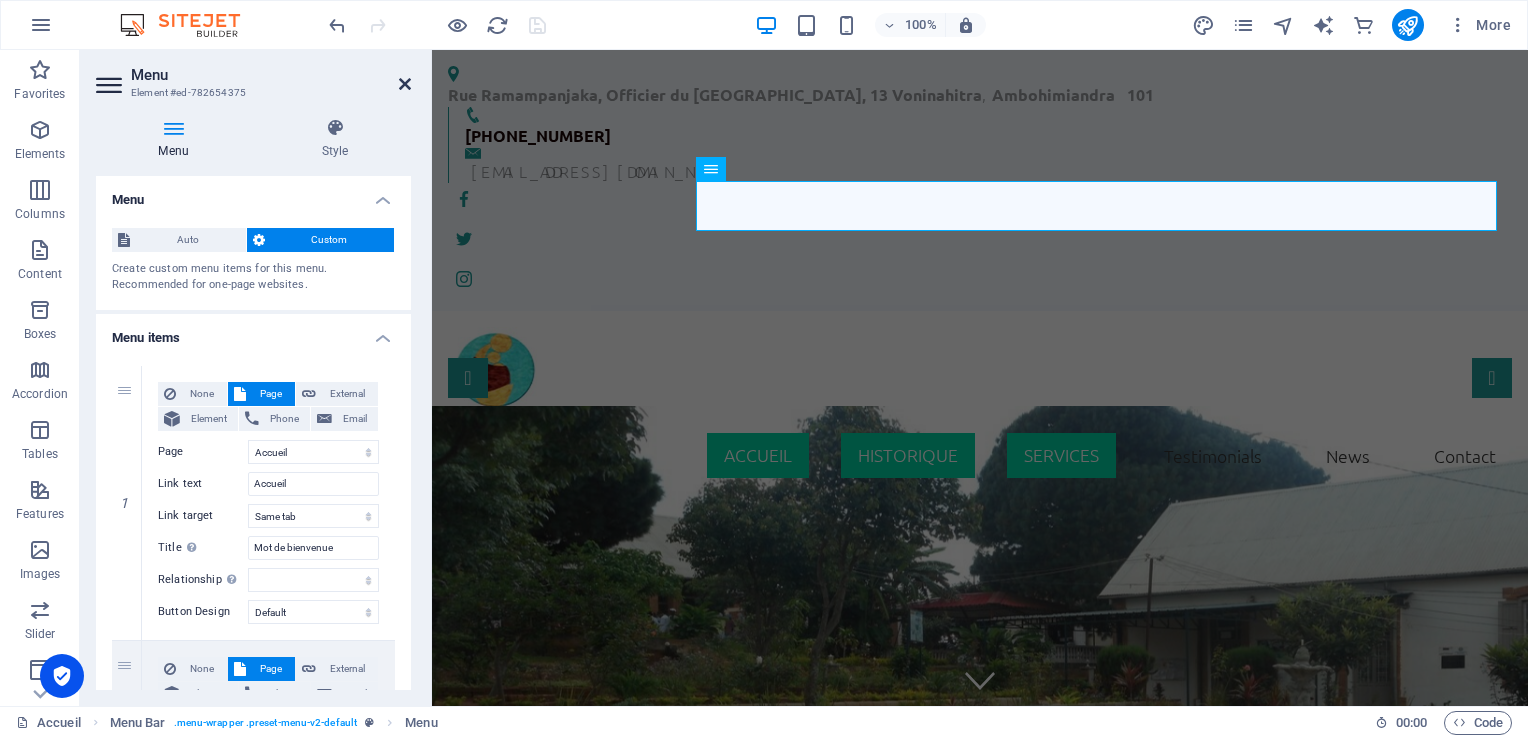 click at bounding box center [405, 84] 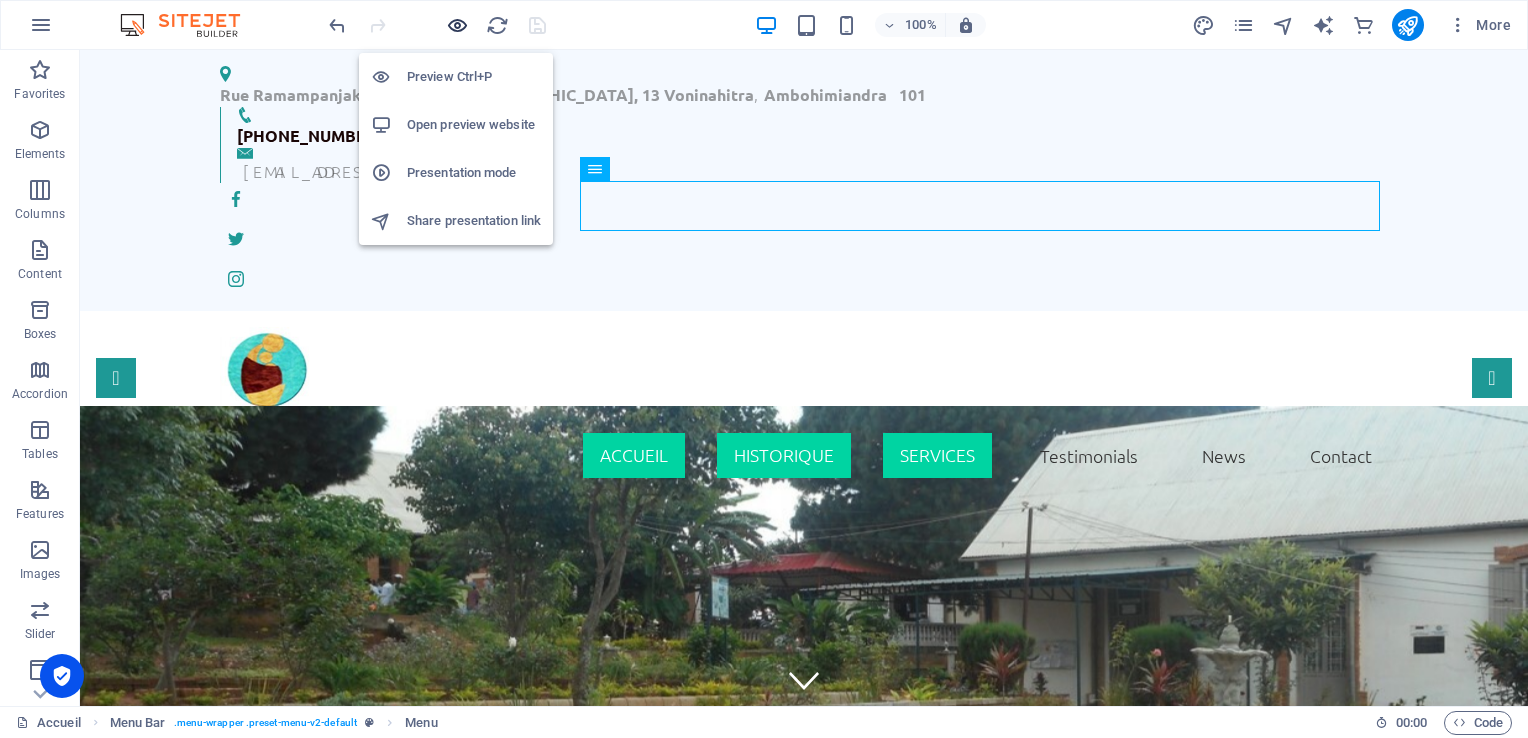 click at bounding box center (457, 25) 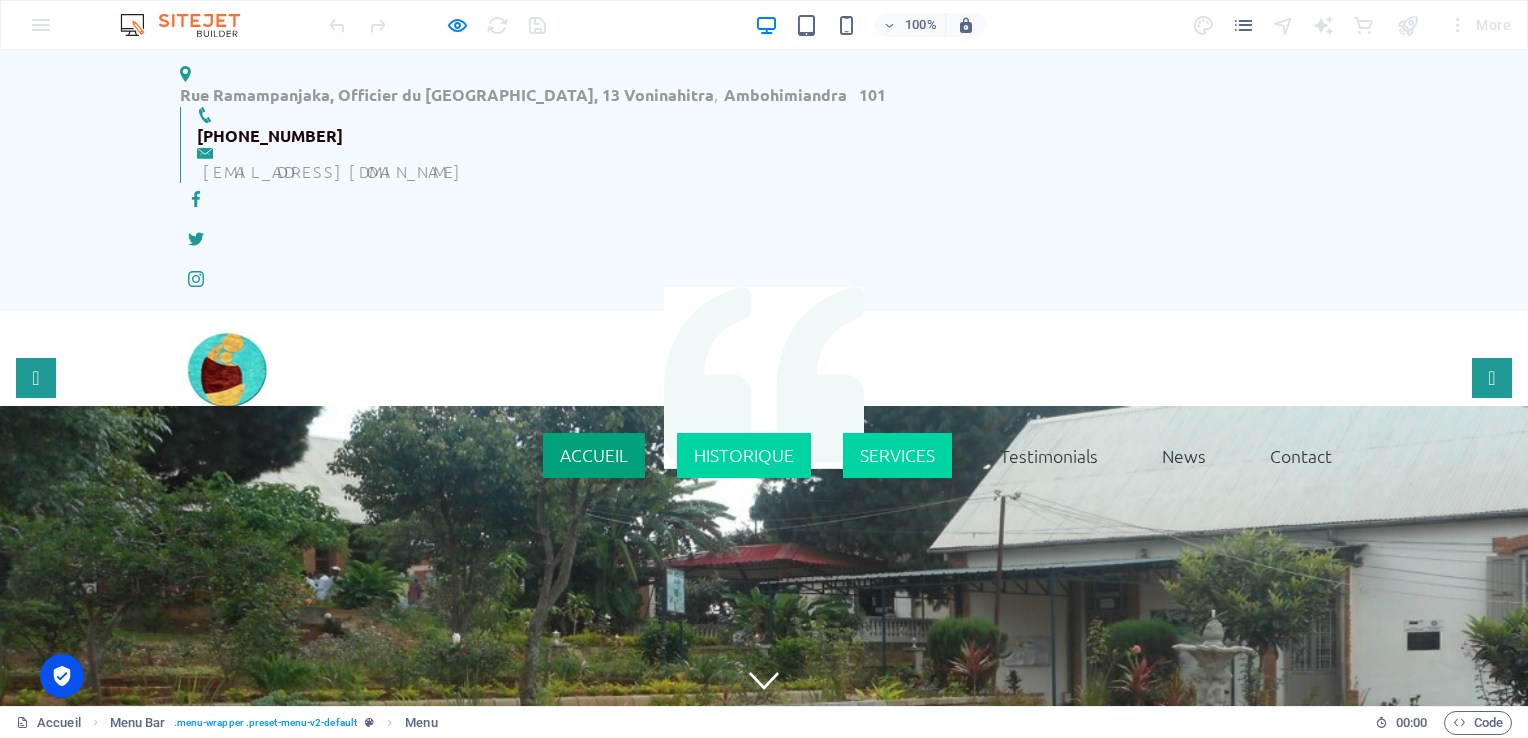 click on "Accueil" at bounding box center (594, 455) 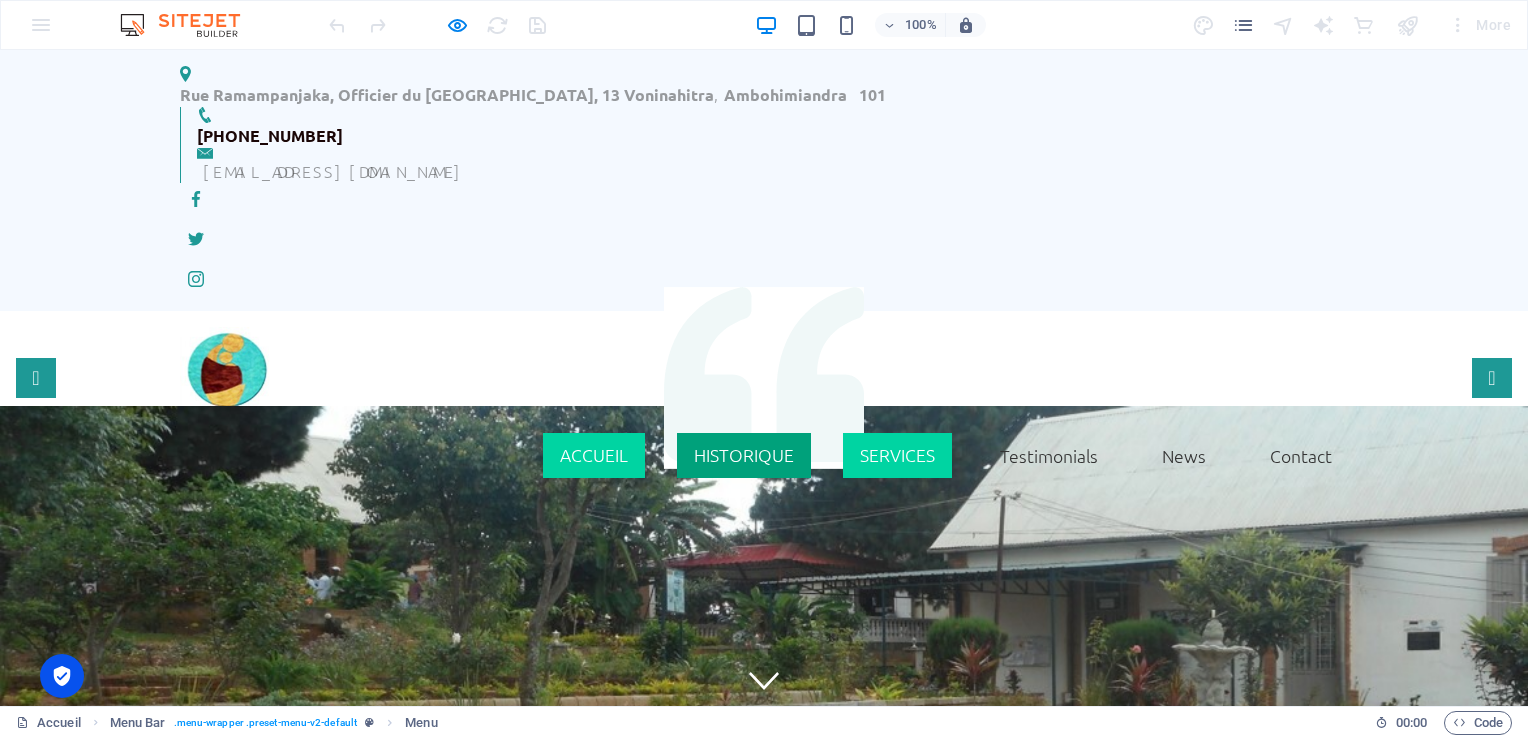 click on "Historique" at bounding box center (744, 455) 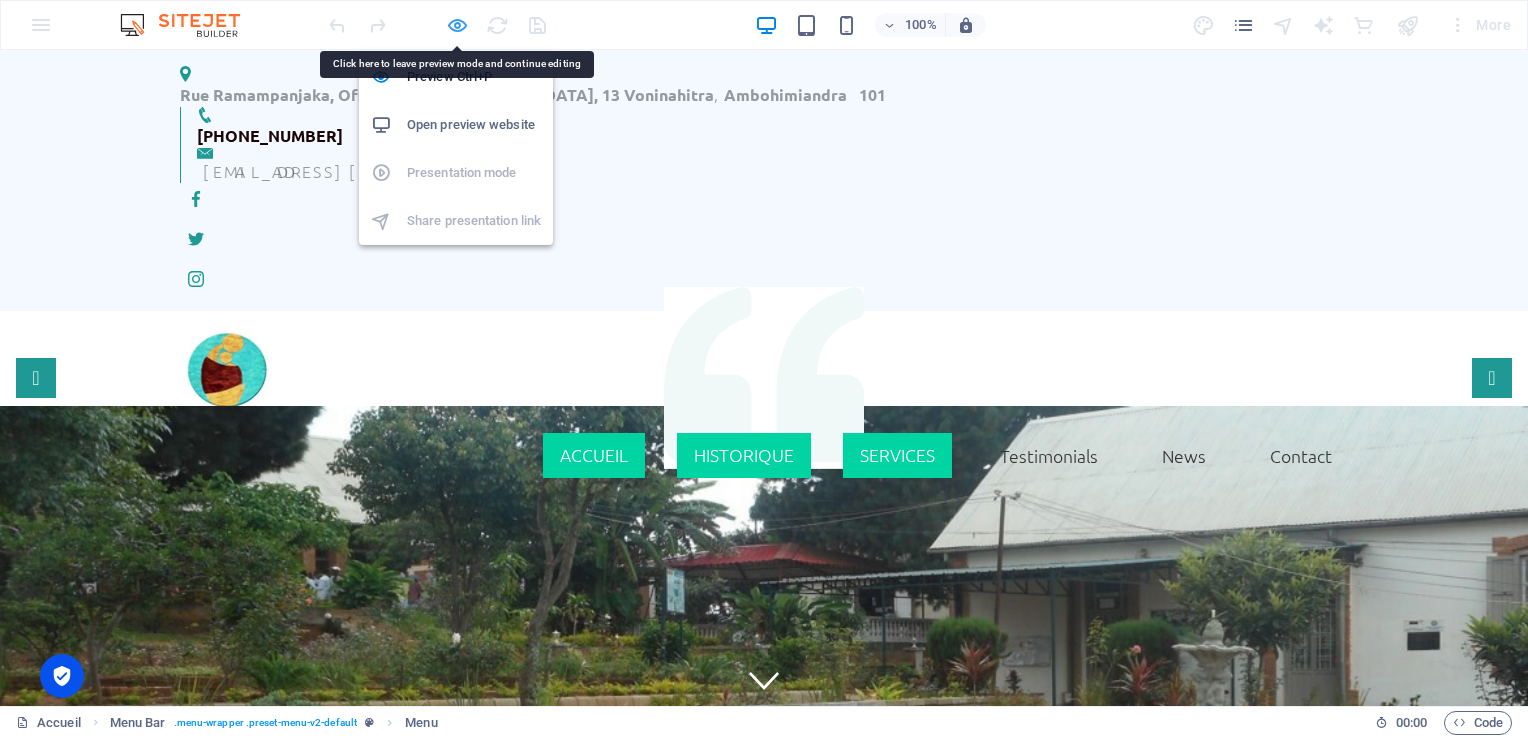 click at bounding box center [457, 25] 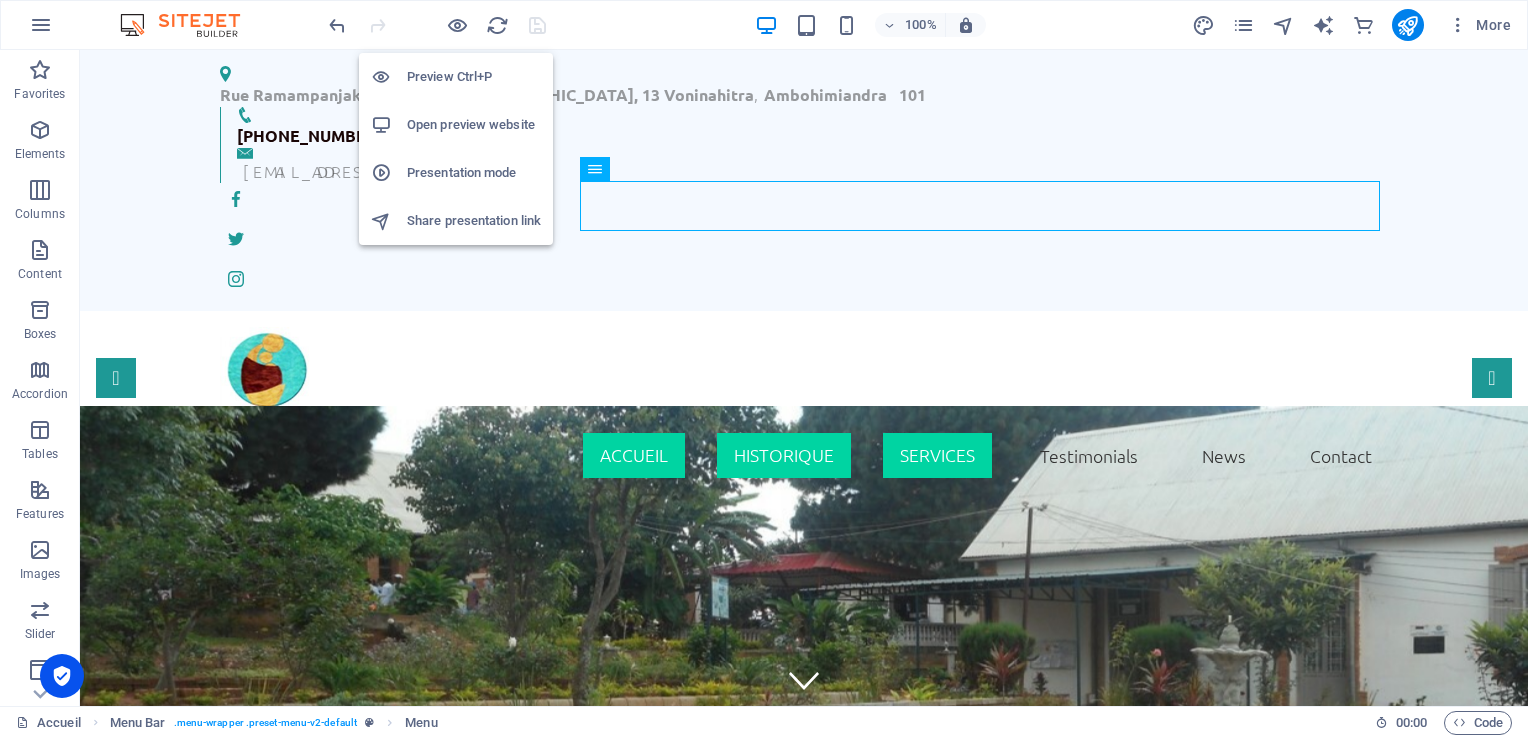 click on "Open preview website" at bounding box center [474, 125] 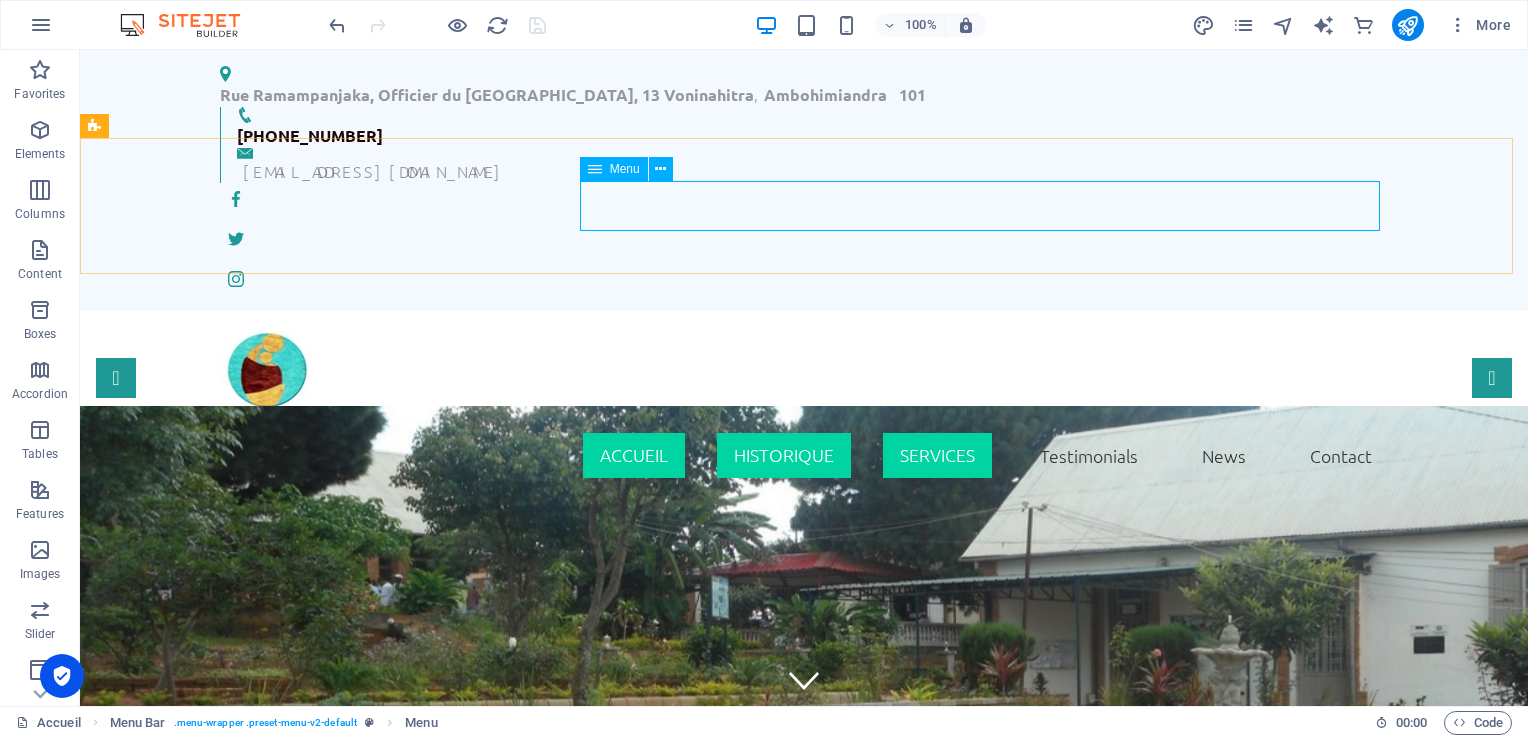 click at bounding box center (595, 169) 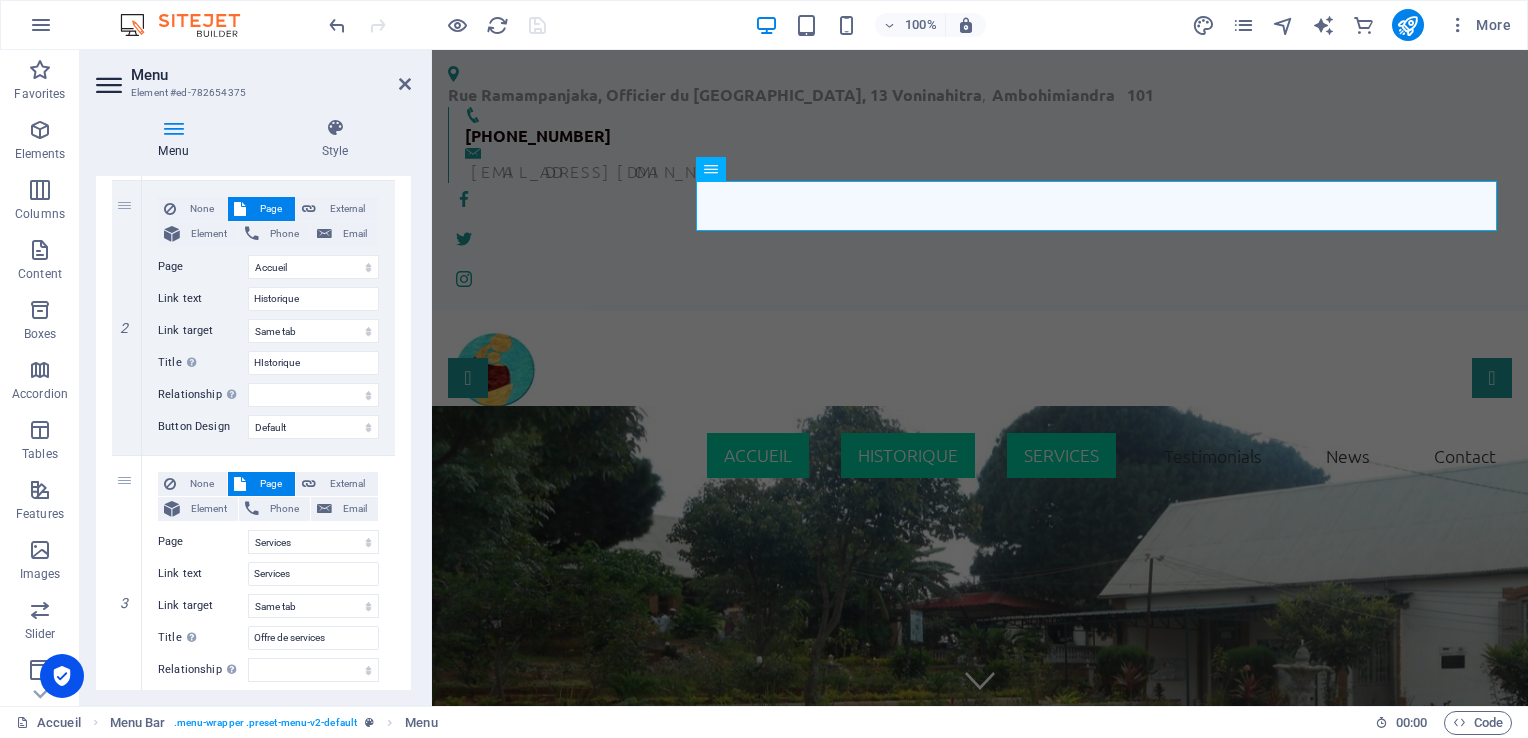 scroll, scrollTop: 473, scrollLeft: 0, axis: vertical 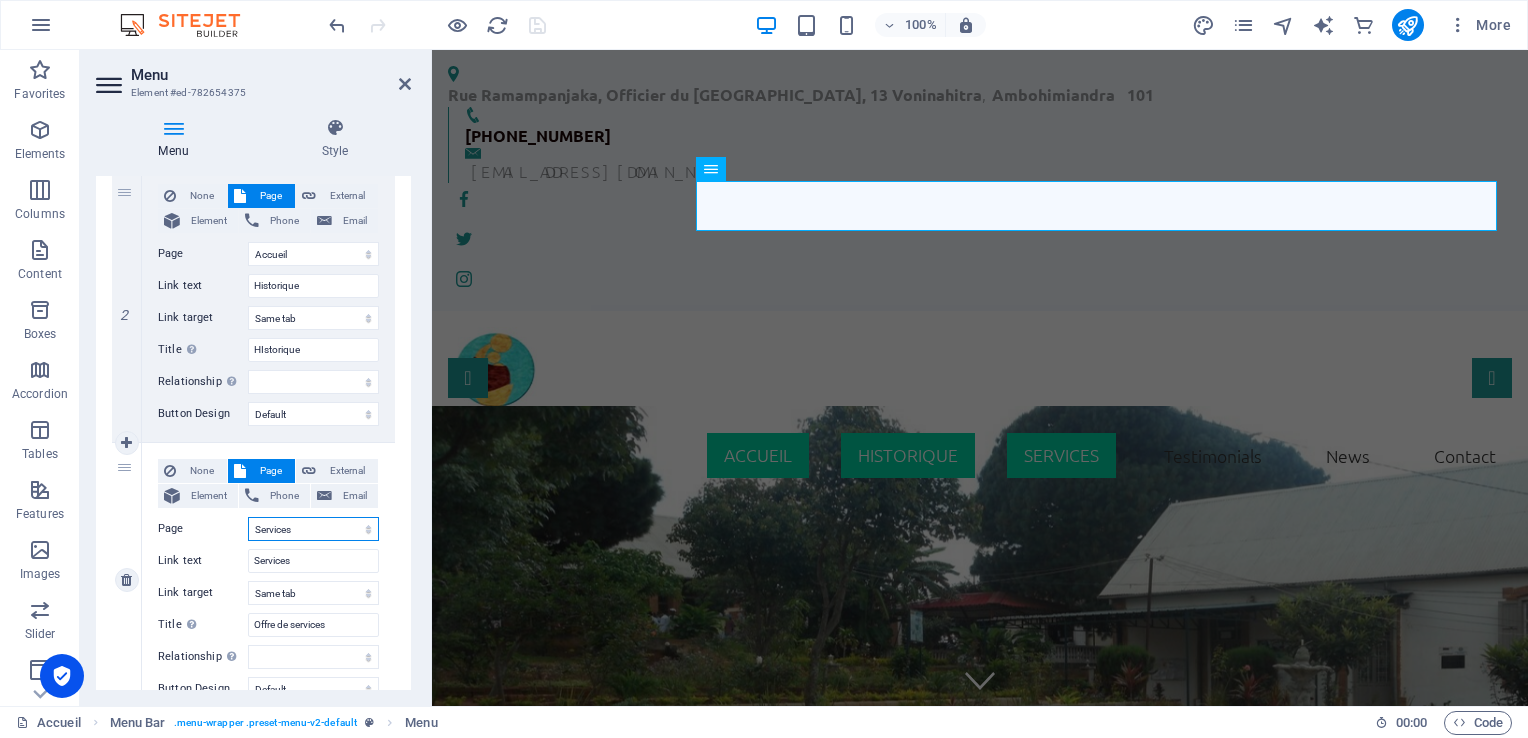 click on "Accueil Services Legal Notice Privacy" at bounding box center (313, 529) 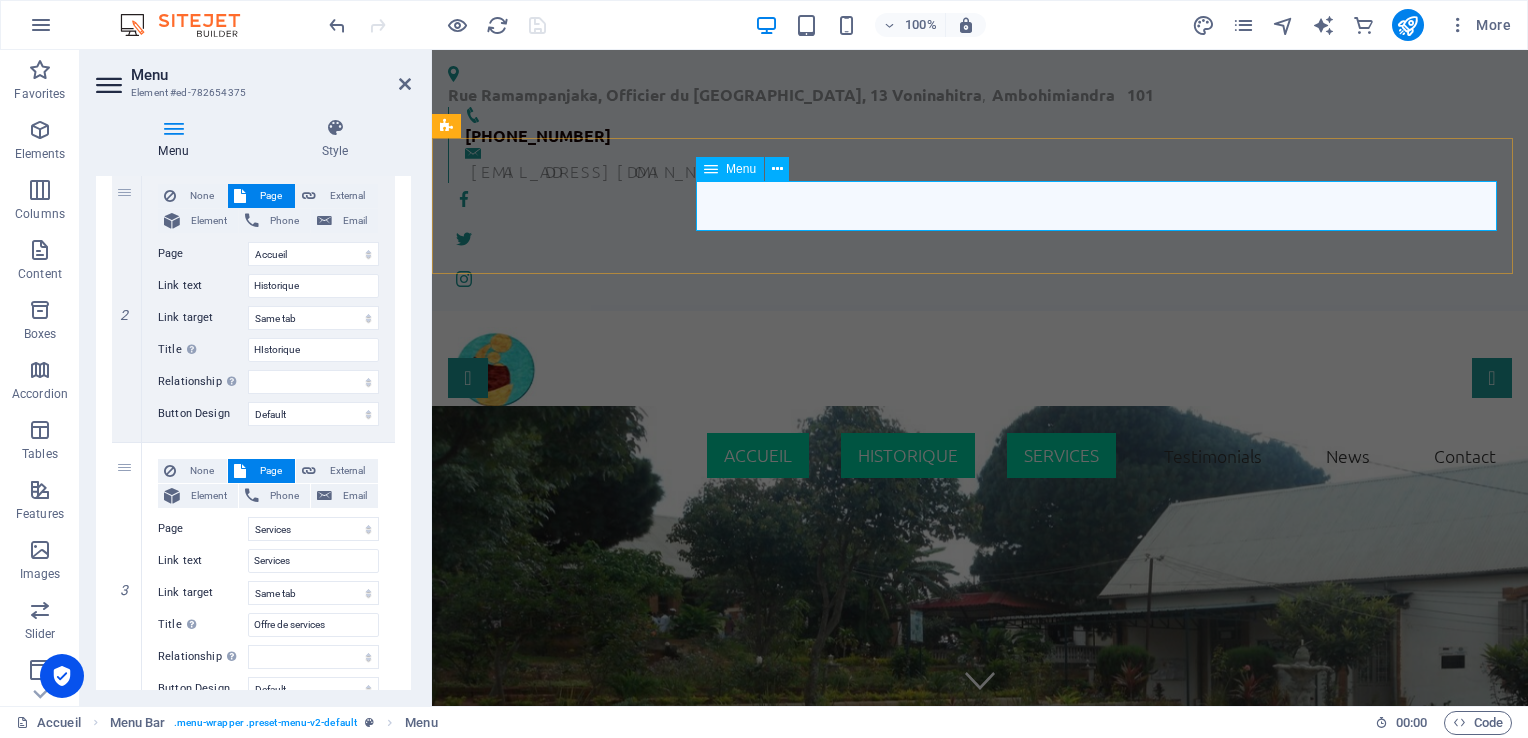 click on "Accueil Historique Services Testimonials News Contact" at bounding box center (980, 456) 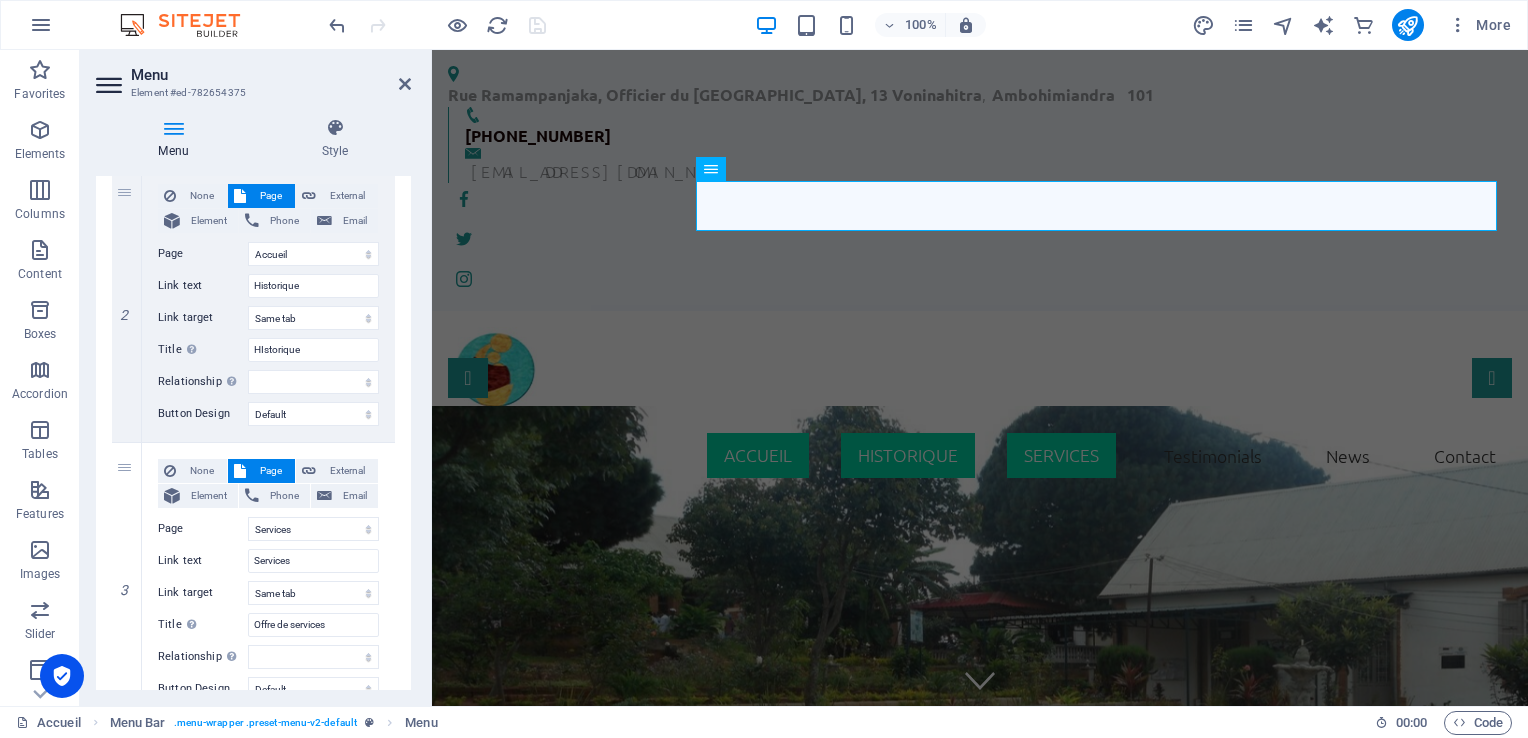 drag, startPoint x: 412, startPoint y: 362, endPoint x: 412, endPoint y: 398, distance: 36 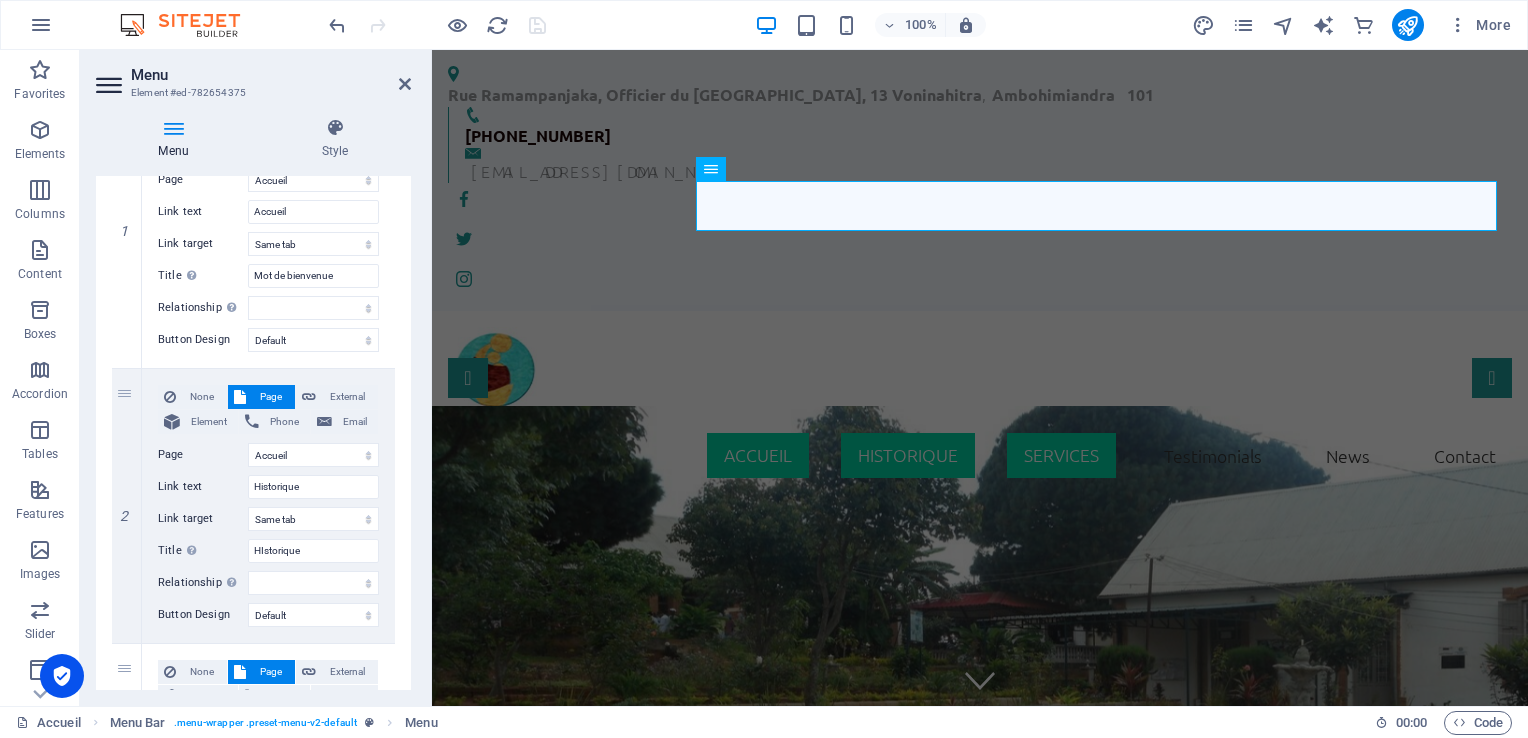 scroll, scrollTop: 1286, scrollLeft: 0, axis: vertical 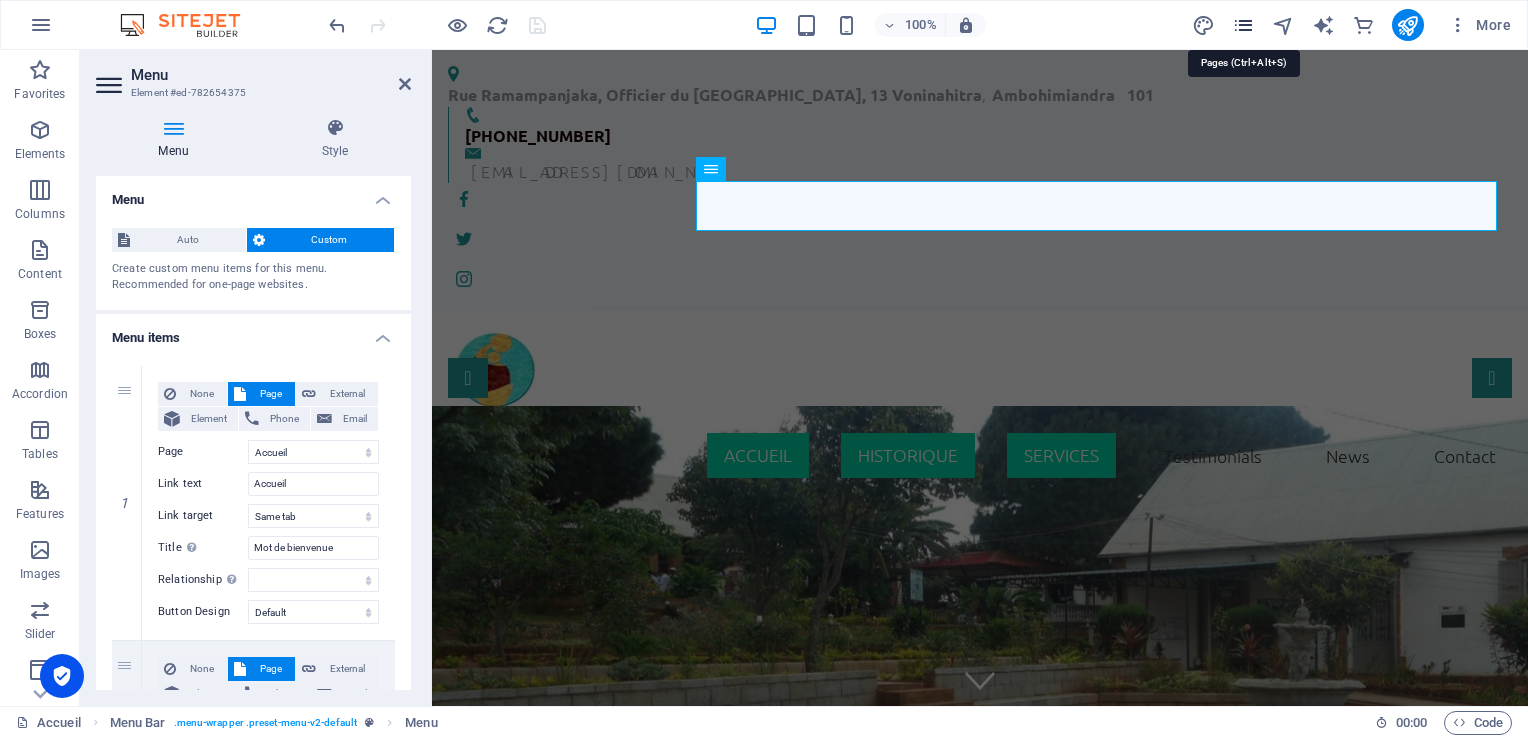 click at bounding box center [1243, 25] 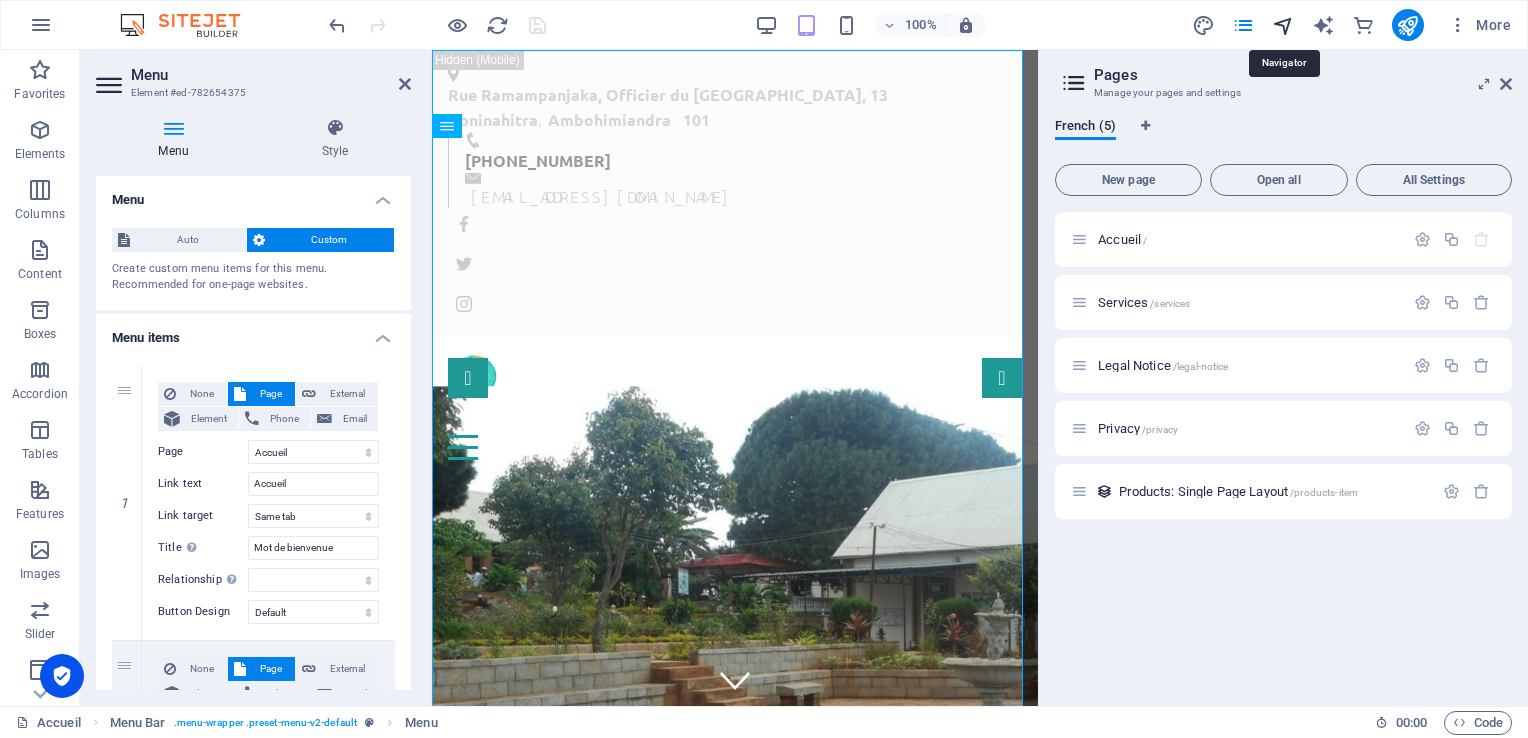 click at bounding box center [1283, 25] 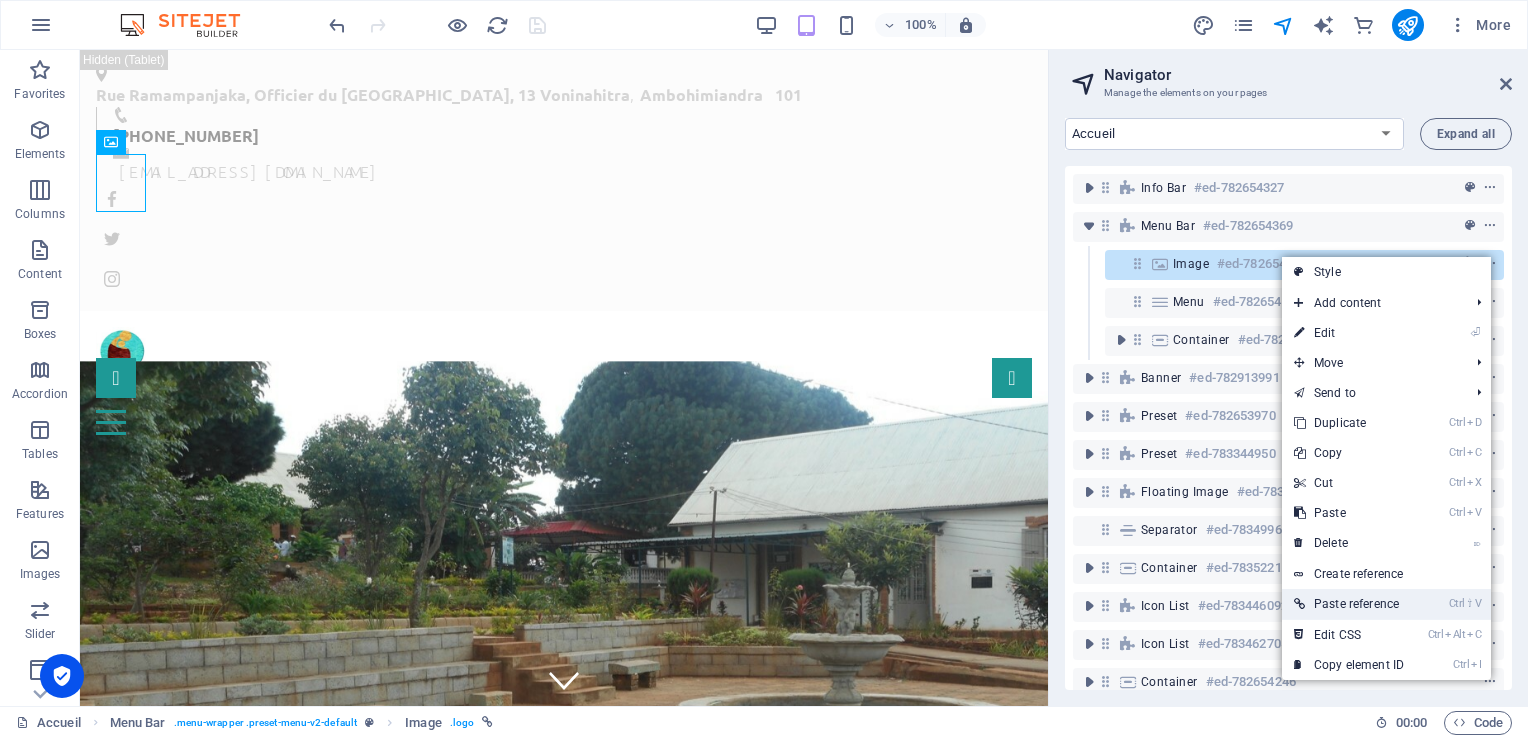 click on "Ctrl ⇧ V  Paste reference" at bounding box center [1349, 604] 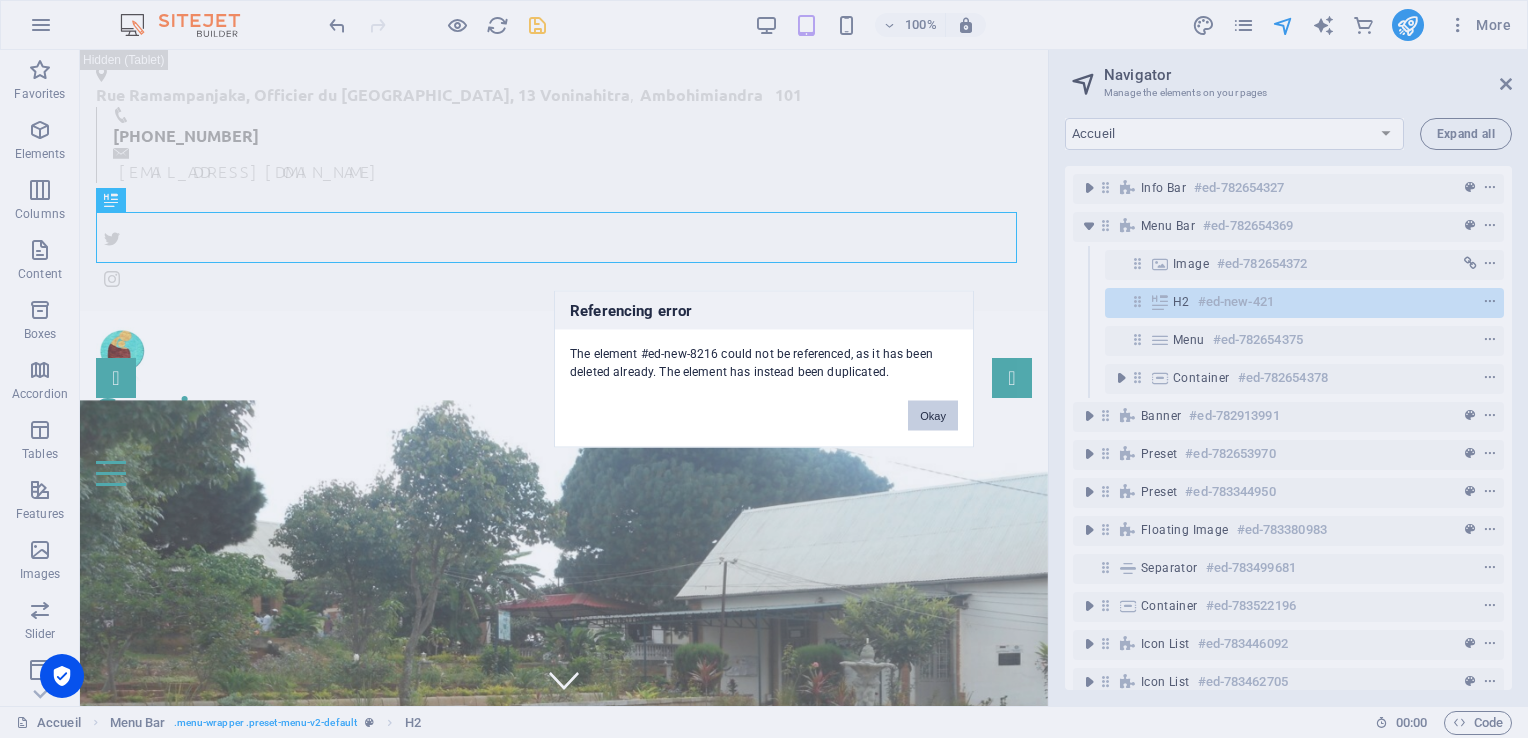 click on "Okay" at bounding box center (933, 416) 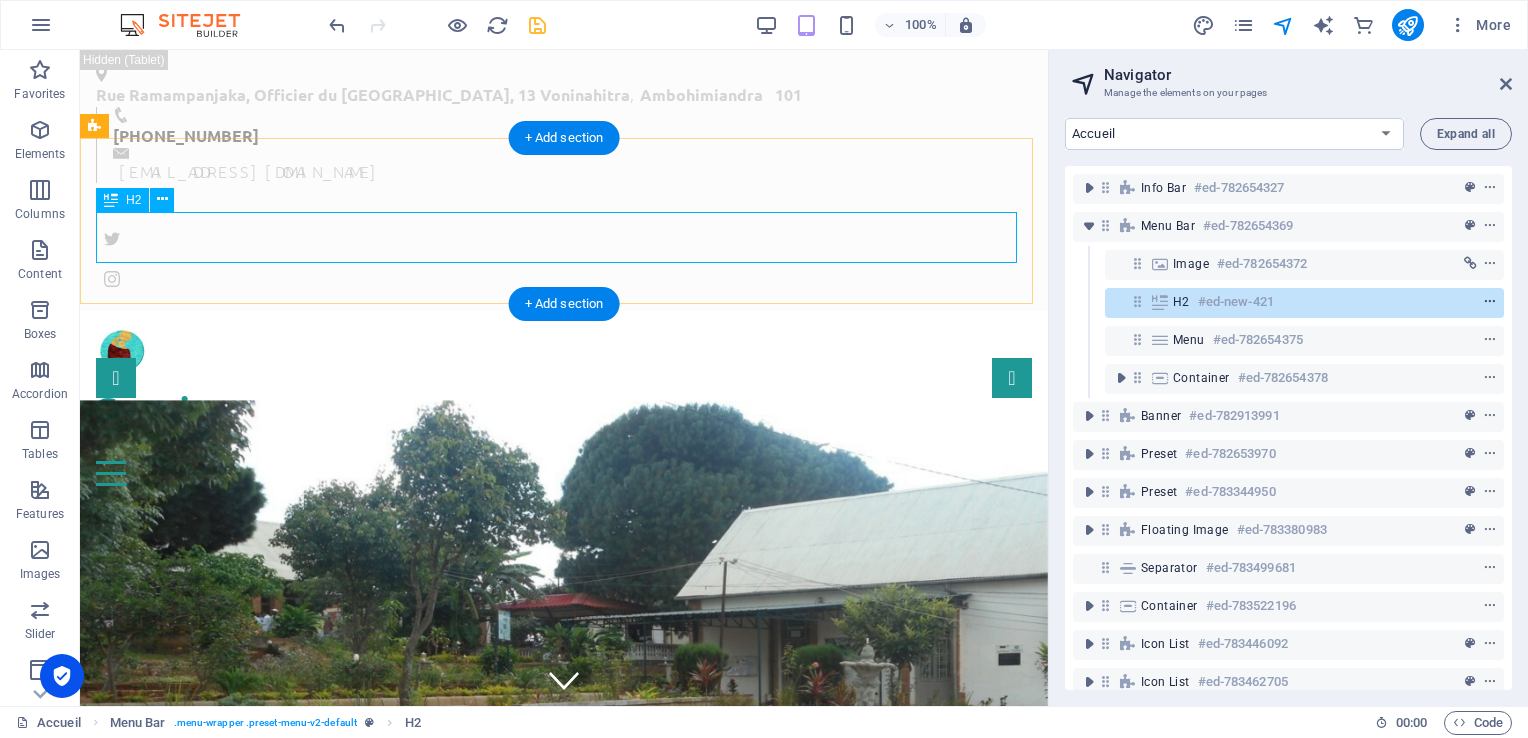 click at bounding box center (1490, 302) 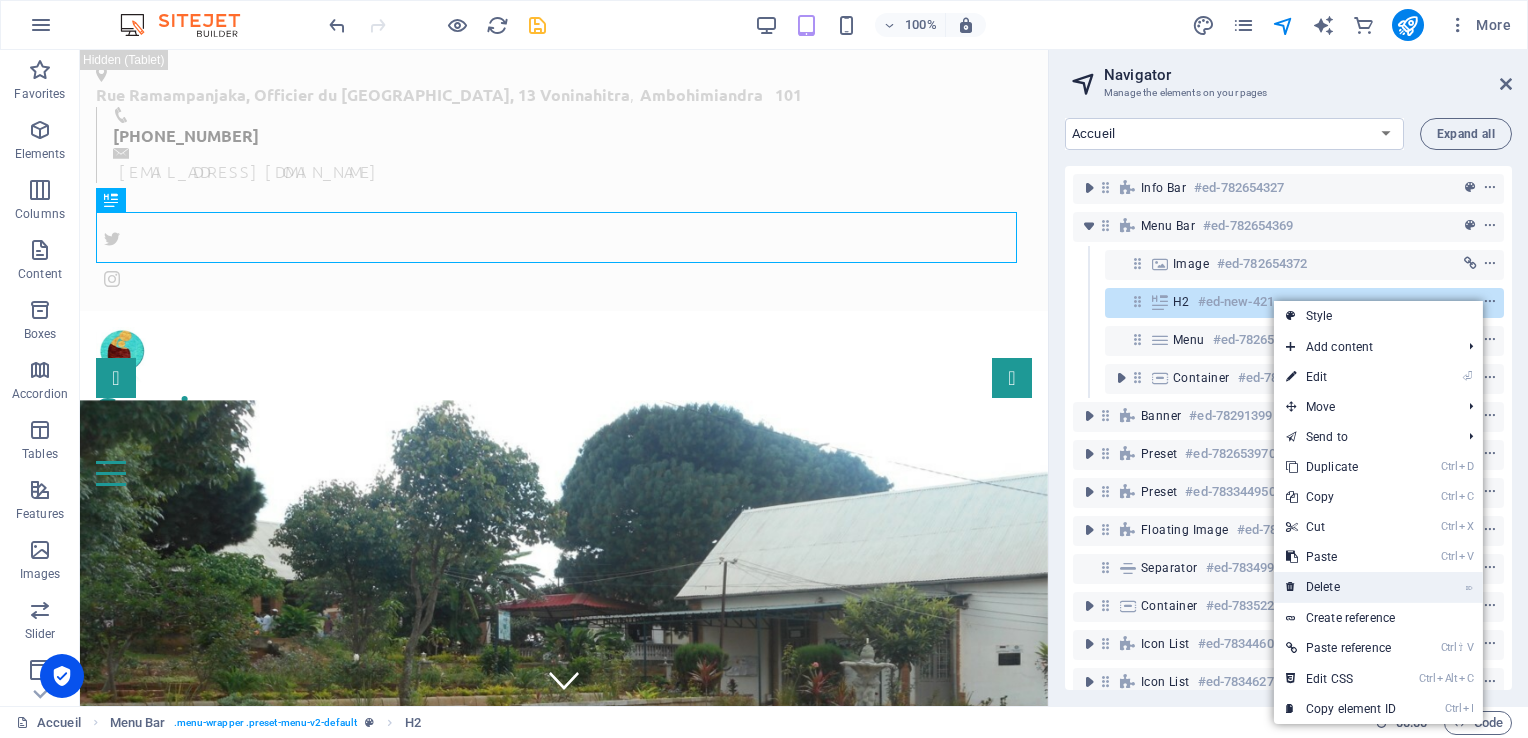 click on "⌦  Delete" at bounding box center [1341, 587] 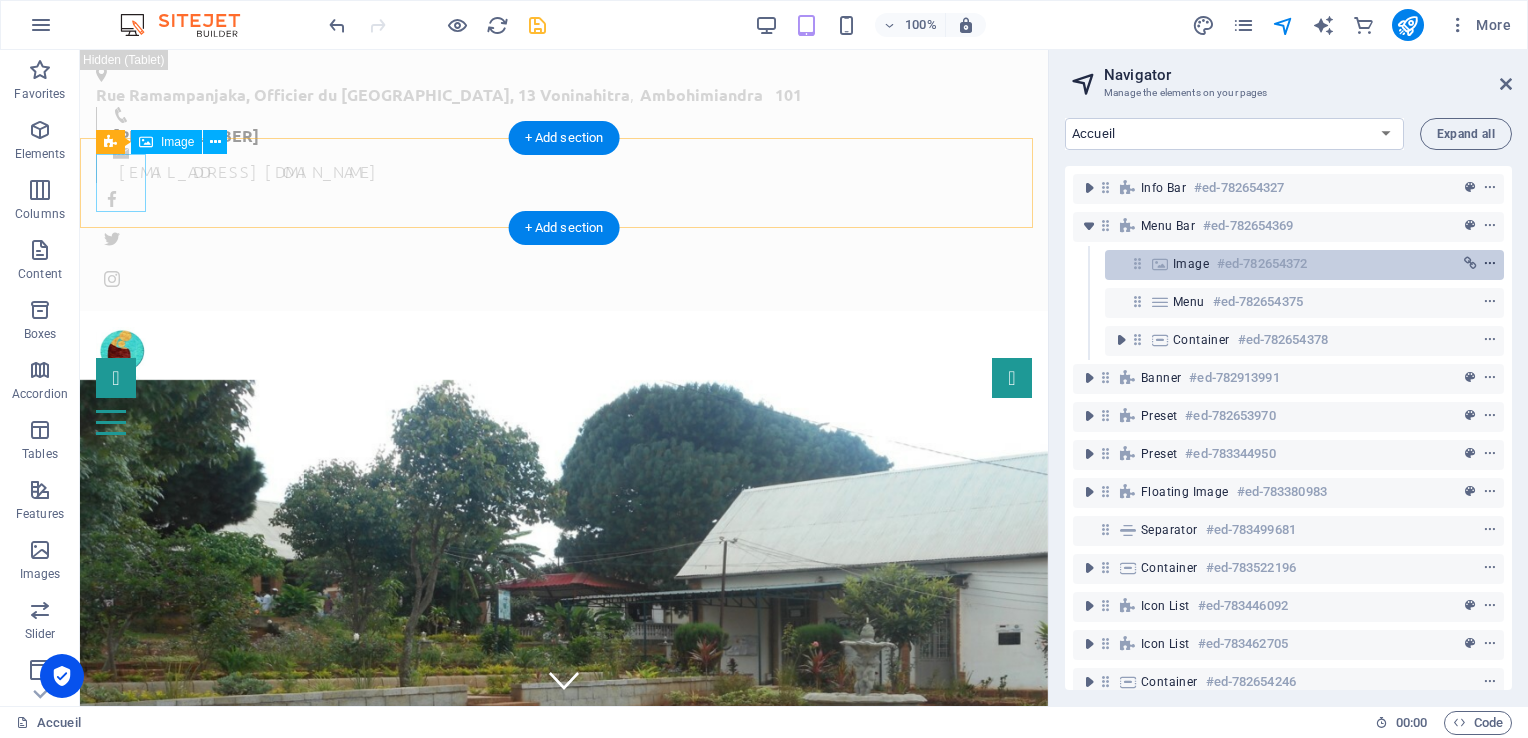 click at bounding box center (1490, 264) 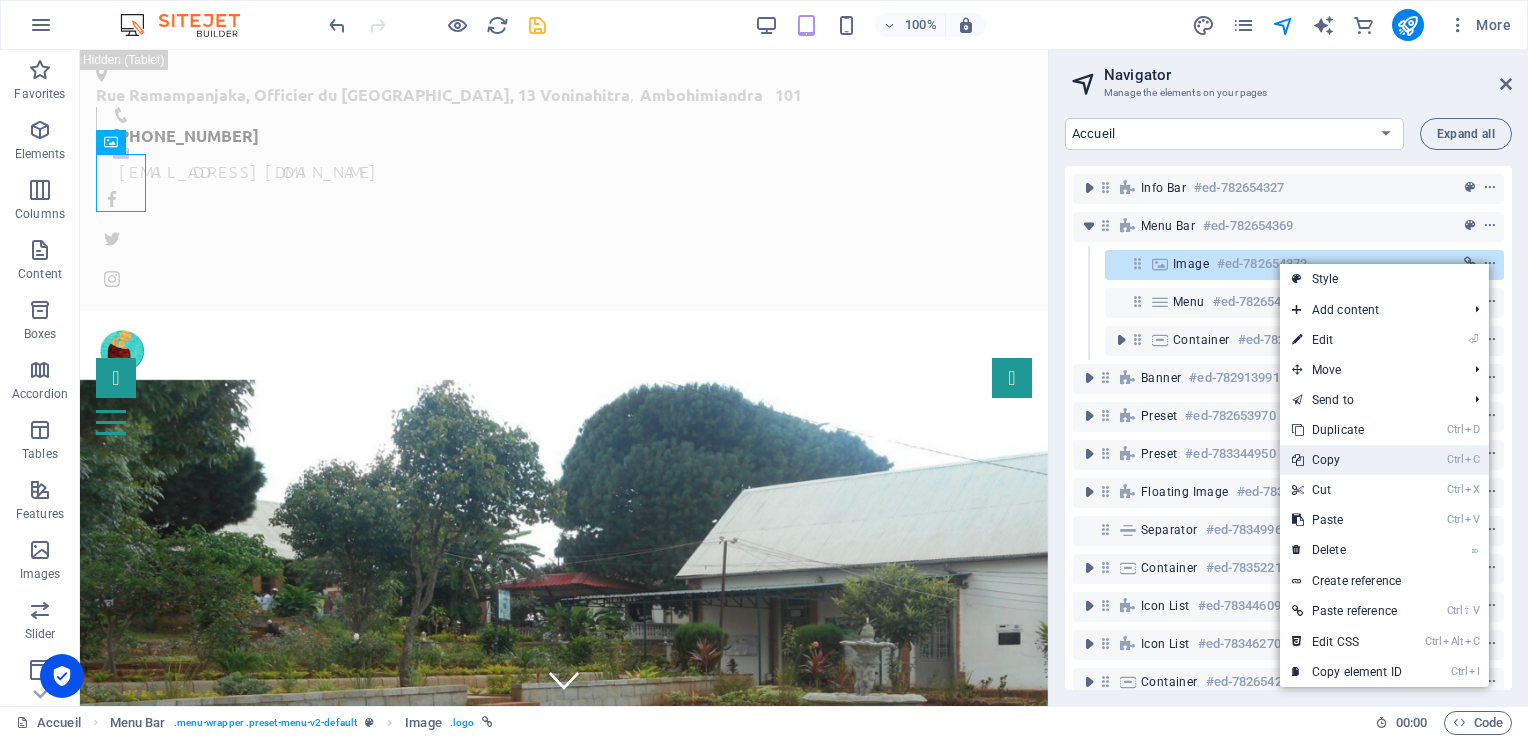click on "Ctrl C  Copy" at bounding box center (1347, 460) 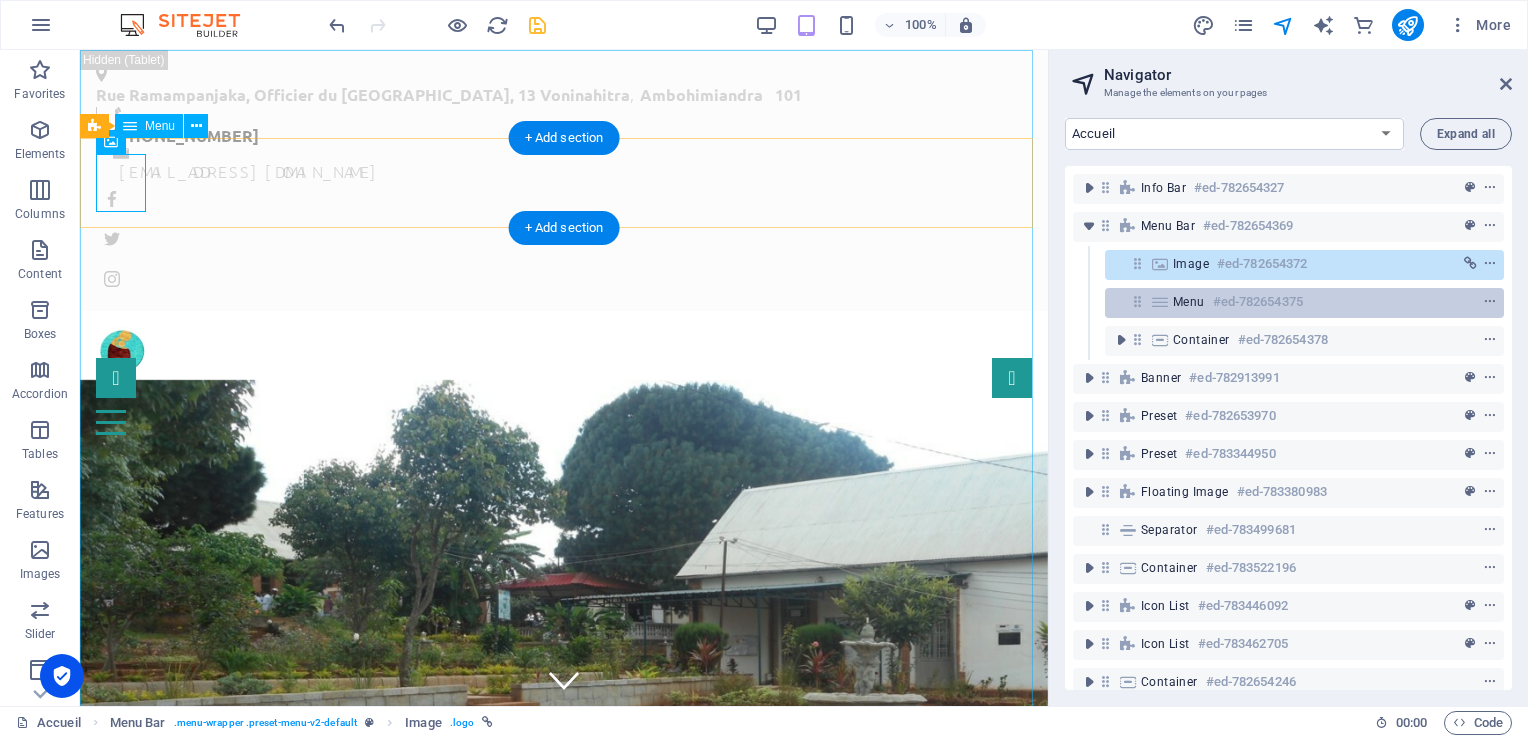 click on "#ed-782654375" at bounding box center (1258, 302) 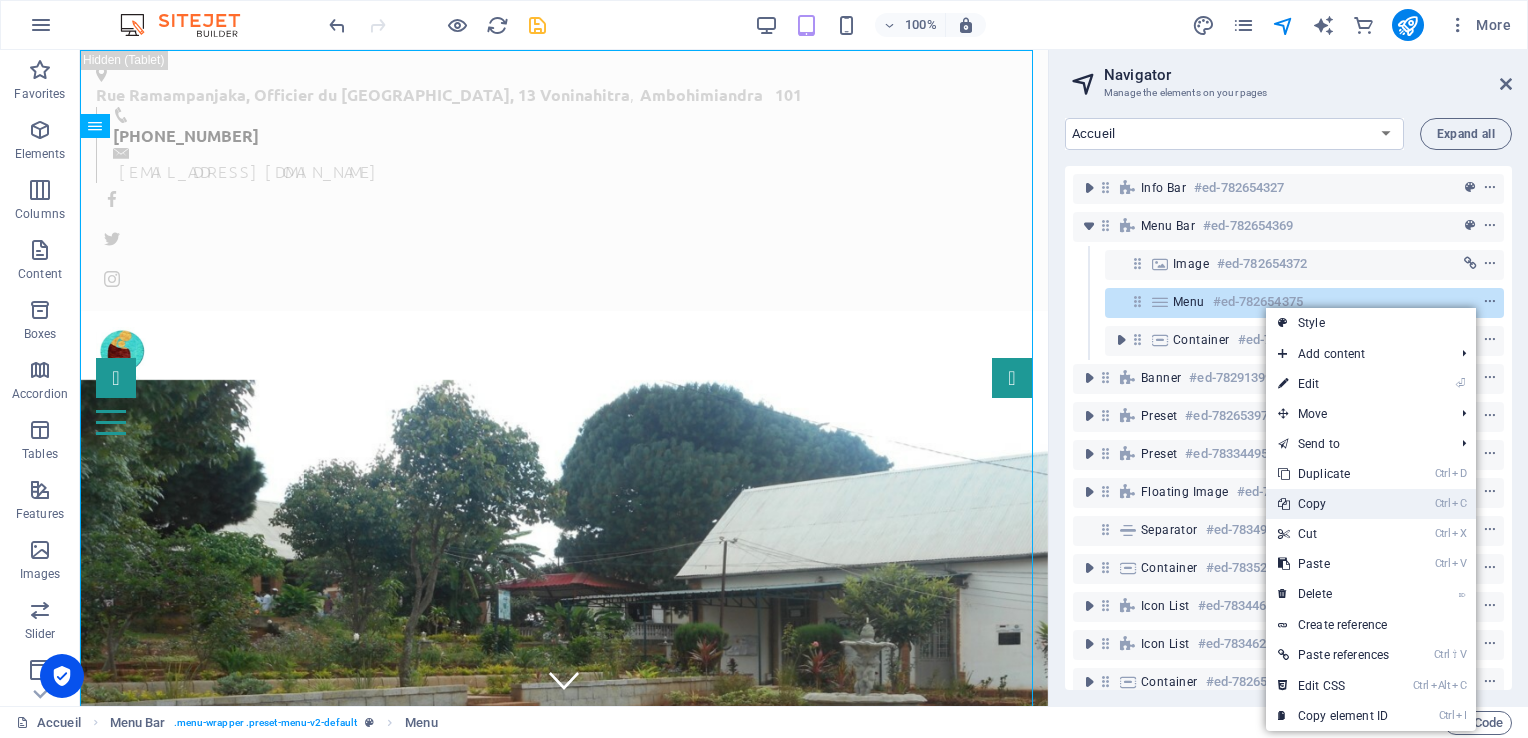 click on "Ctrl C  Copy" at bounding box center [1333, 504] 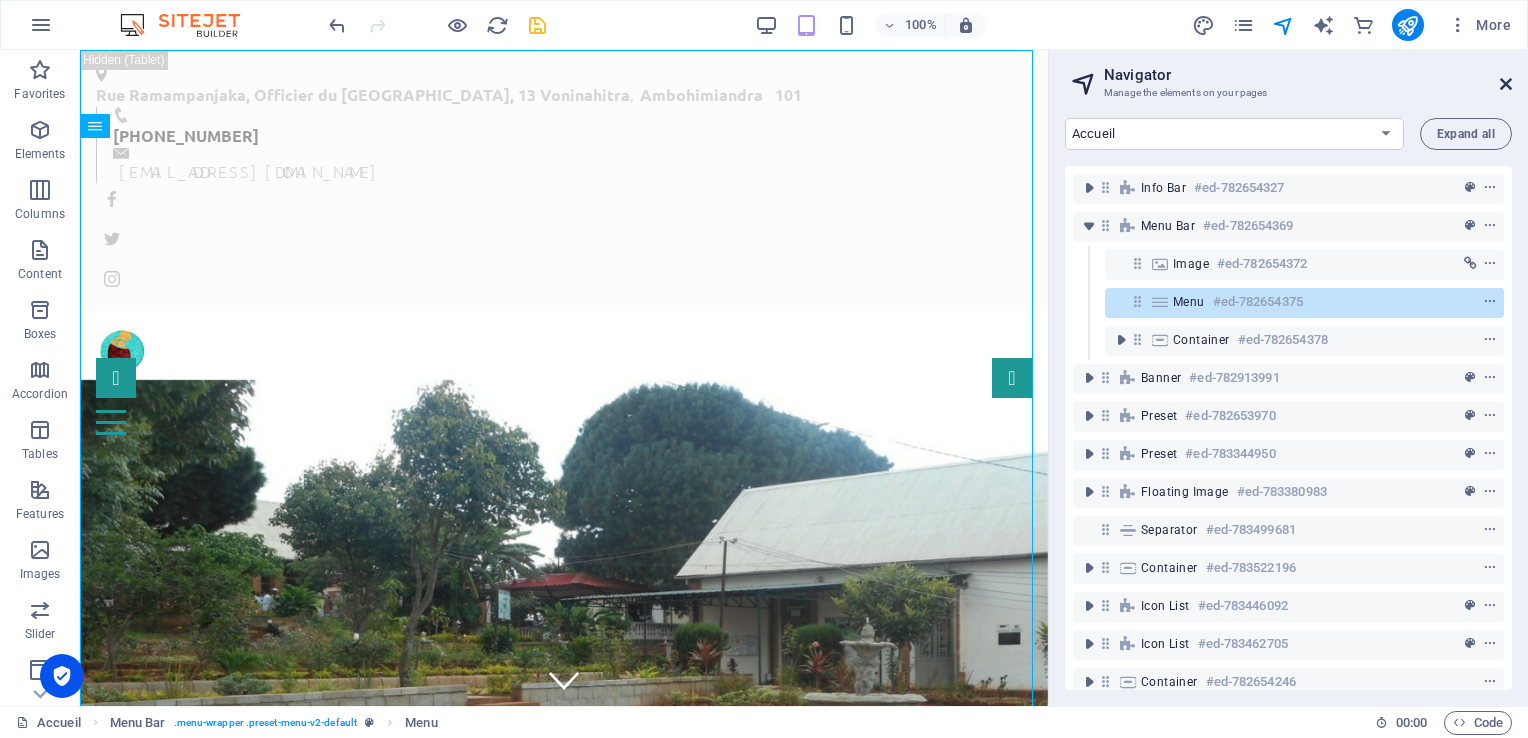 click at bounding box center (1506, 84) 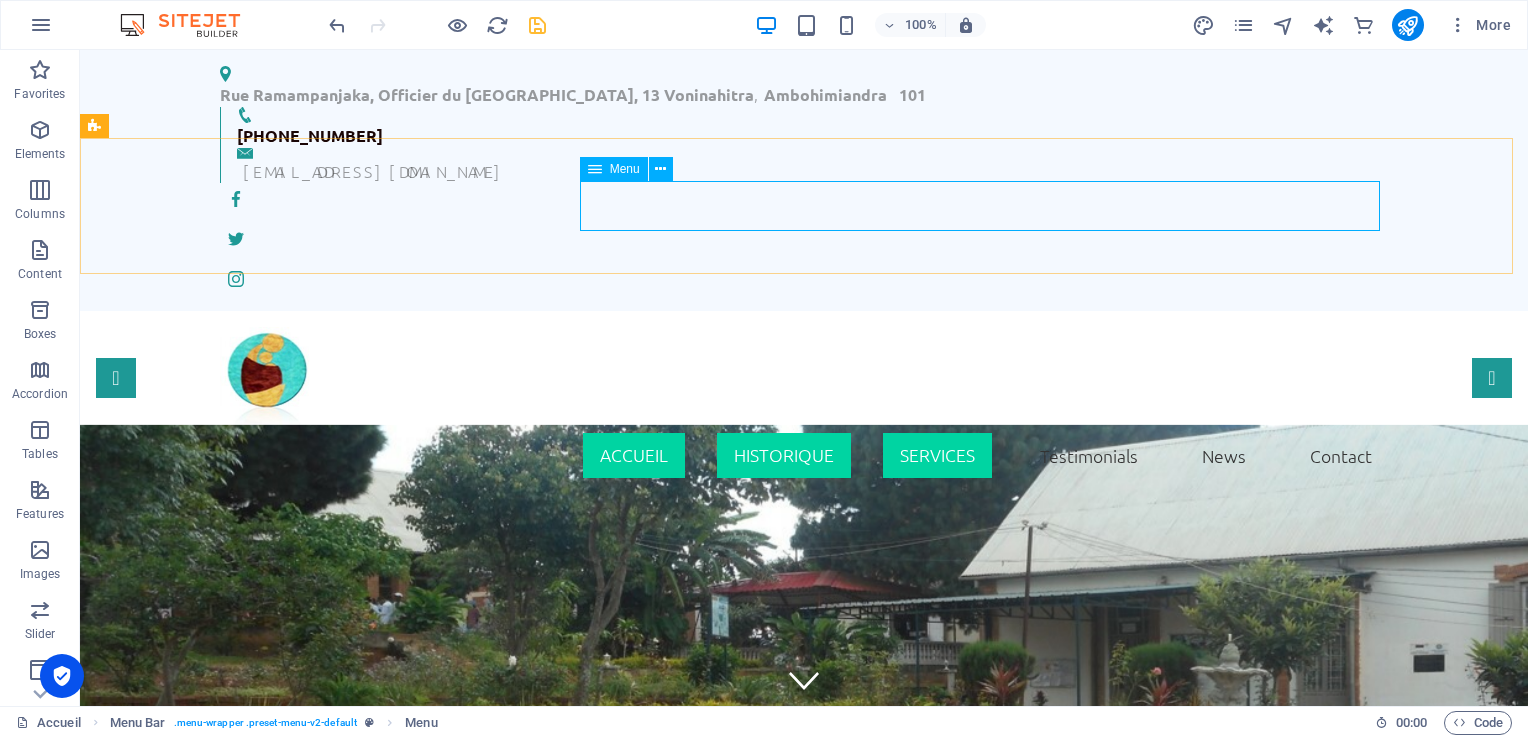 click at bounding box center (595, 169) 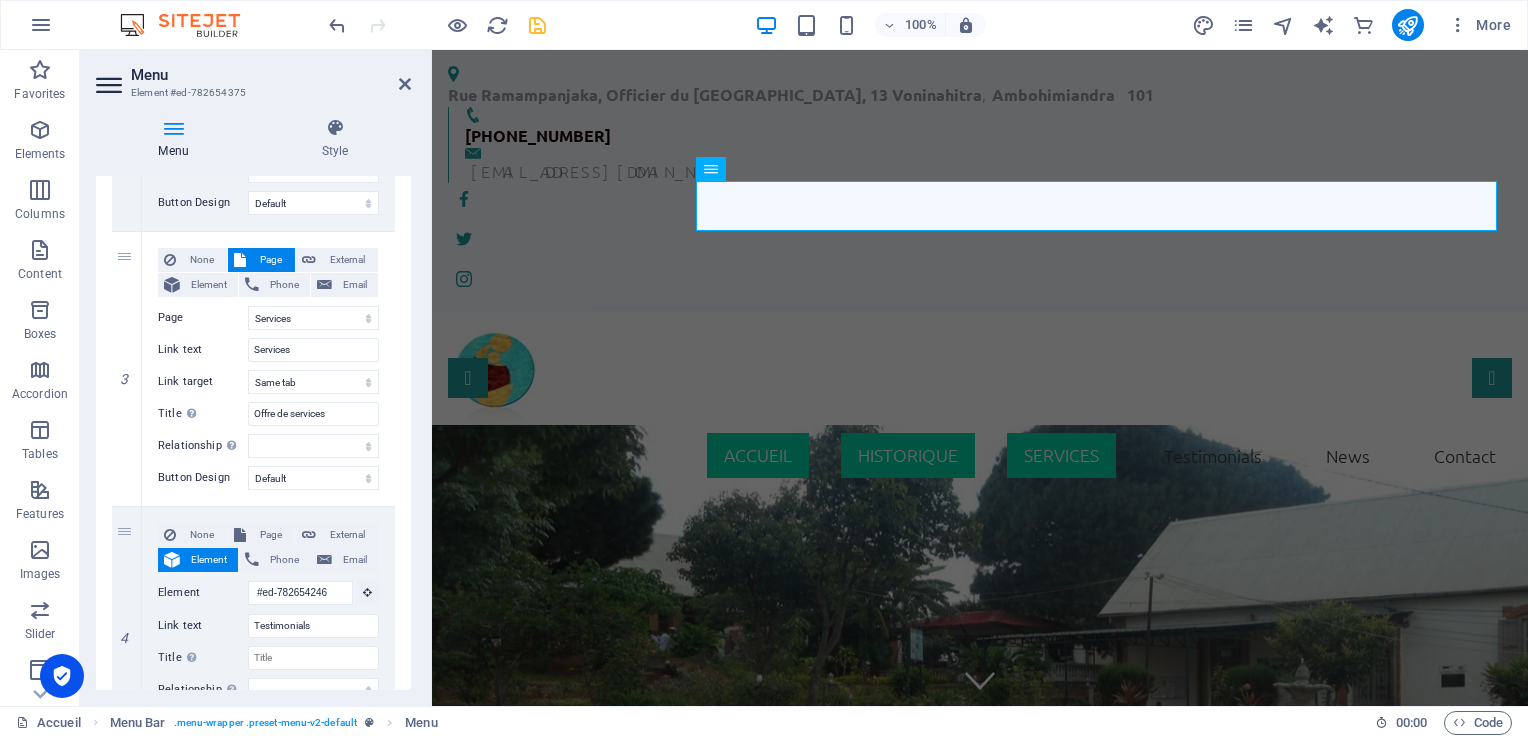 scroll, scrollTop: 686, scrollLeft: 0, axis: vertical 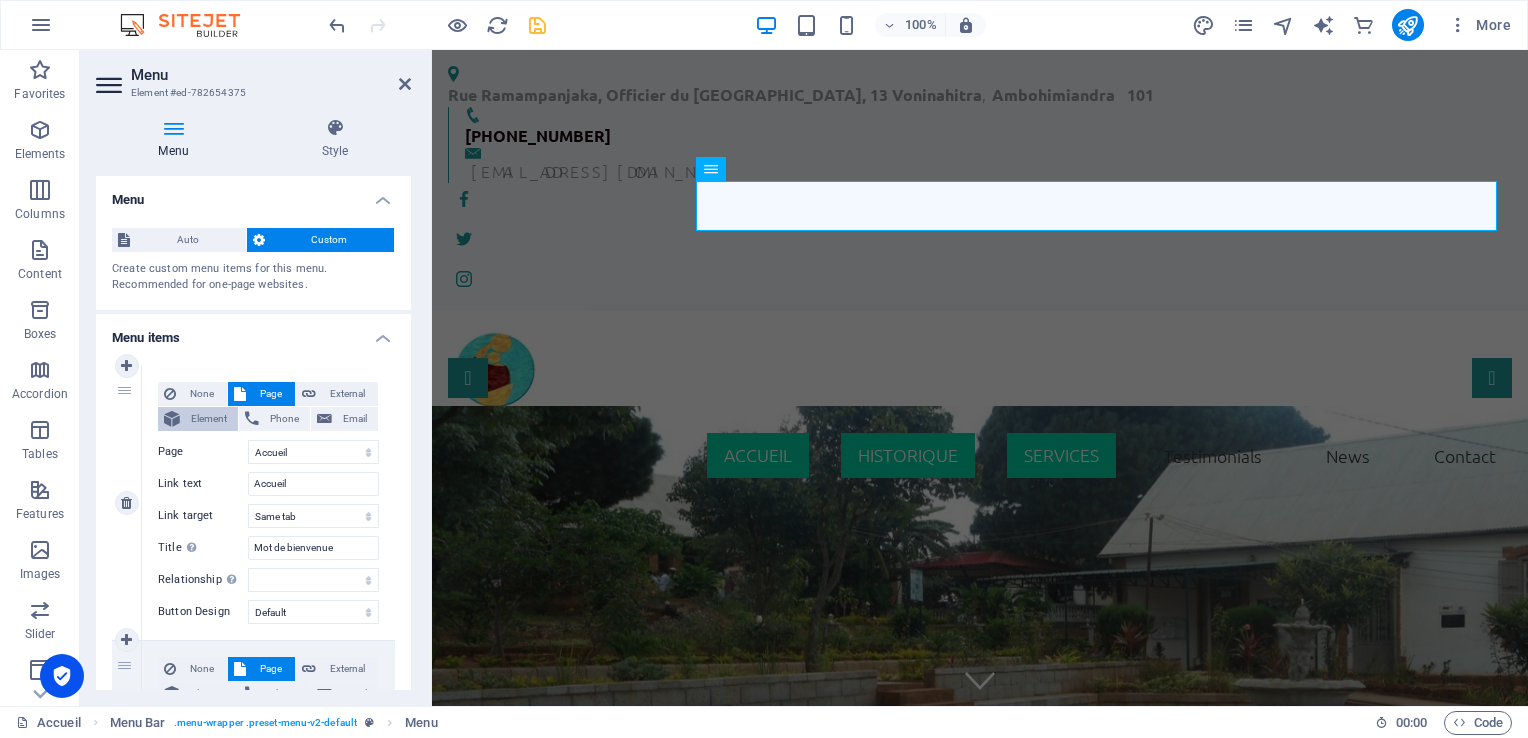 click on "Element" at bounding box center [209, 419] 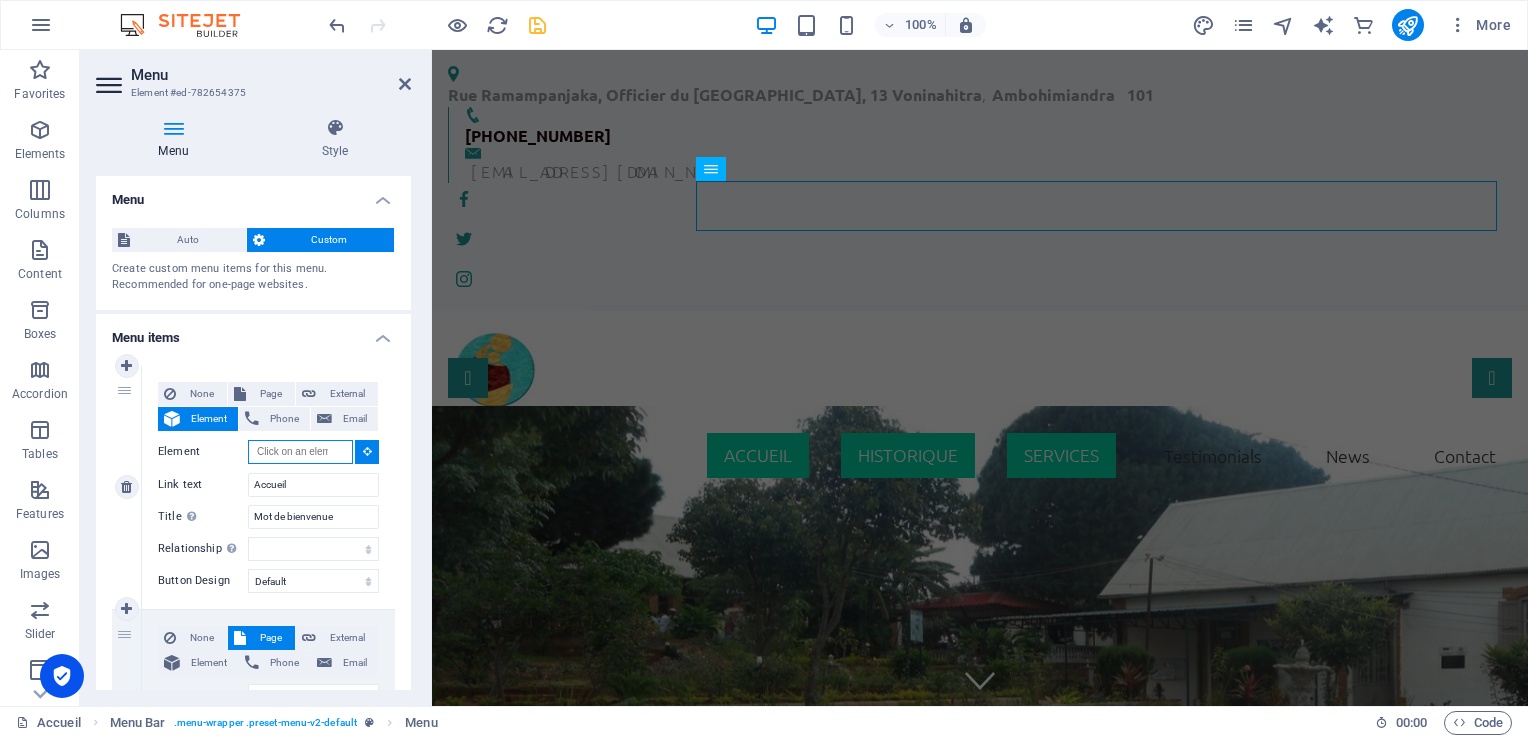 paste on "[URL][DOMAIN_NAME]" 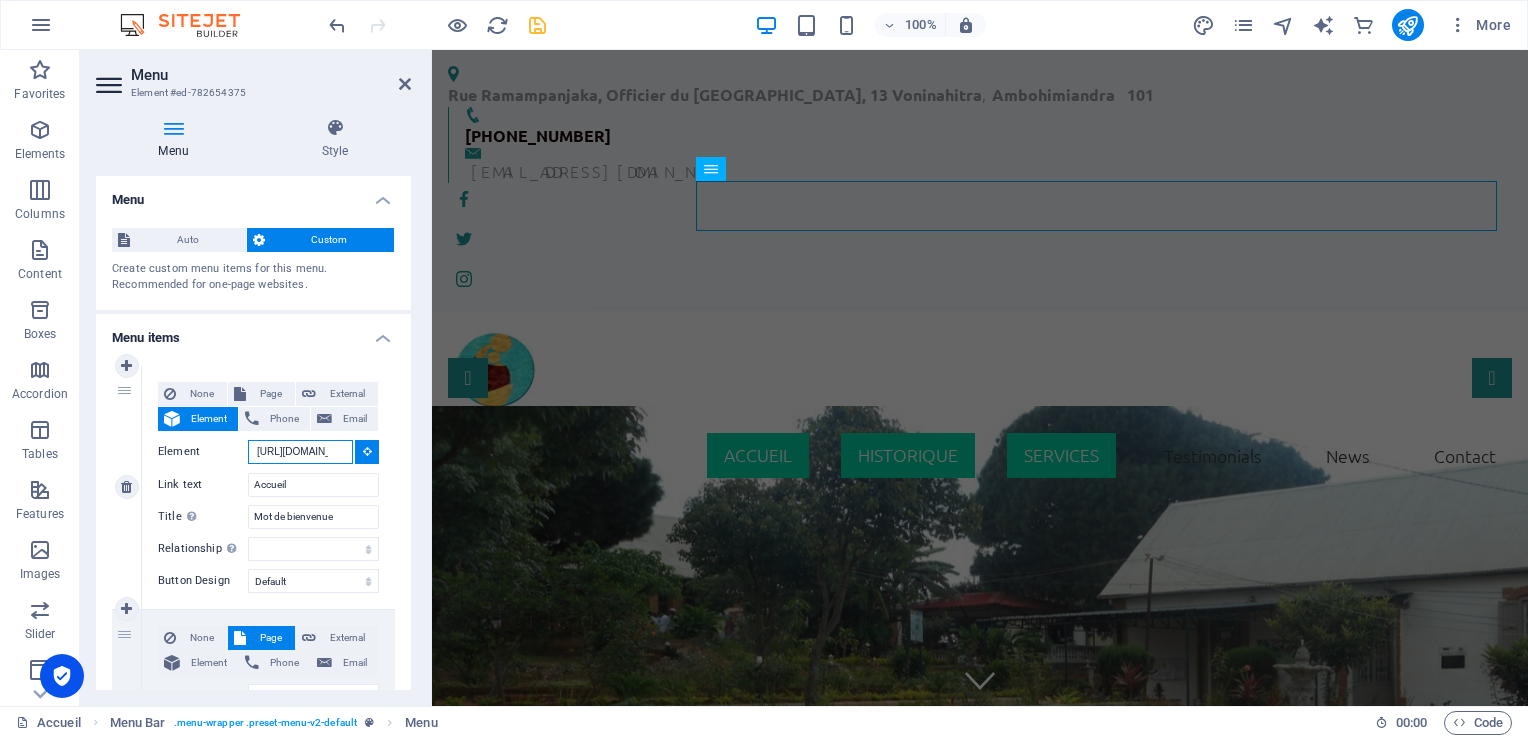 scroll, scrollTop: 0, scrollLeft: 122, axis: horizontal 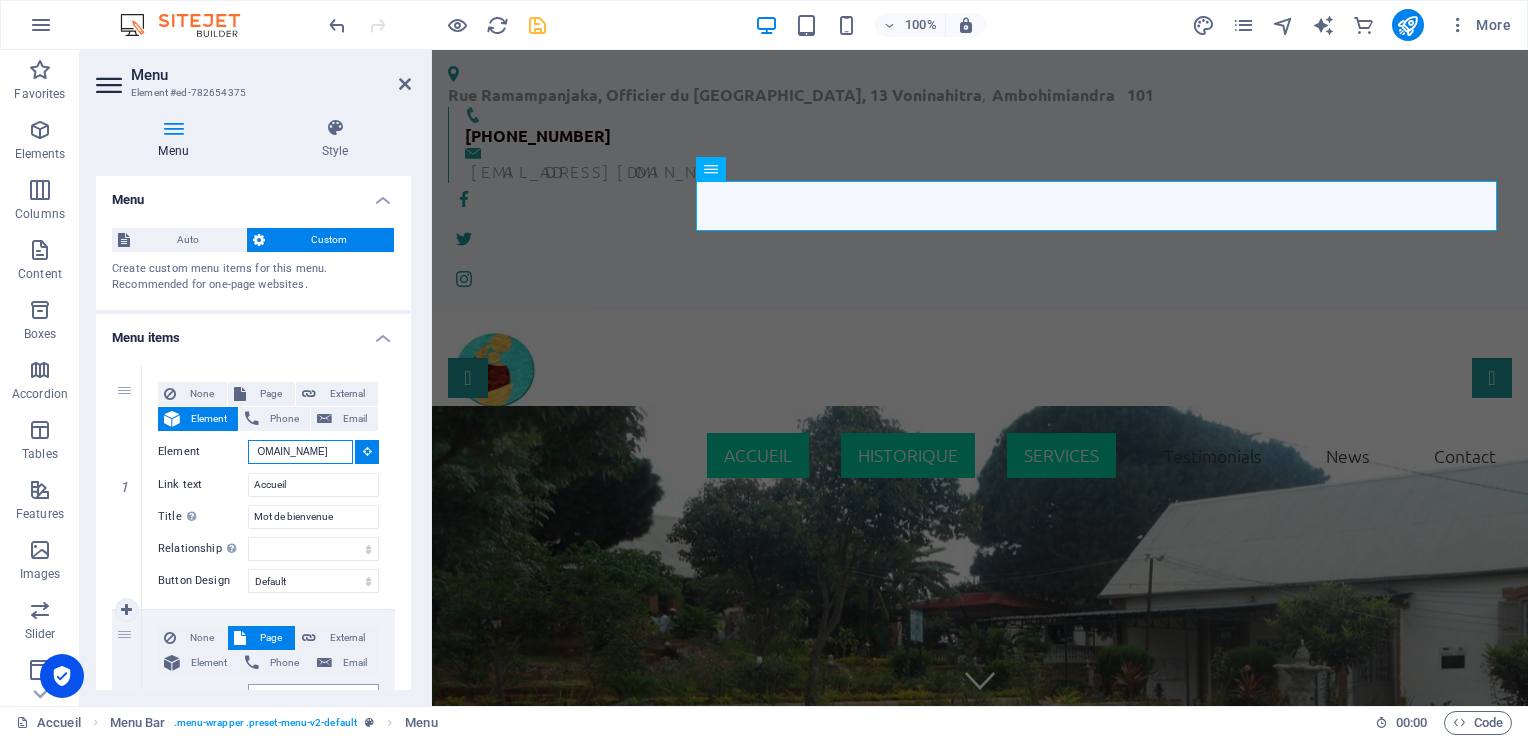 type on "[URL][DOMAIN_NAME]" 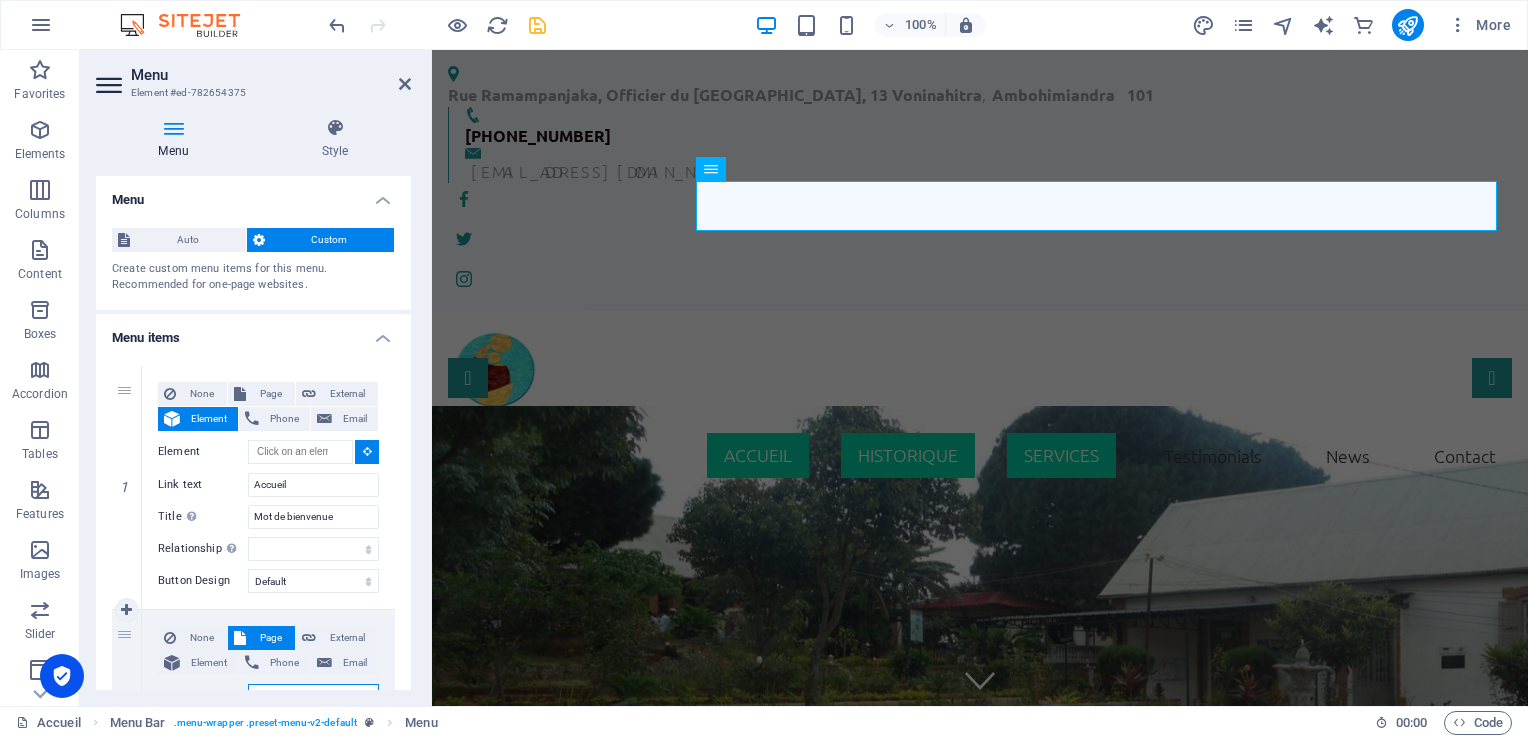 scroll, scrollTop: 0, scrollLeft: 0, axis: both 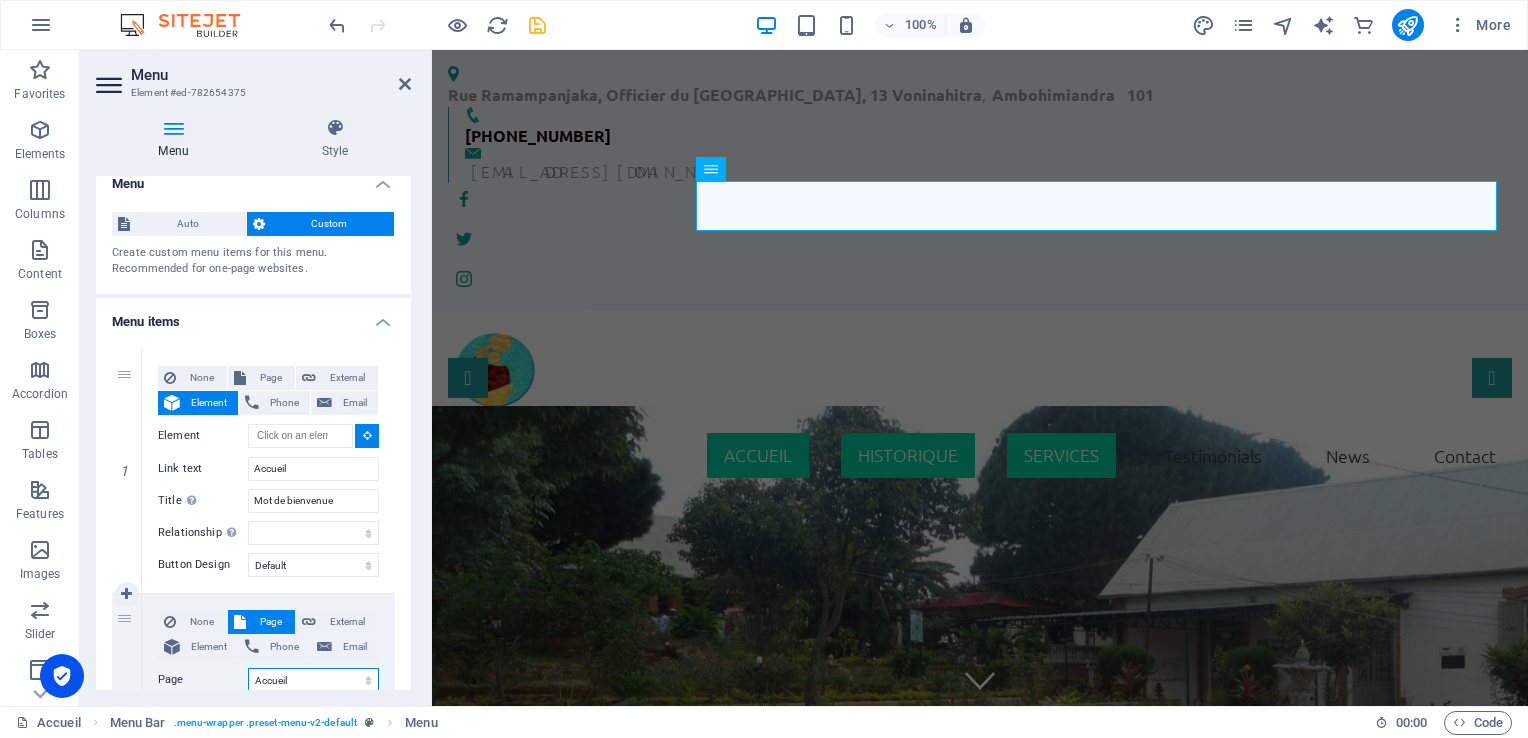 drag, startPoint x: 351, startPoint y: 682, endPoint x: 324, endPoint y: 682, distance: 27 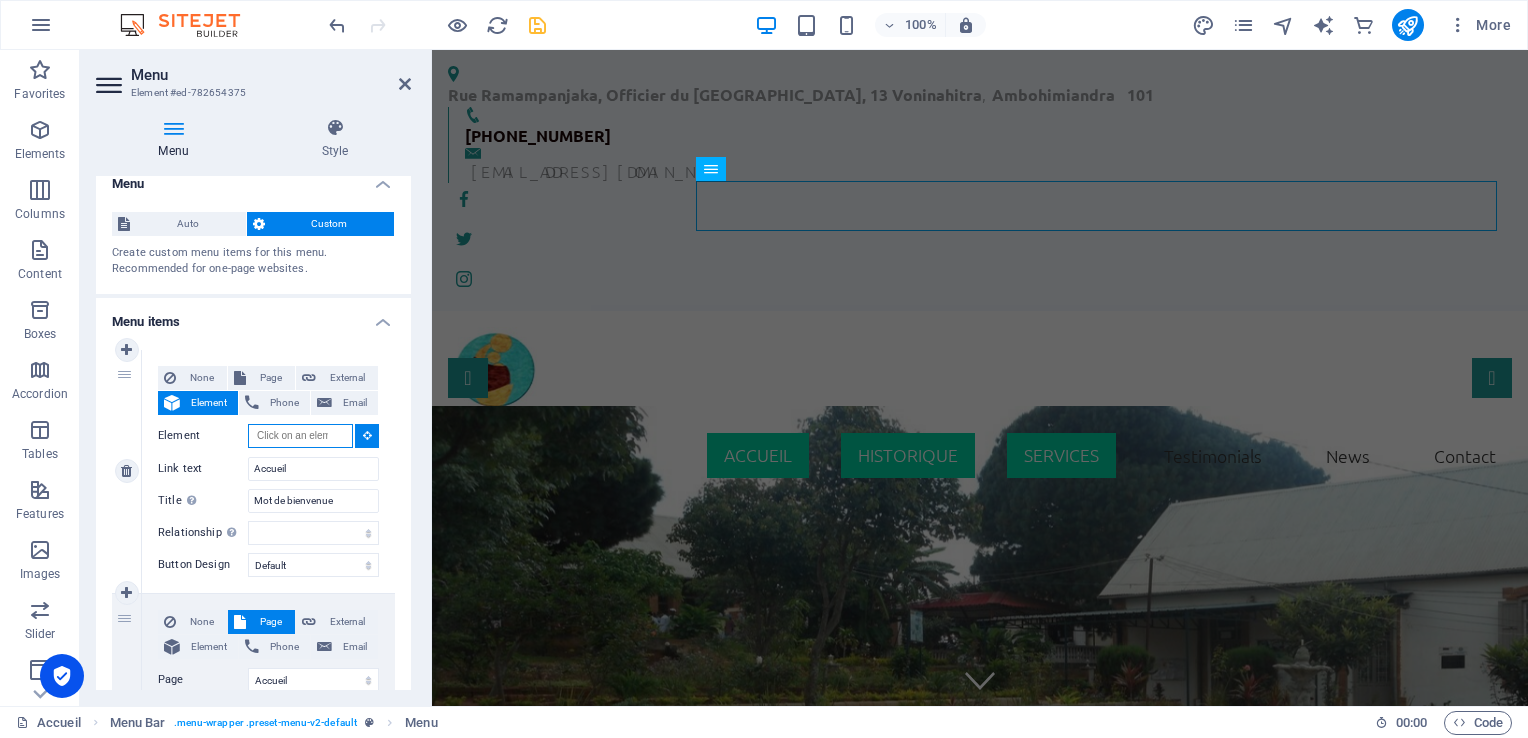 click on "Element" at bounding box center (300, 436) 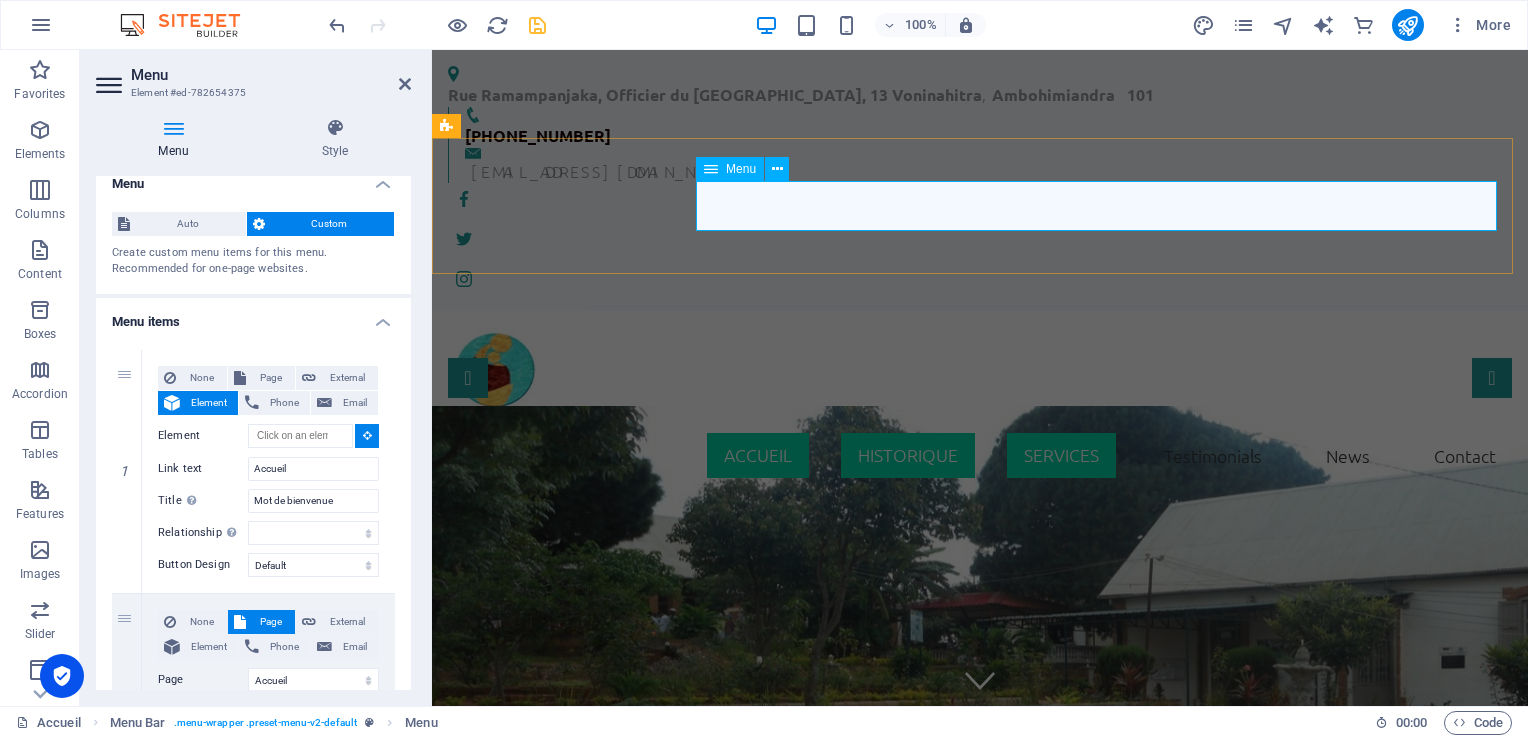 click on "Accueil Historique Services Testimonials News Contact" at bounding box center [980, 456] 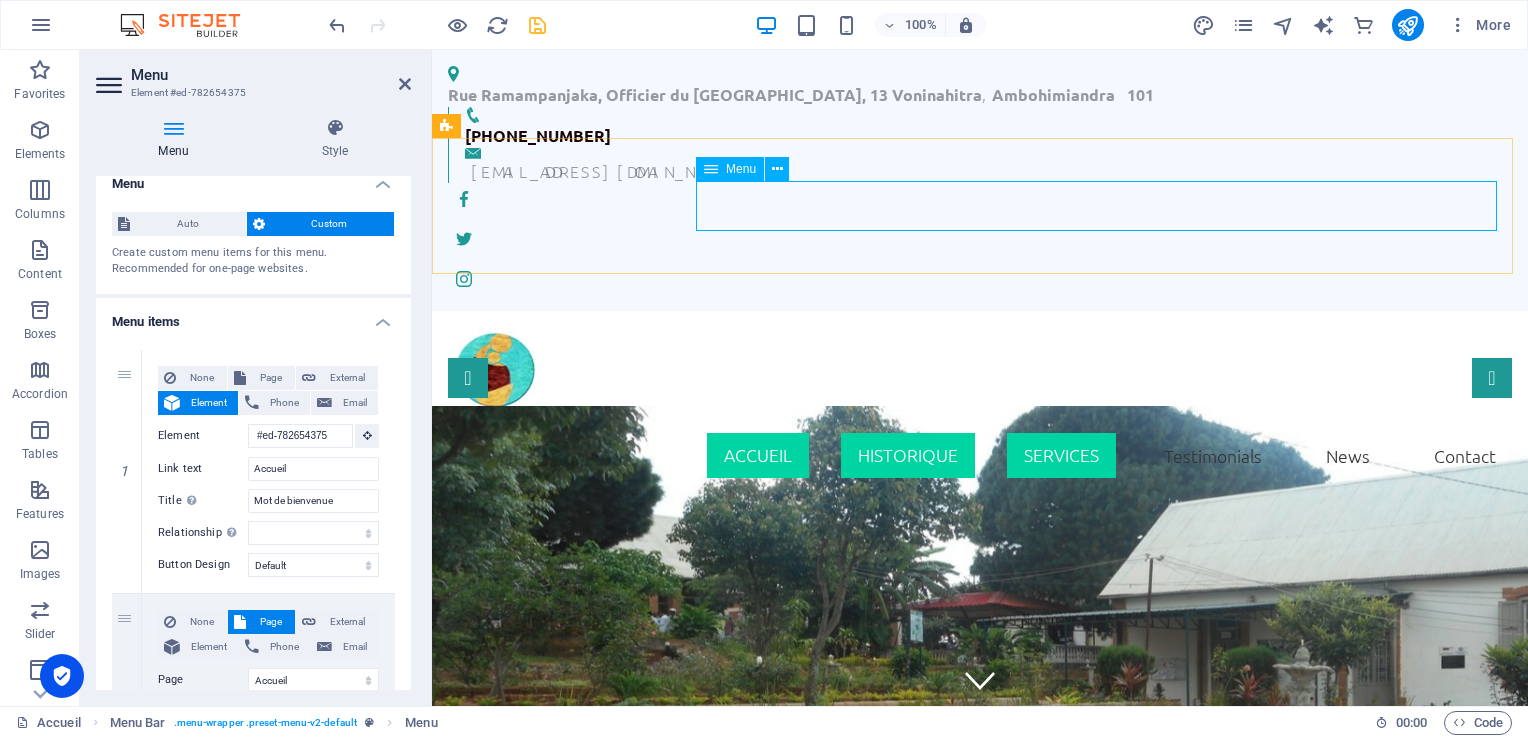 click on "Accueil Historique Services Testimonials News Contact" at bounding box center [980, 456] 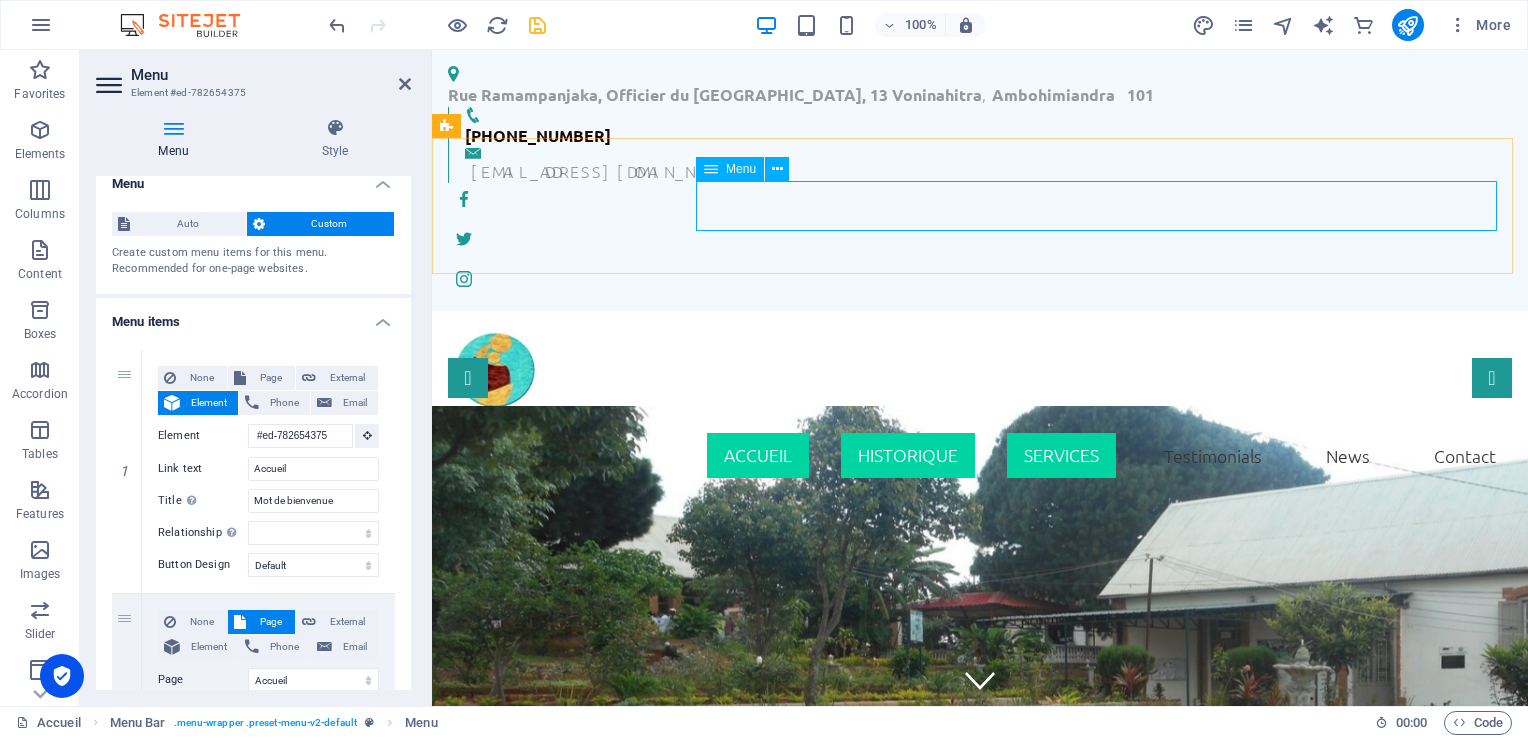 click on "Accueil Historique Services Testimonials News Contact" at bounding box center [980, 456] 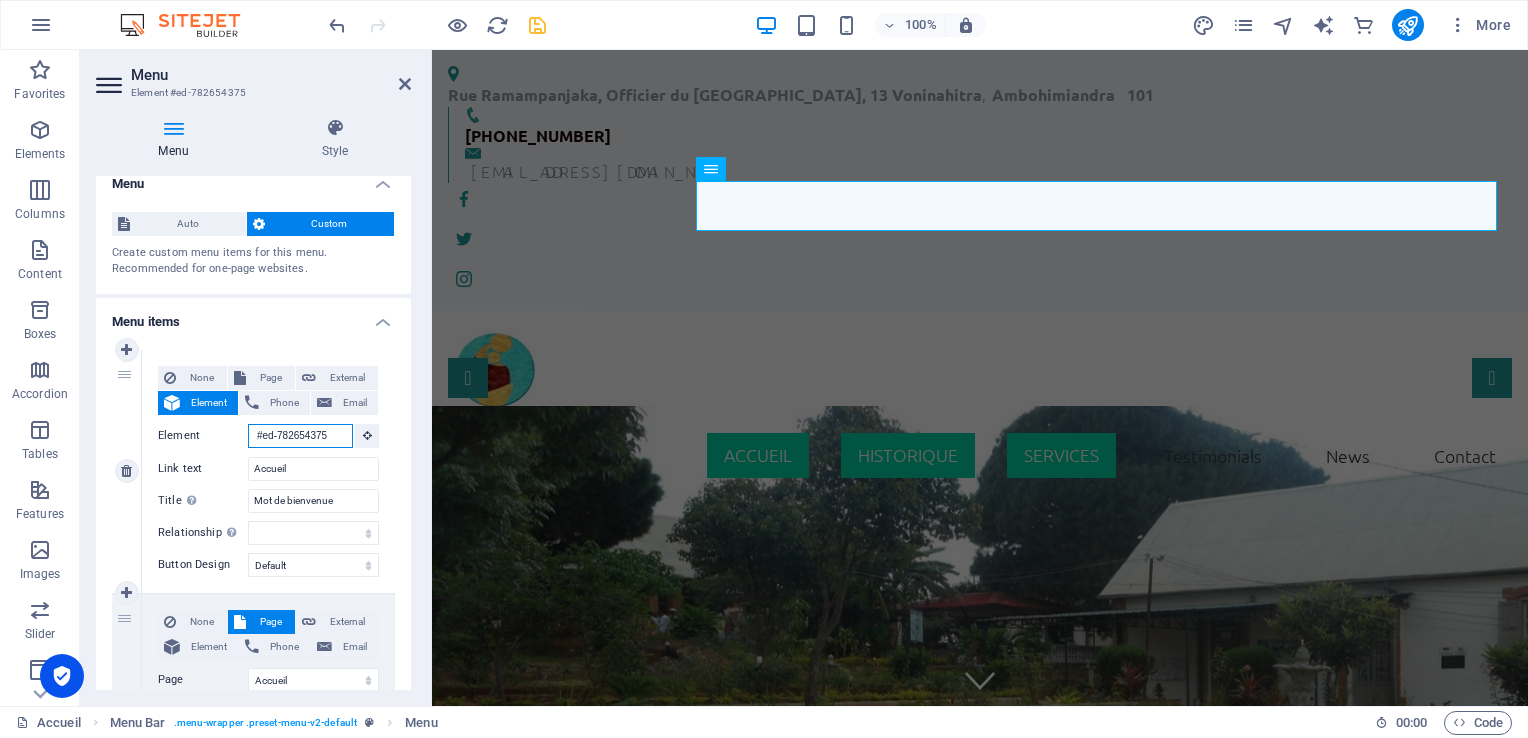 click on "#ed-782654375" at bounding box center (300, 436) 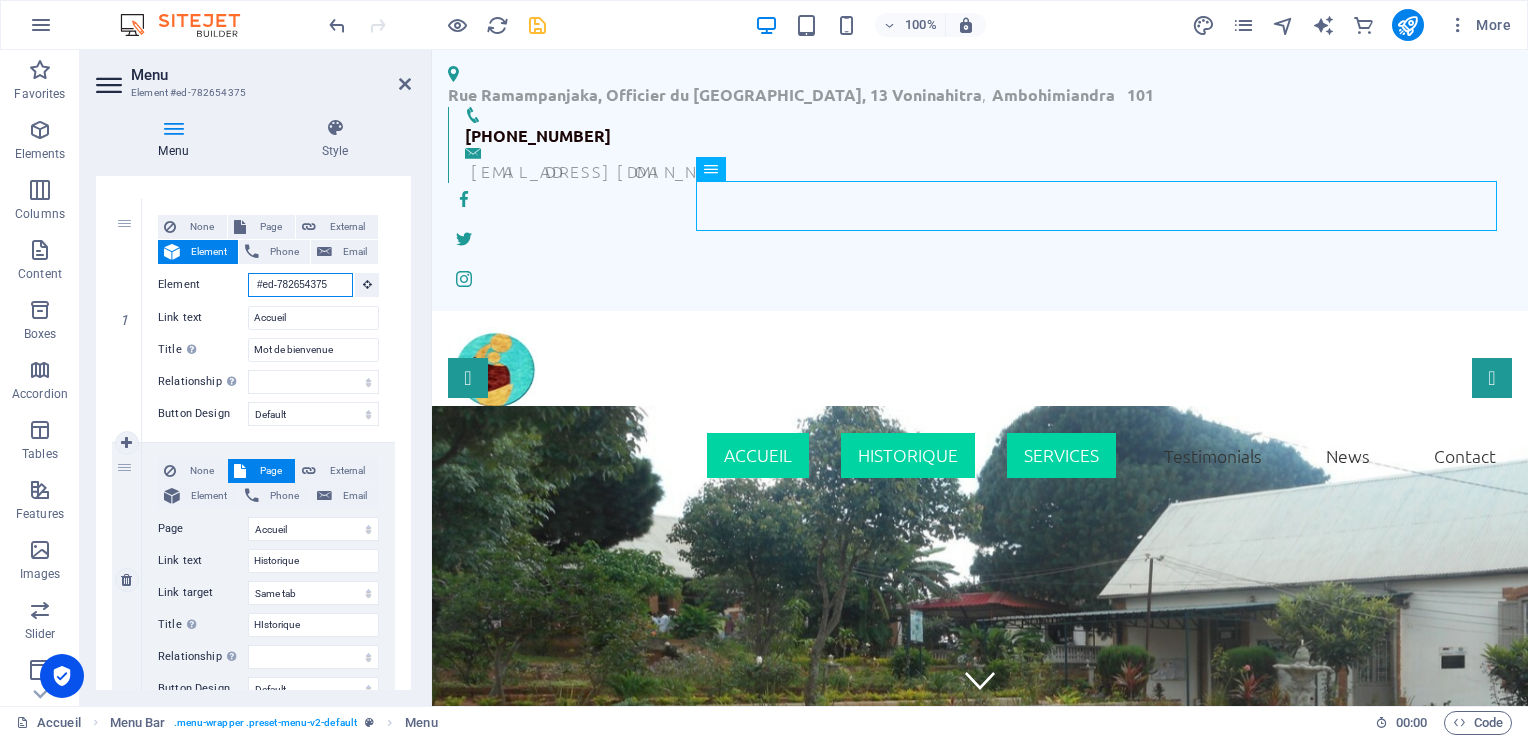scroll, scrollTop: 171, scrollLeft: 0, axis: vertical 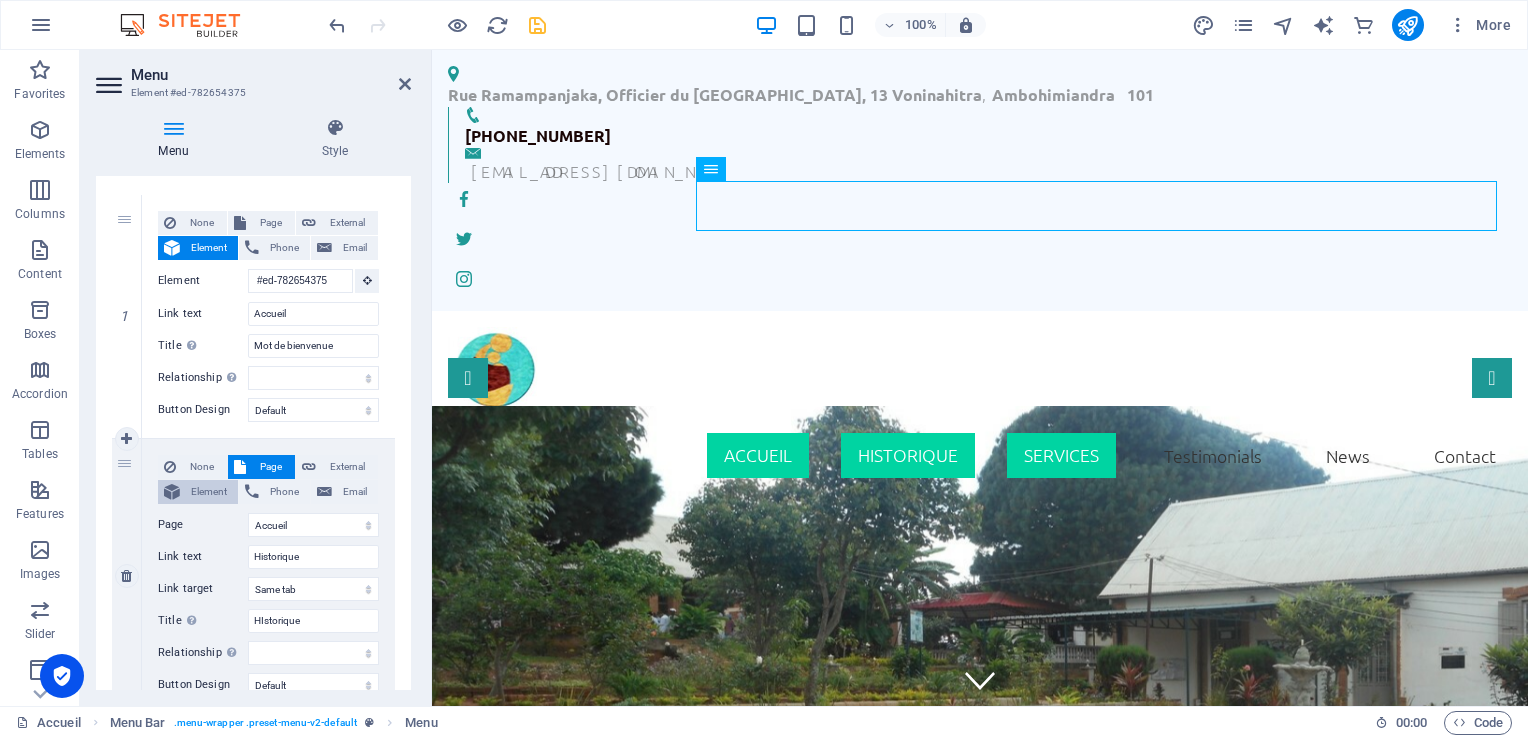 click on "Element" at bounding box center (209, 492) 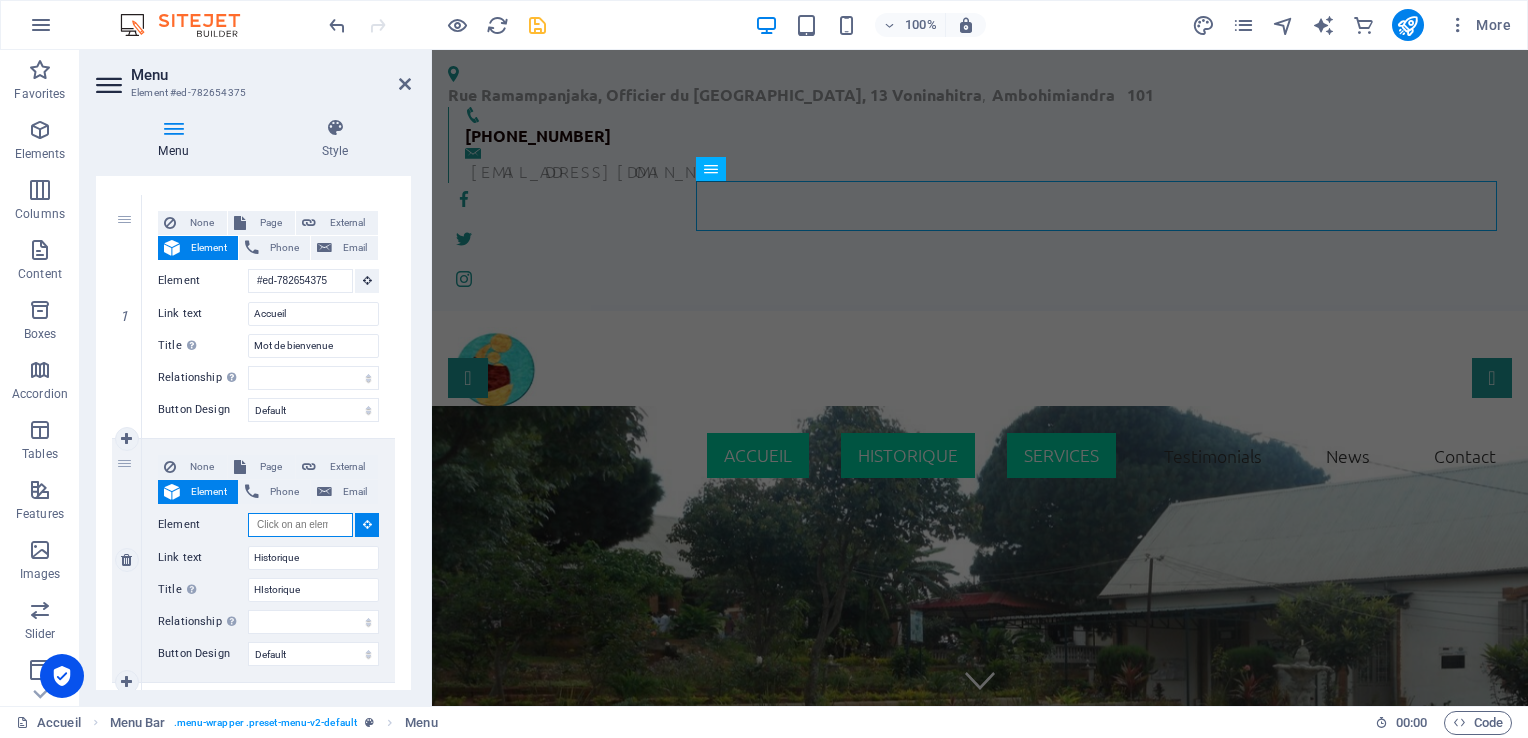 click on "Element" at bounding box center [300, 525] 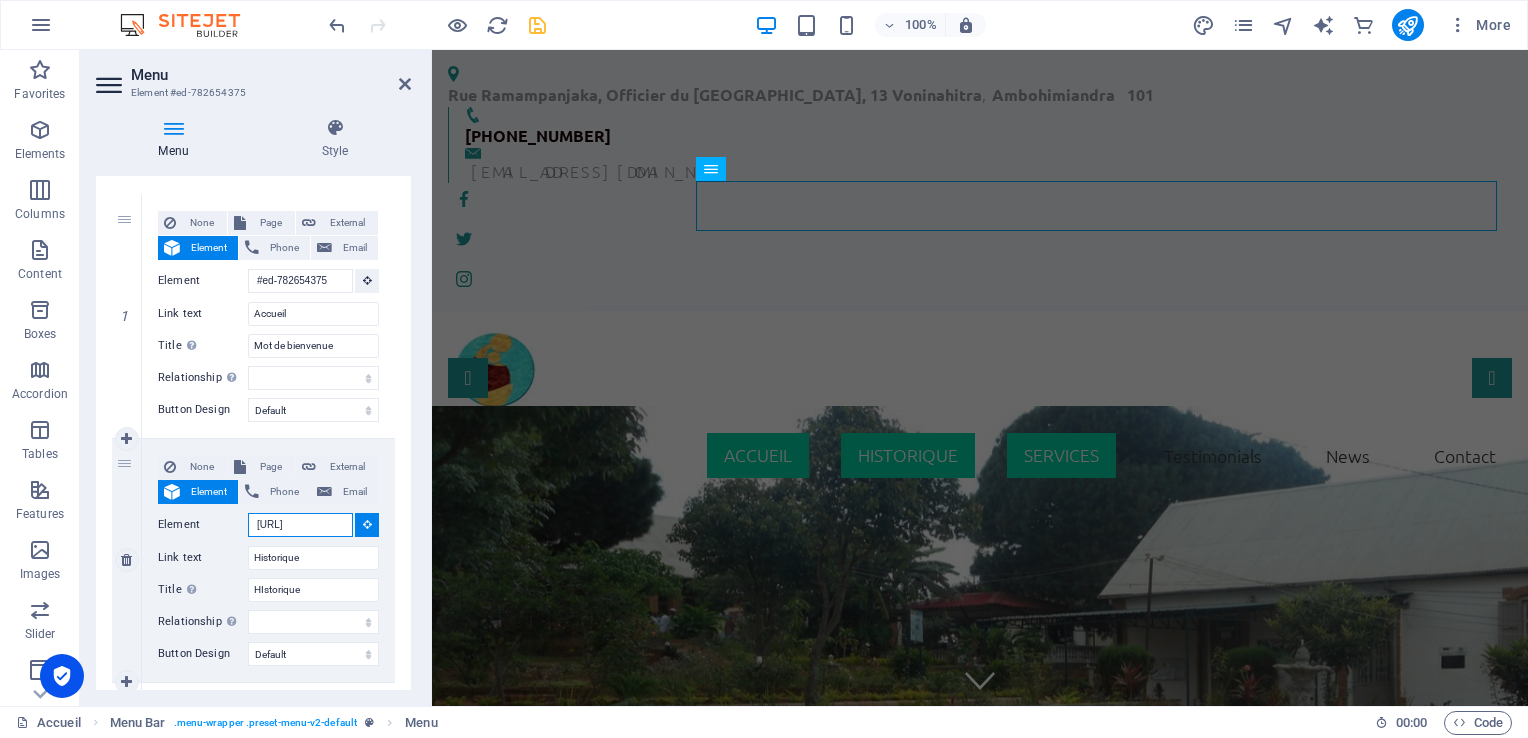 scroll, scrollTop: 0, scrollLeft: 0, axis: both 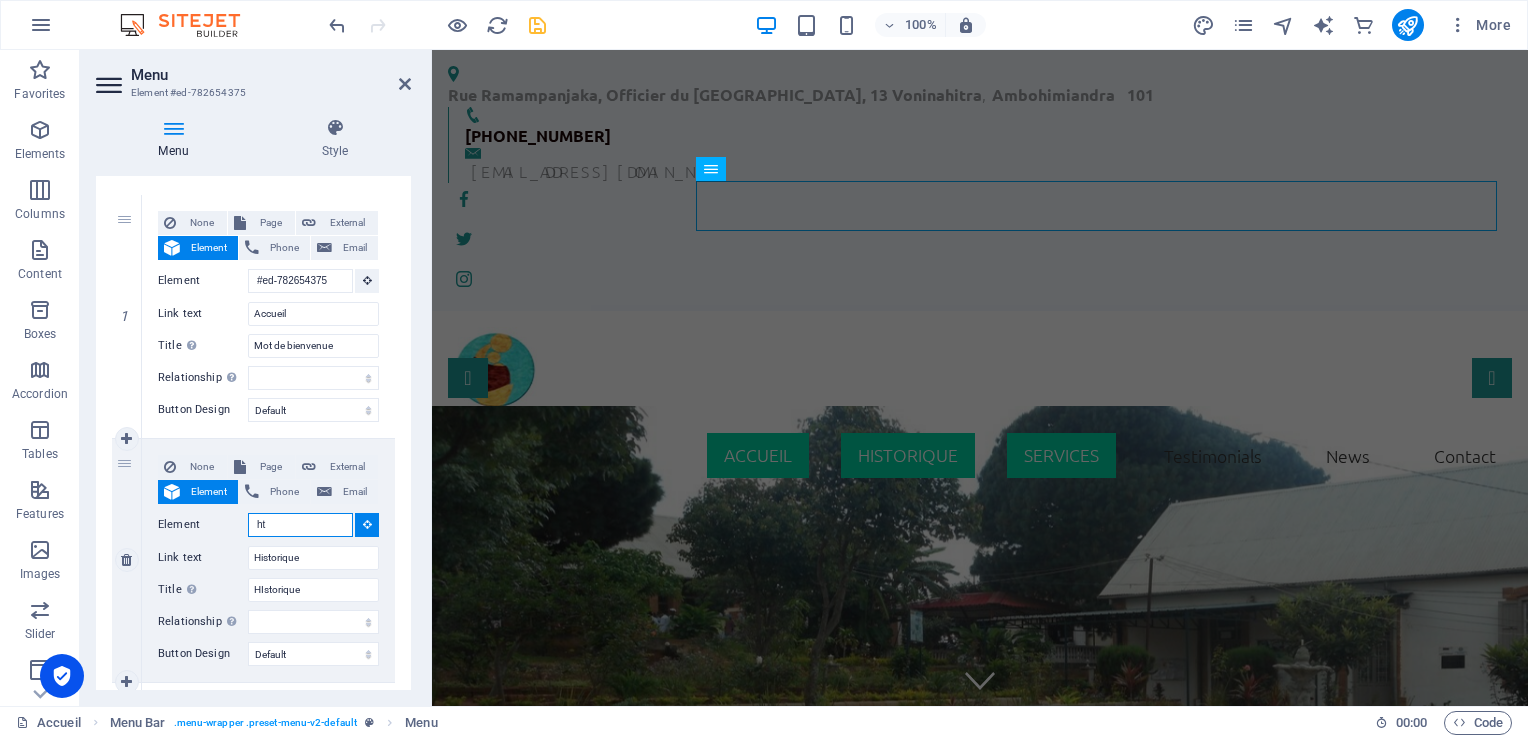 type on "h" 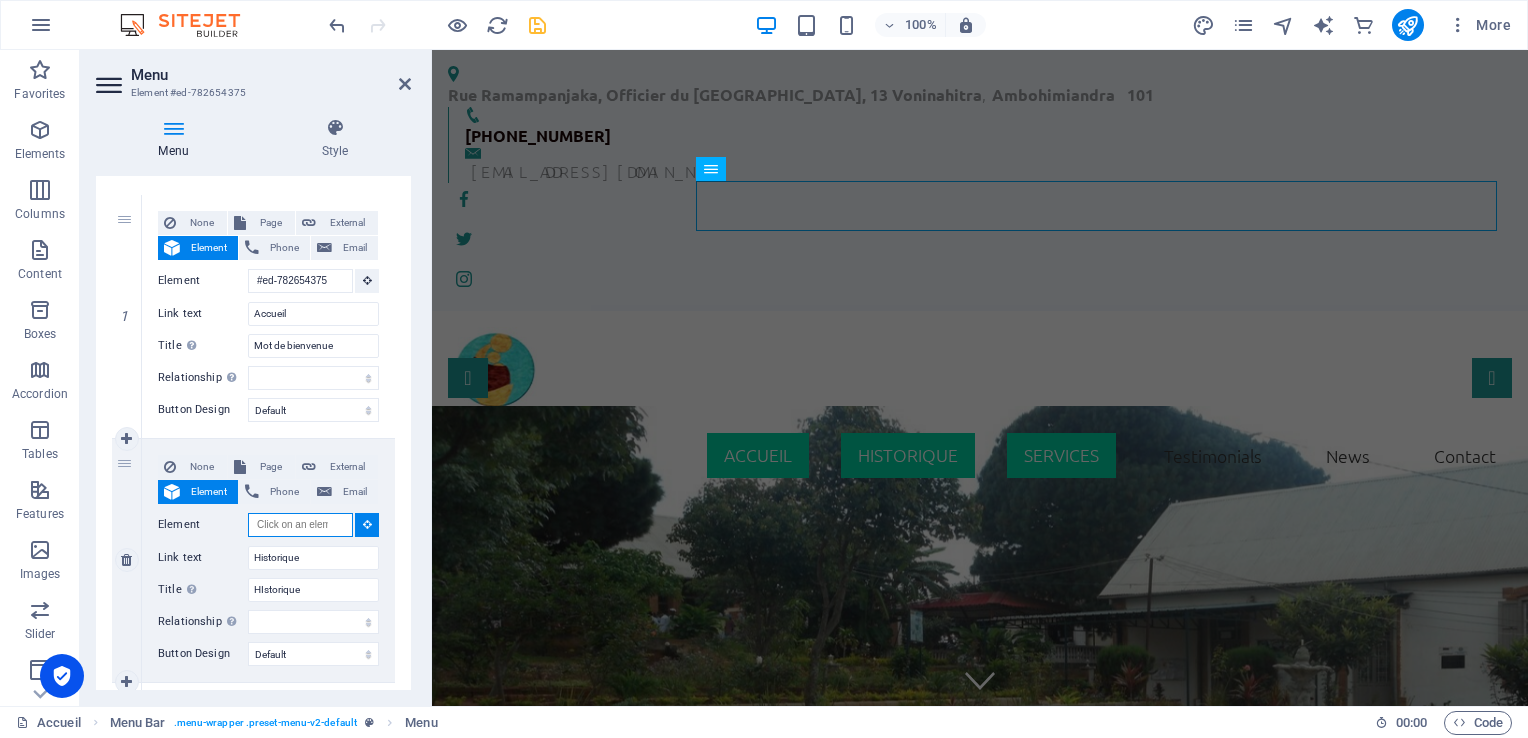 paste on "[URL][DOMAIN_NAME]" 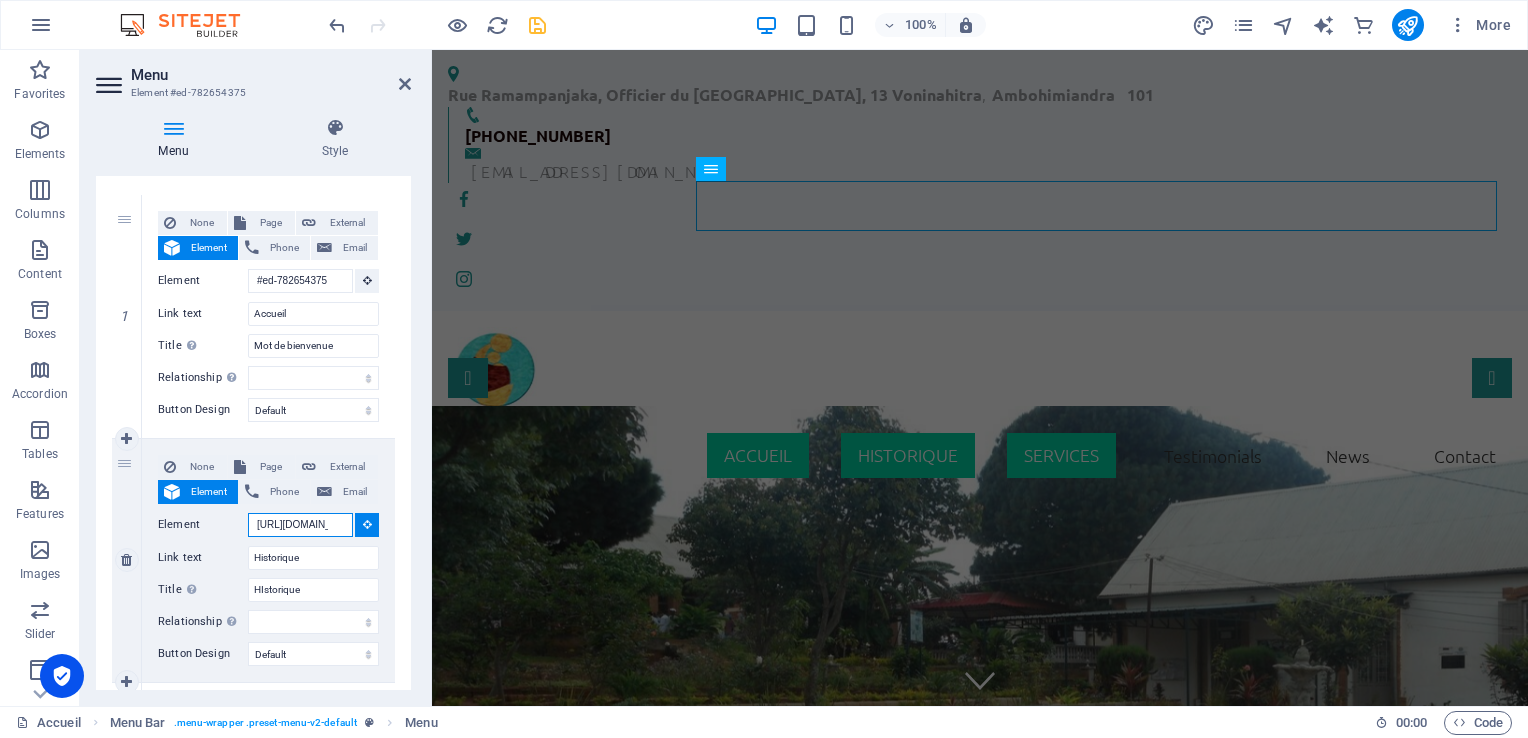 scroll, scrollTop: 0, scrollLeft: 122, axis: horizontal 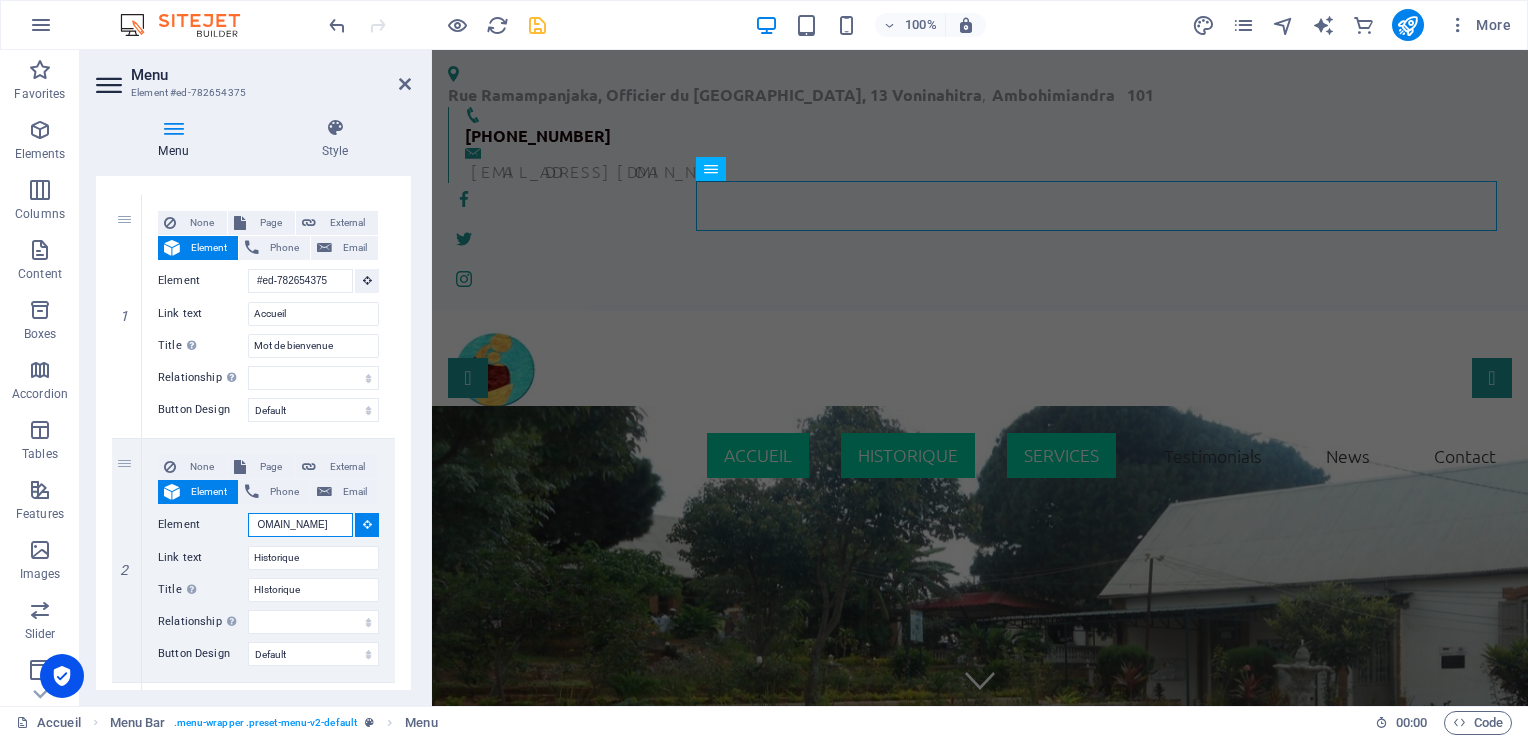 type on "[URL][DOMAIN_NAME]" 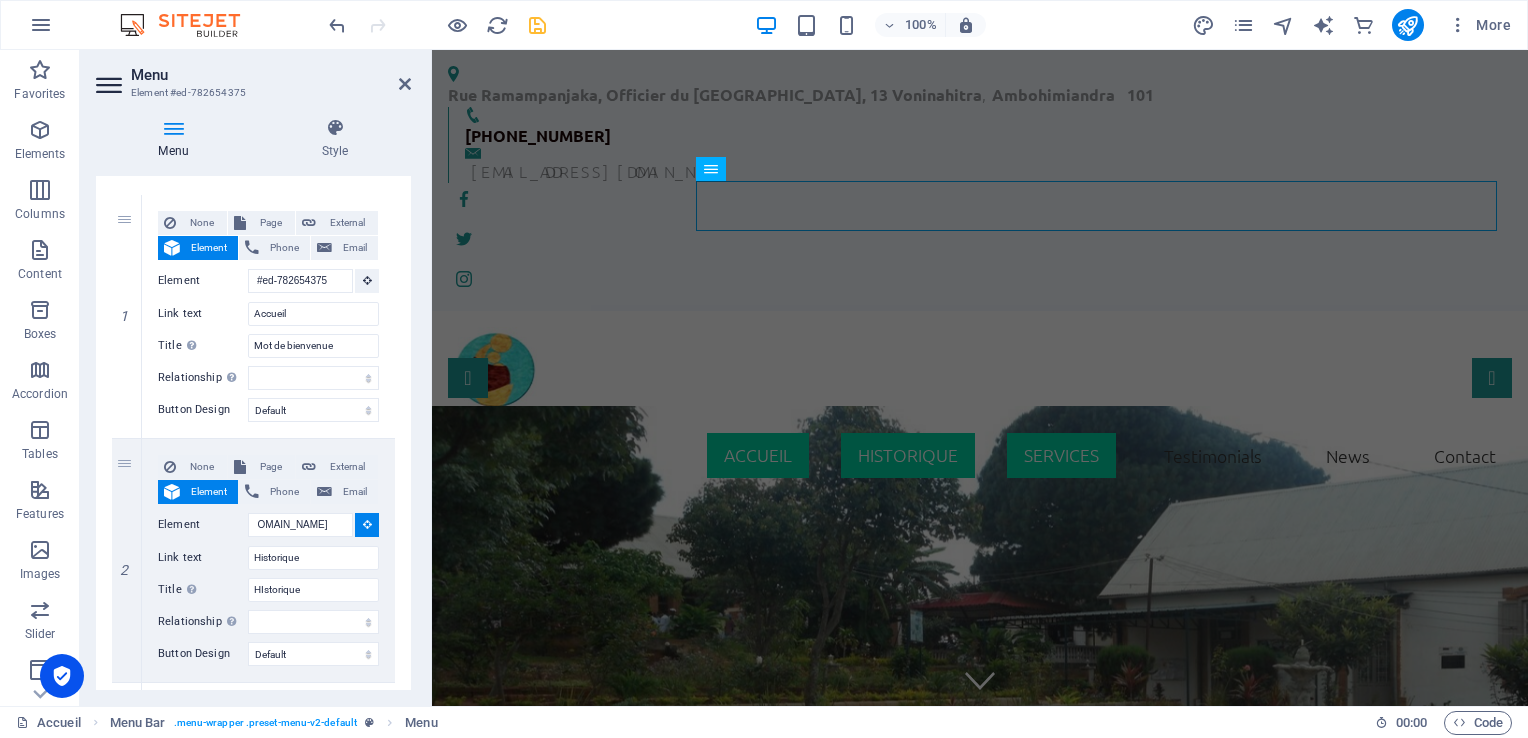type 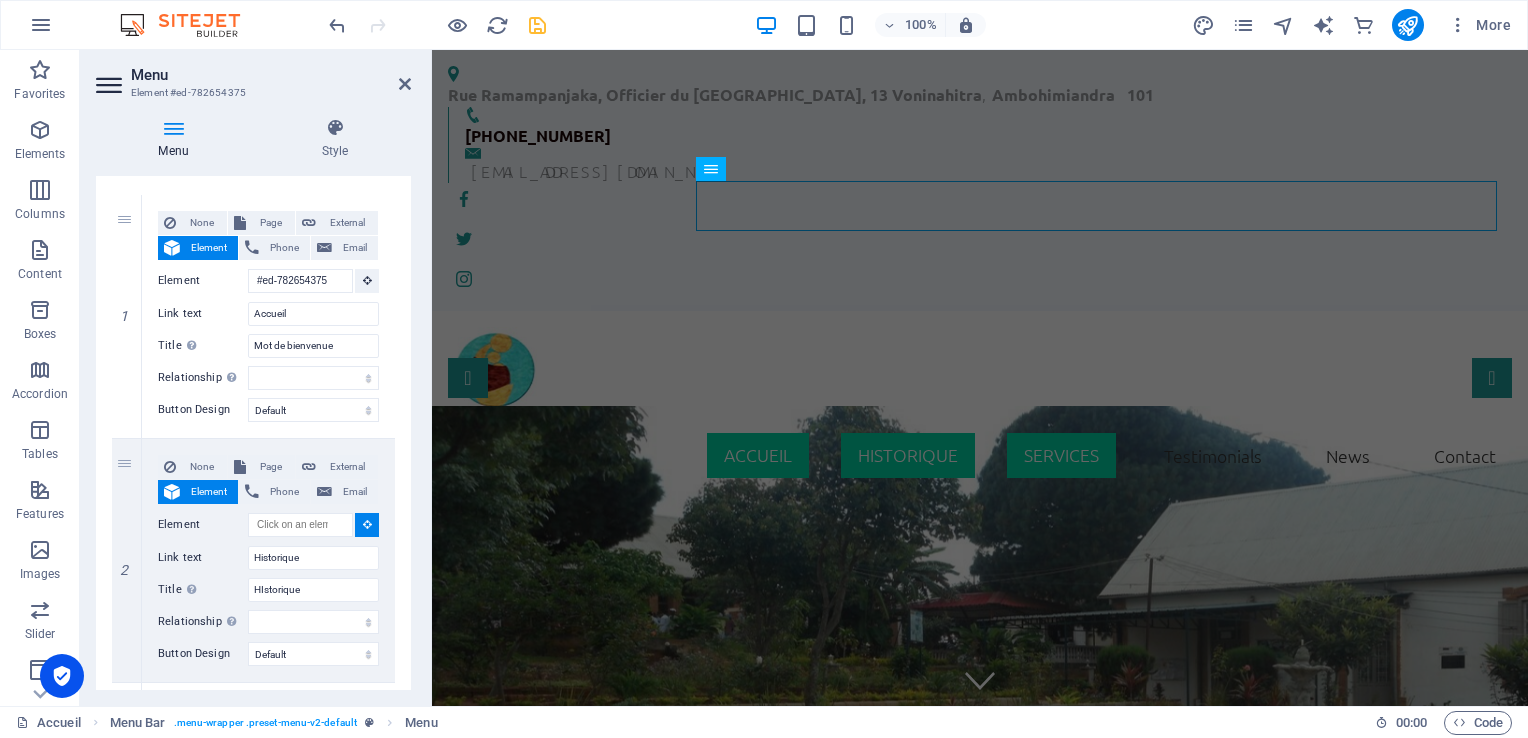 scroll, scrollTop: 0, scrollLeft: 0, axis: both 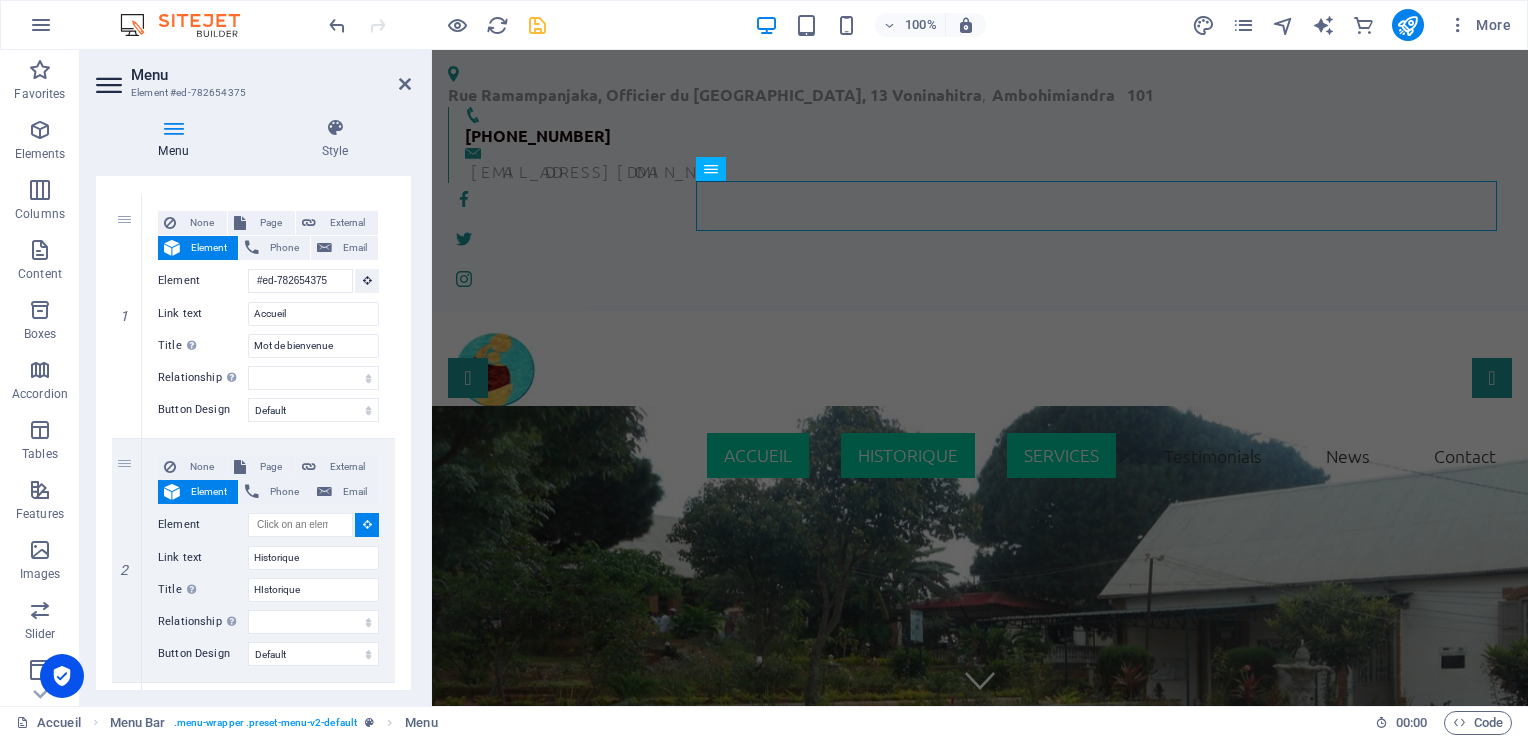 click on "Menu Style Menu Auto Custom Create custom menu items for this menu. Recommended for one-page websites. Manage pages Menu items 1 None Page External Element Phone Email Page Accueil Services Legal Notice Privacy Element #ed-782654375
URL /15167063 Phone Email Link text Accueil Link target New tab Same tab Overlay Title Additional link description, should not be the same as the link text. The title is most often shown as a tooltip text when the mouse moves over the element. Leave empty if uncertain. Mot de bienvenue Relationship Sets the  relationship of this link to the link target . For example, the value "nofollow" instructs search engines not to follow the link. Can be left empty. alternate author bookmark external help license next nofollow noreferrer noopener prev search tag Button Design None Default Primary Secondary 2 None Page External Element Phone Email Page Accueil Services Legal Notice Privacy Element
URL /15167063 Phone Email Link text Historique 3" at bounding box center (253, 404) 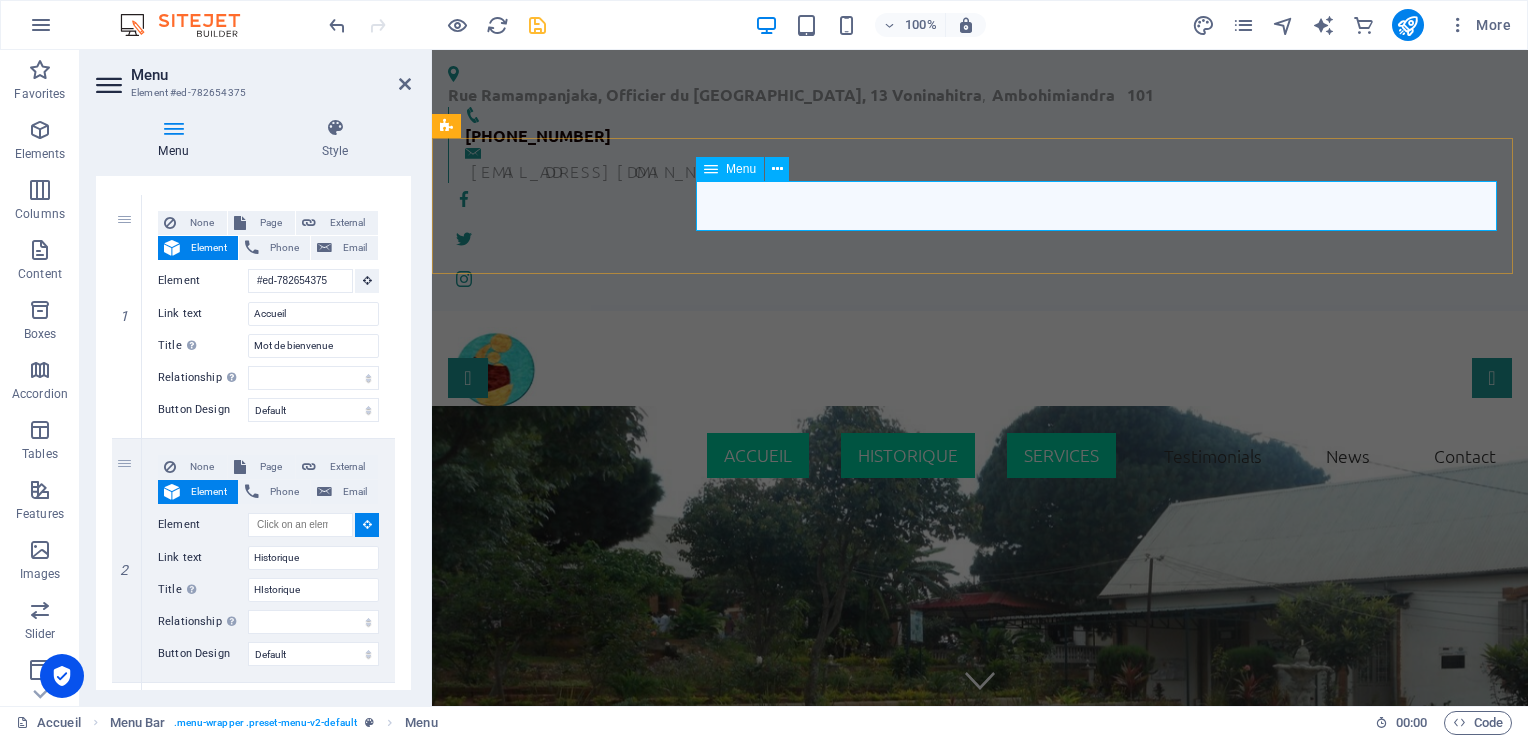 click on "Accueil Historique Services Testimonials News Contact" at bounding box center (980, 456) 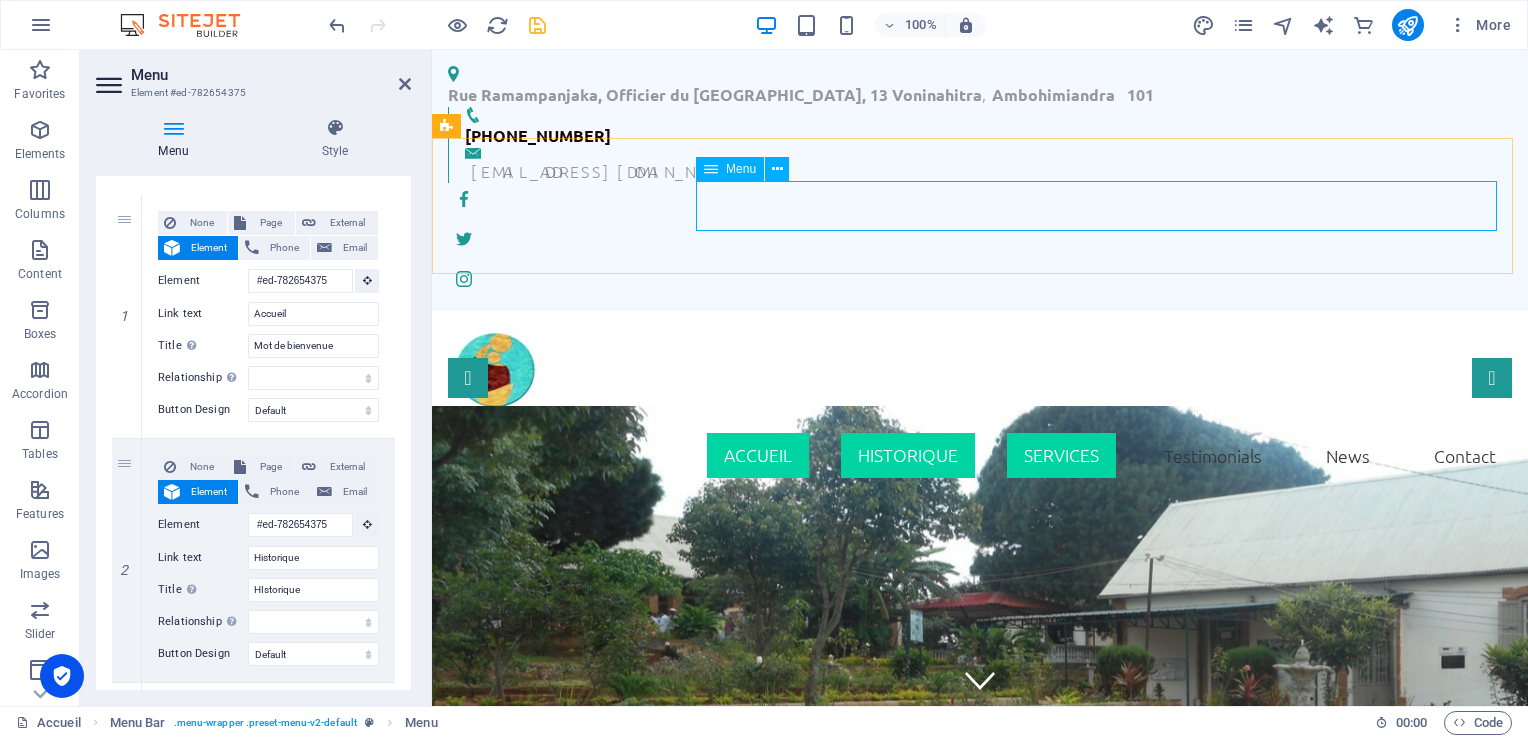 click on "Accueil Historique Services Testimonials News Contact" at bounding box center (980, 456) 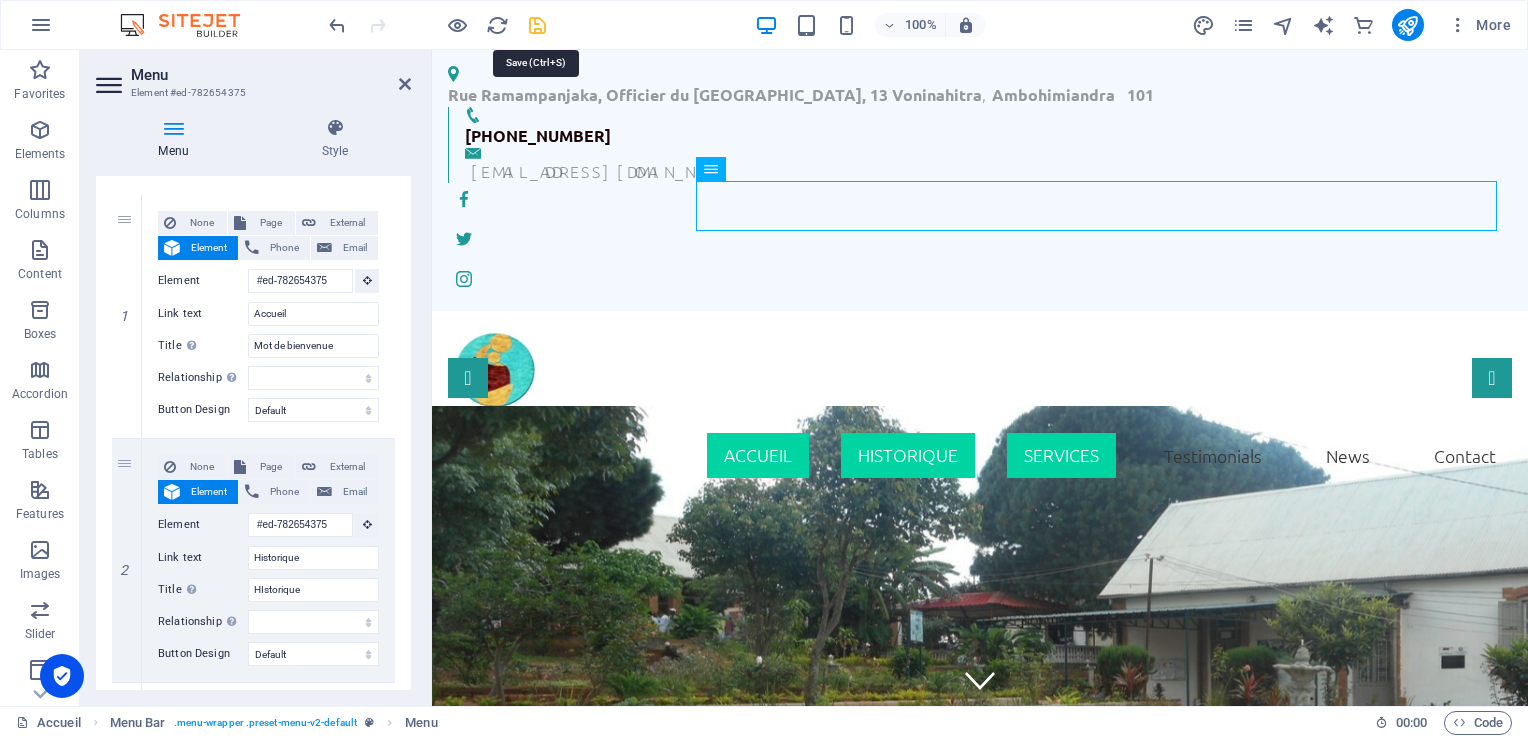 click at bounding box center [537, 25] 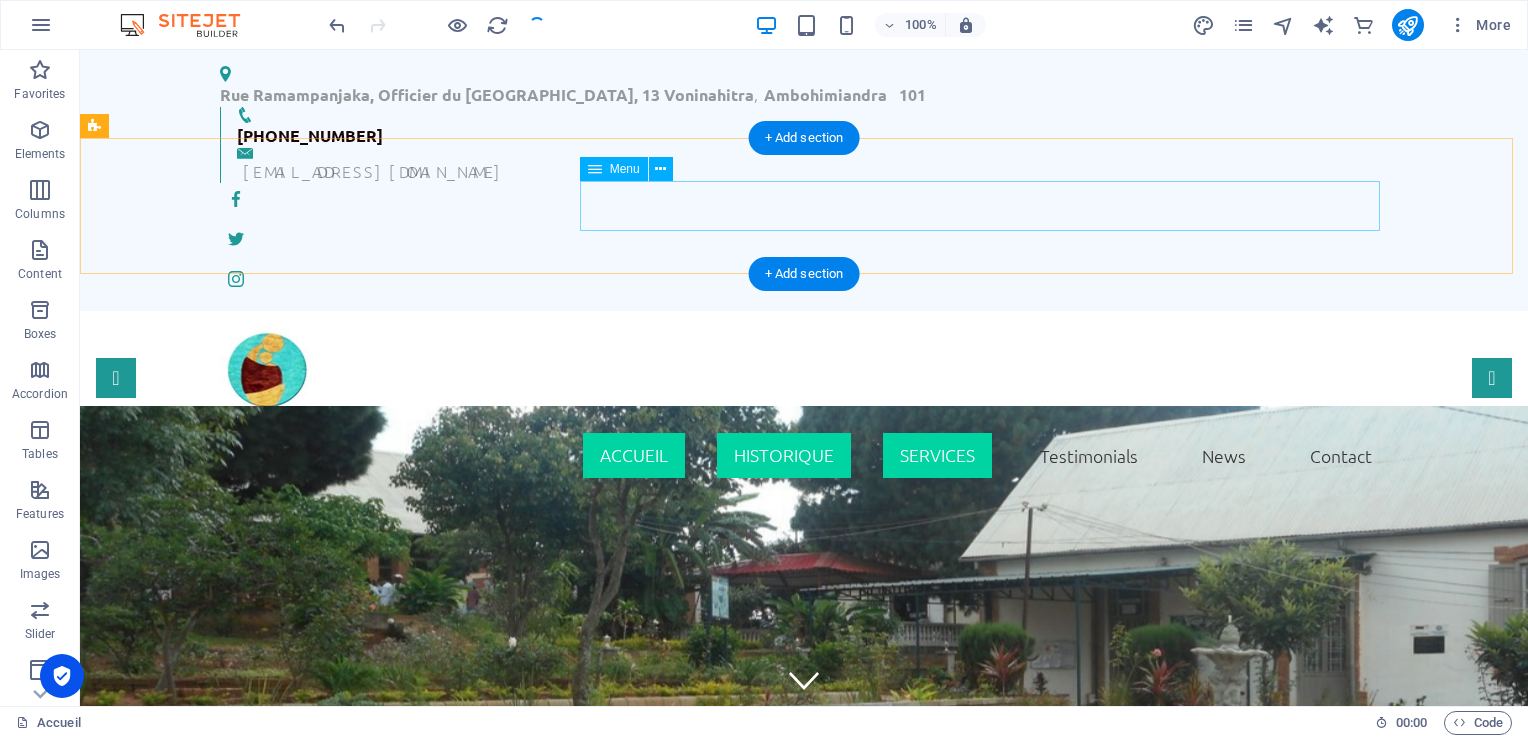 click on "Accueil Historique Services Testimonials News Contact" at bounding box center [804, 456] 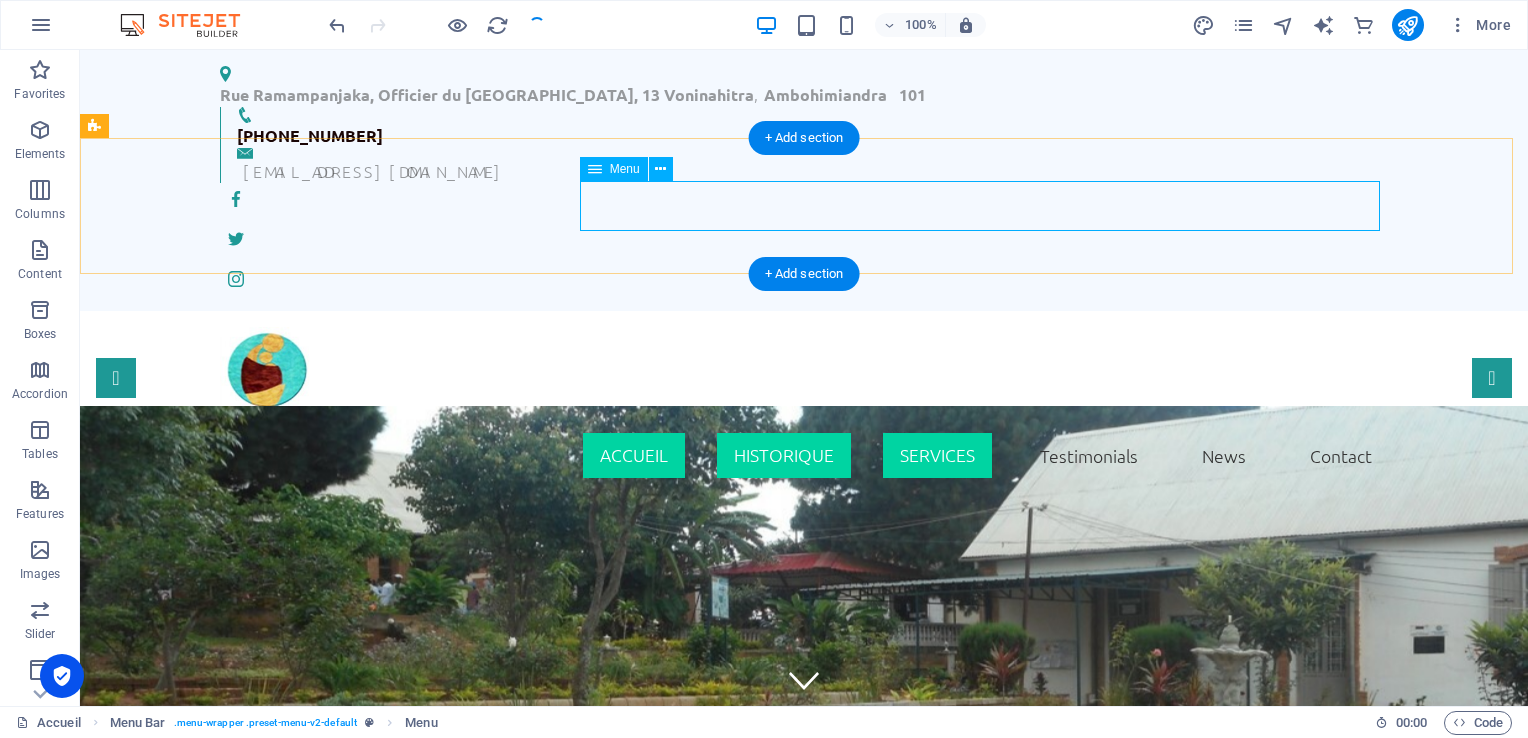 click on "Accueil Historique Services Testimonials News Contact" at bounding box center [804, 456] 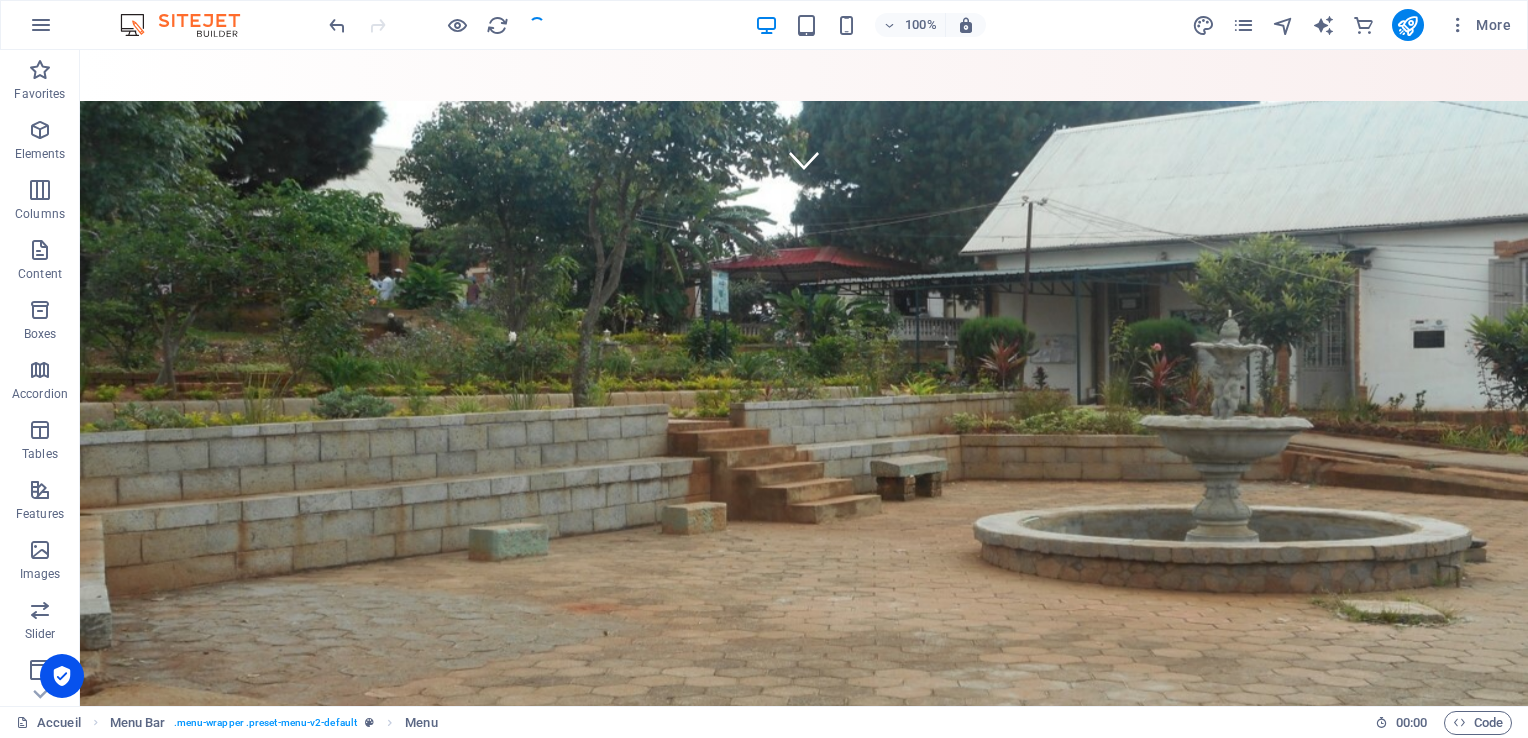 scroll, scrollTop: 544, scrollLeft: 0, axis: vertical 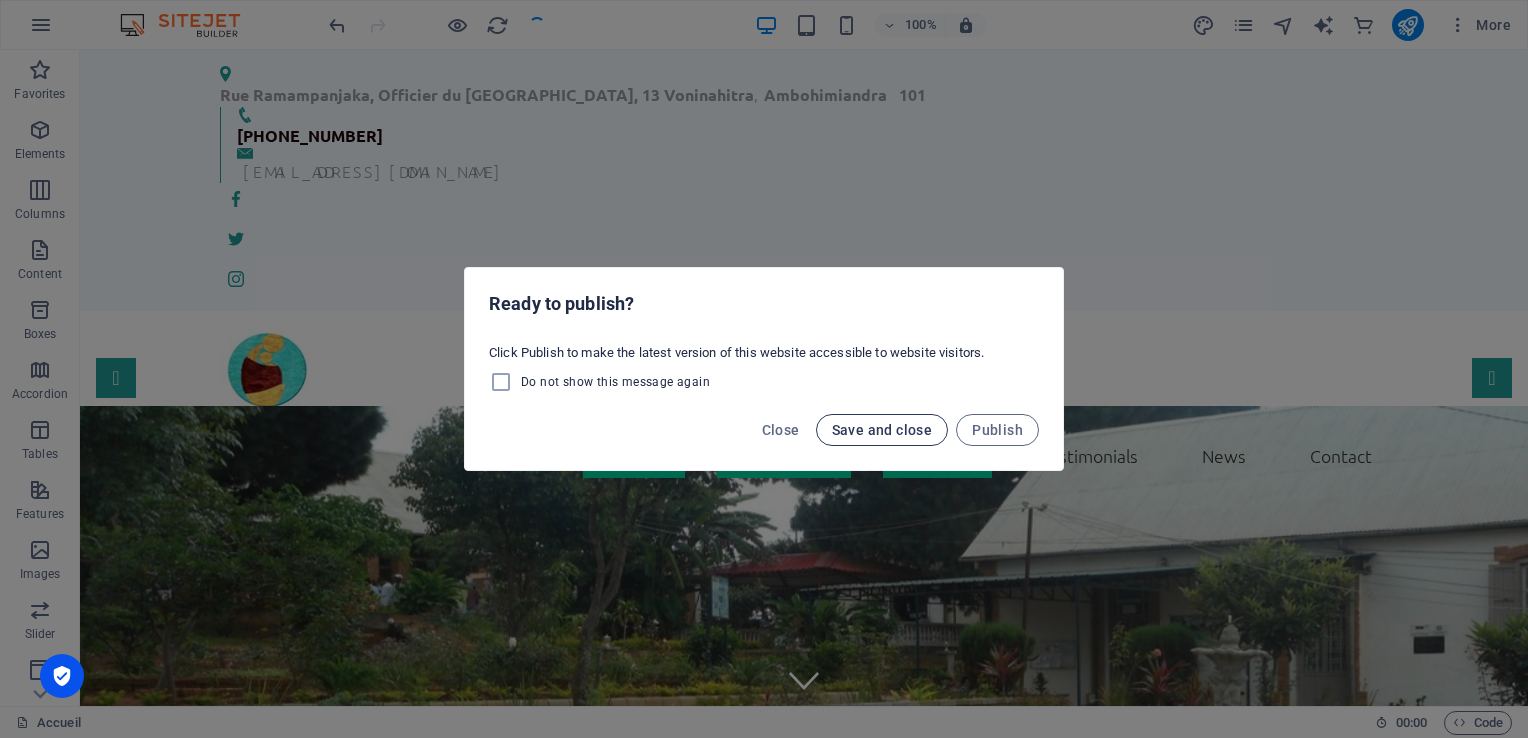 click on "Save and close" at bounding box center [882, 430] 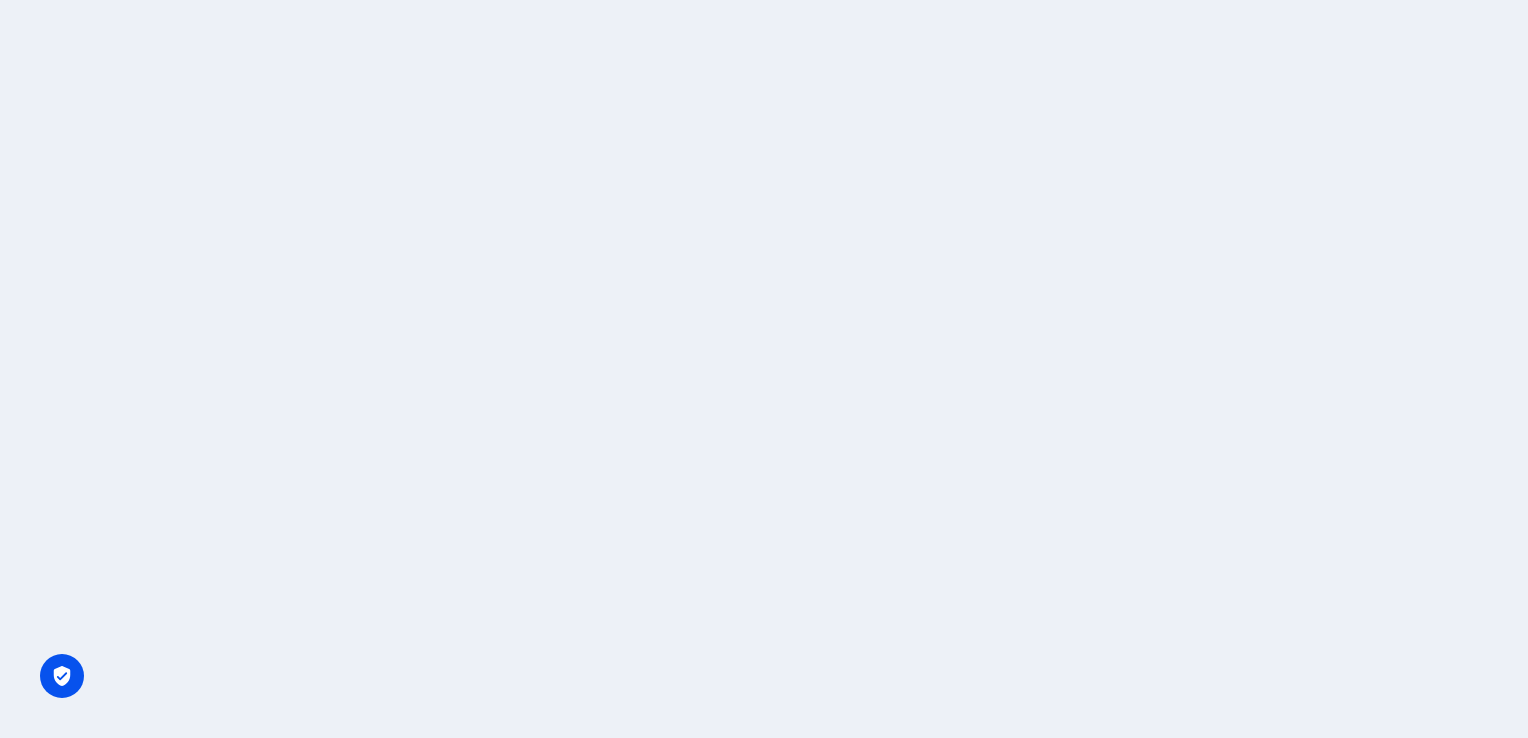 scroll, scrollTop: 0, scrollLeft: 0, axis: both 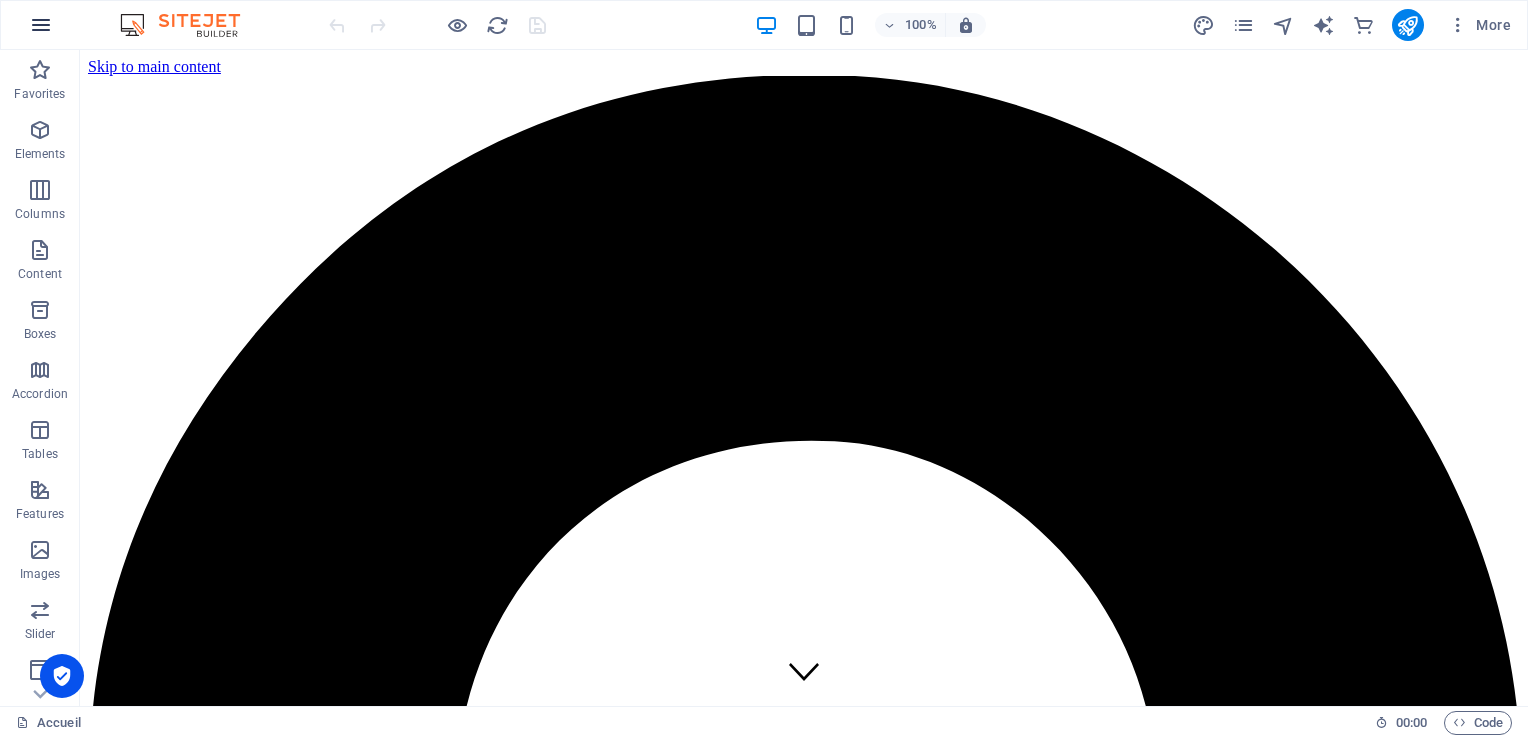 click at bounding box center (41, 25) 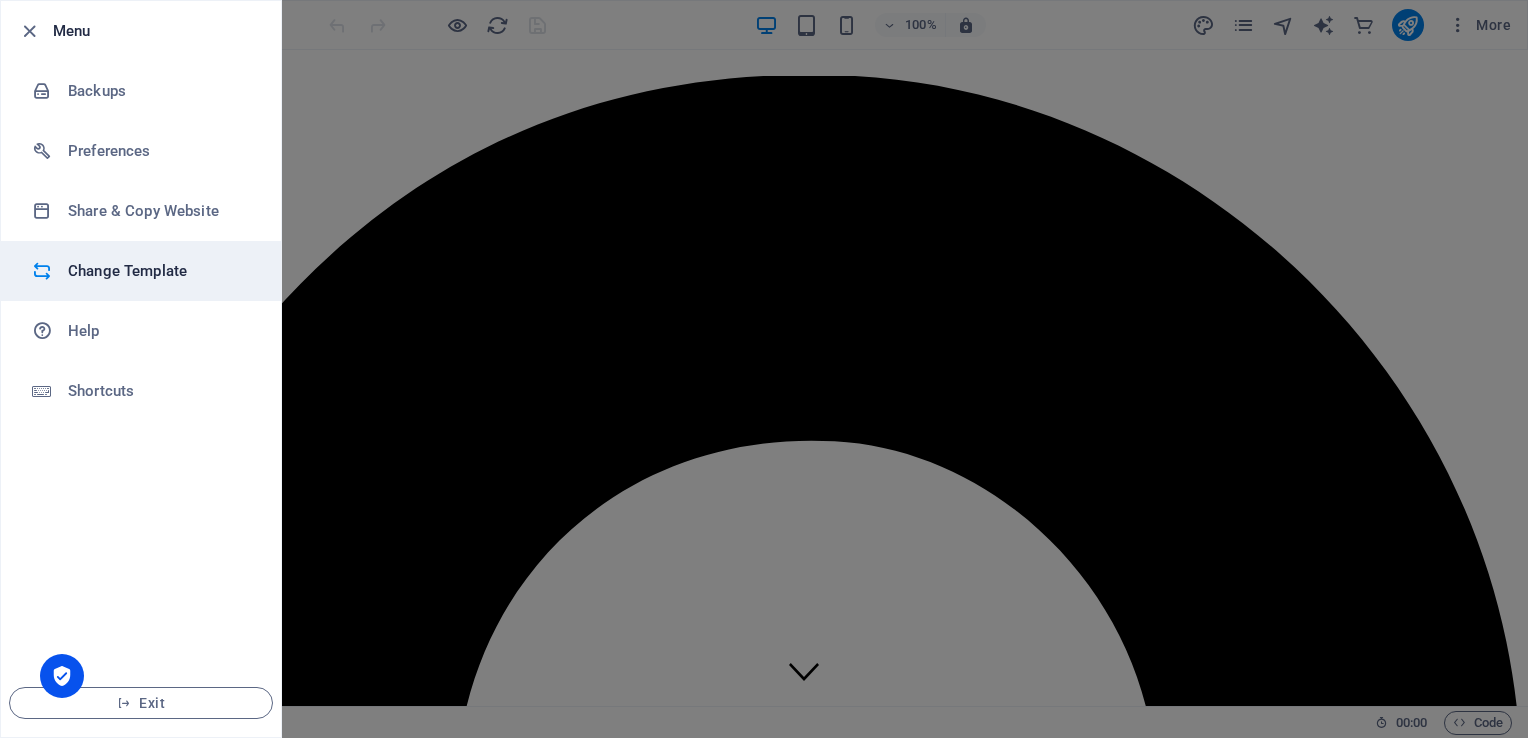 click on "Change Template" at bounding box center (160, 271) 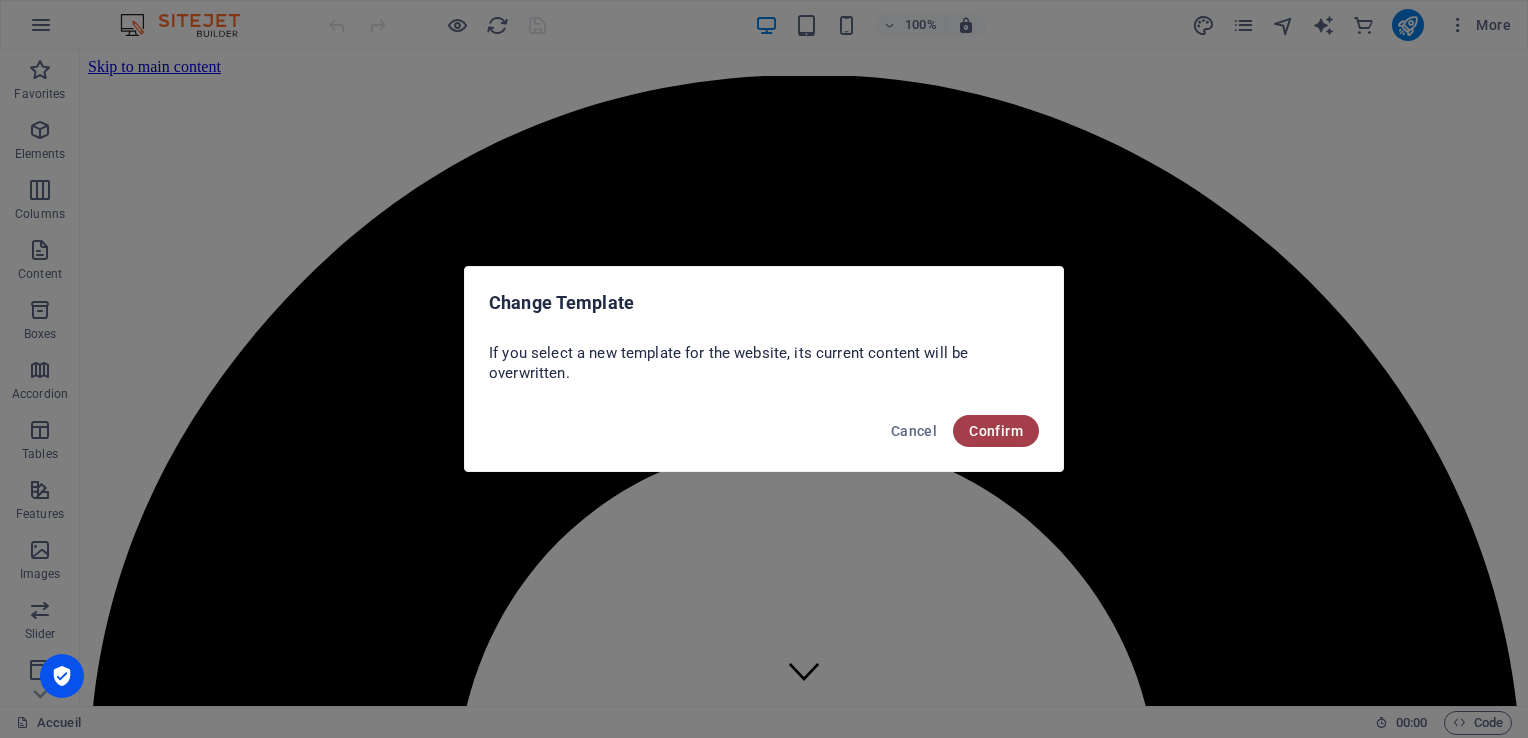 click on "Confirm" at bounding box center (996, 431) 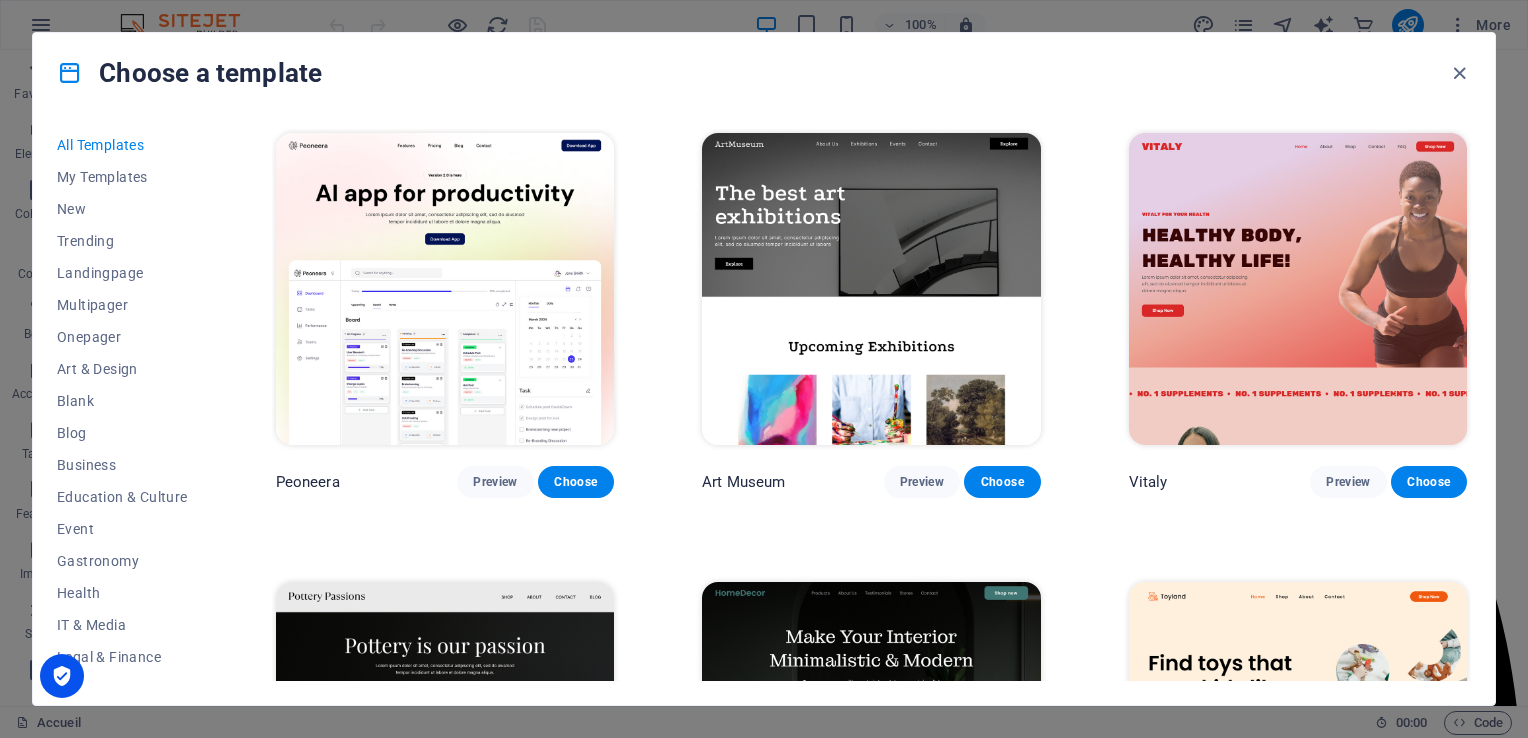 drag, startPoint x: 215, startPoint y: 377, endPoint x: 215, endPoint y: 397, distance: 20 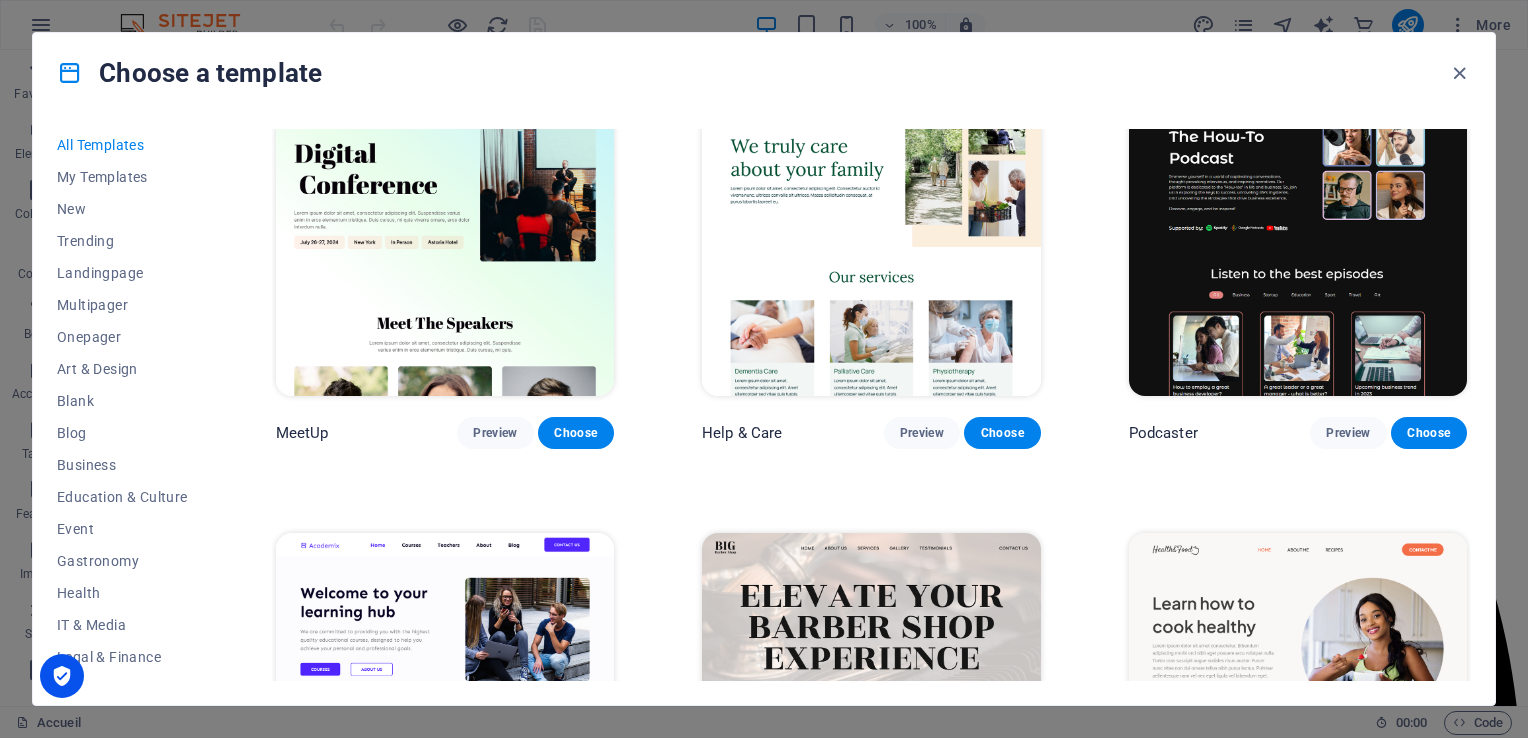 scroll, scrollTop: 1806, scrollLeft: 0, axis: vertical 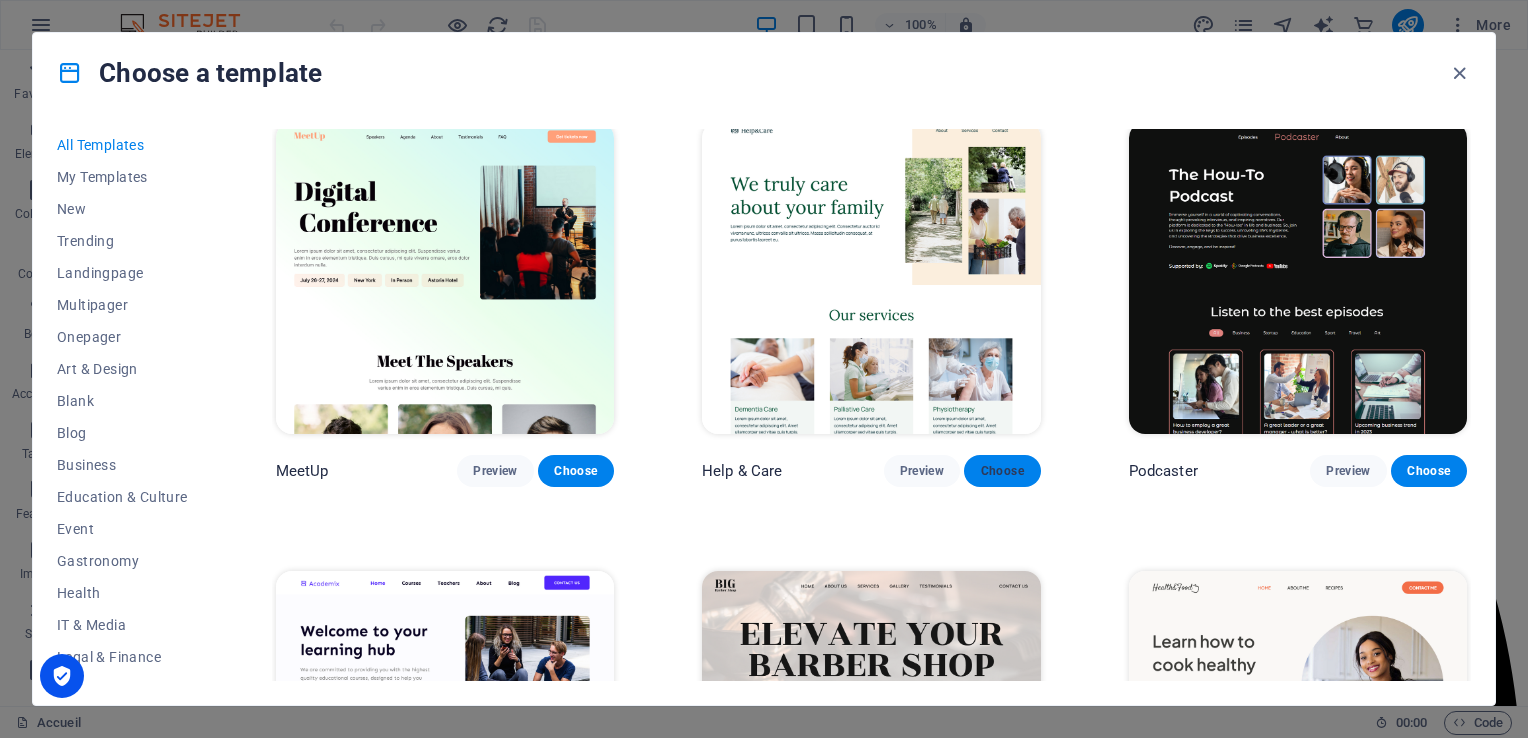 click on "Choose" at bounding box center [1002, 471] 